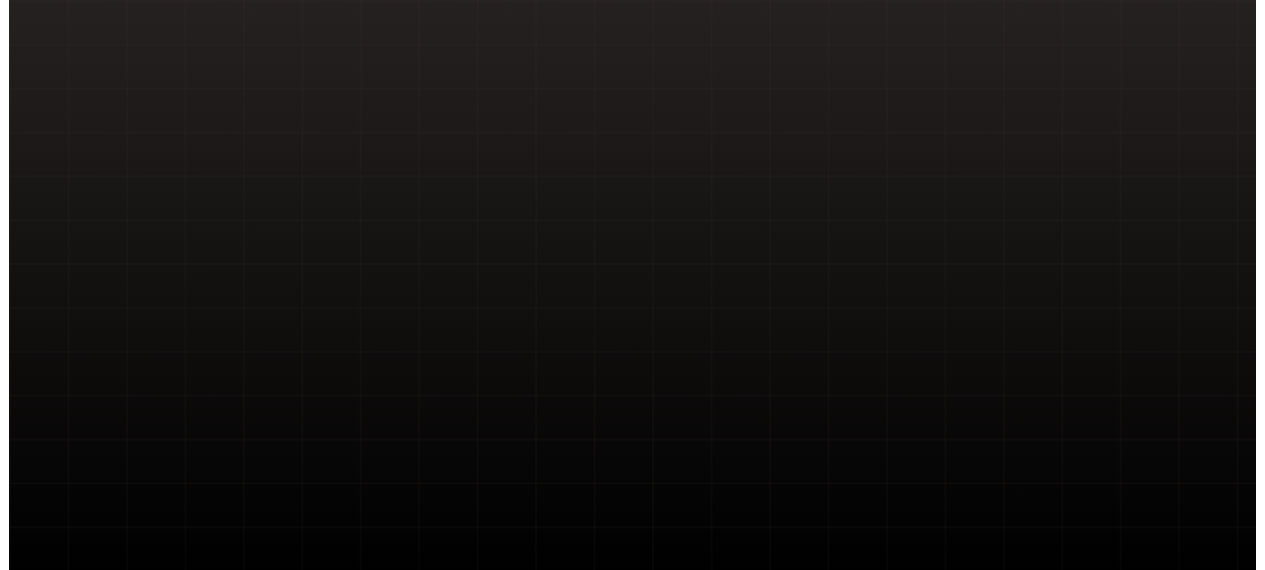 scroll, scrollTop: 0, scrollLeft: 0, axis: both 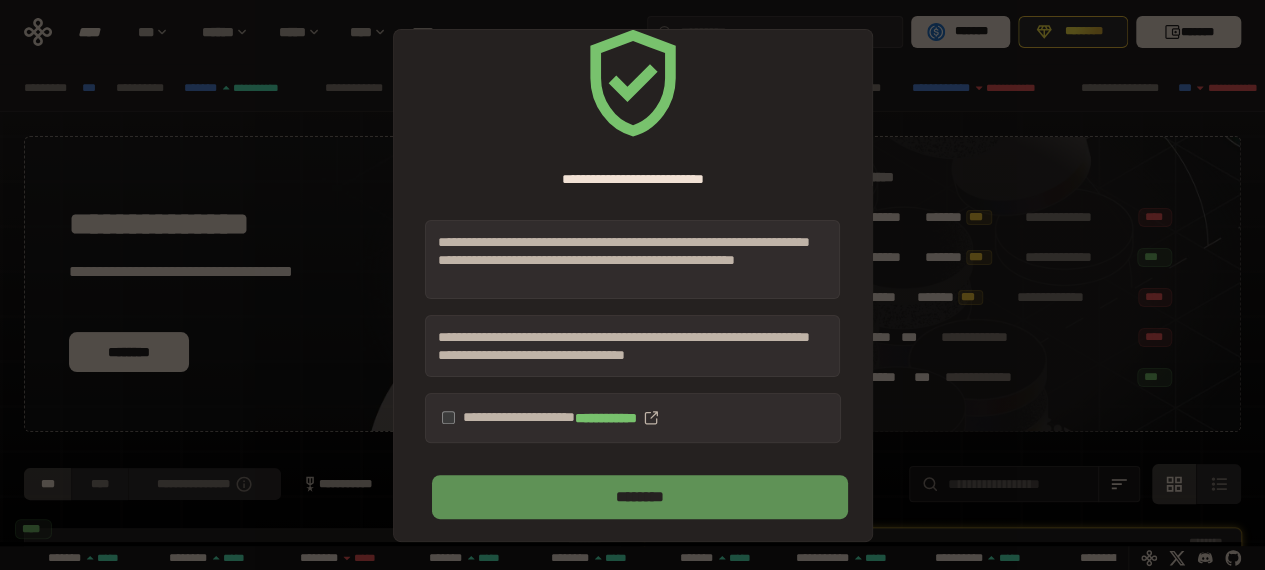 click on "********" at bounding box center (639, 497) 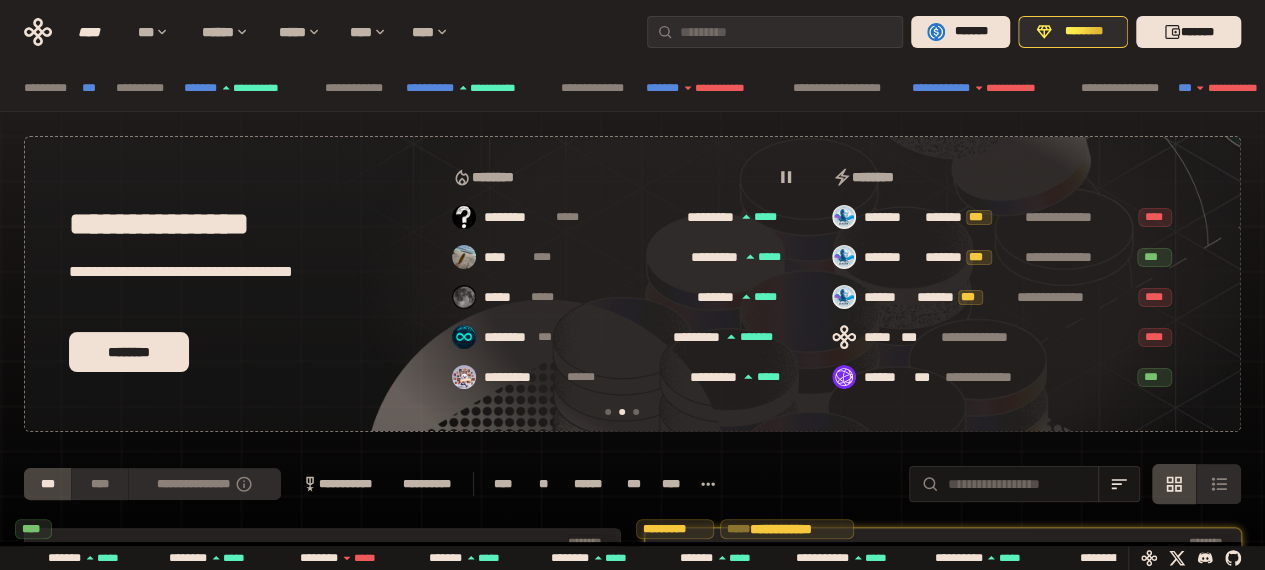 scroll, scrollTop: 0, scrollLeft: 396, axis: horizontal 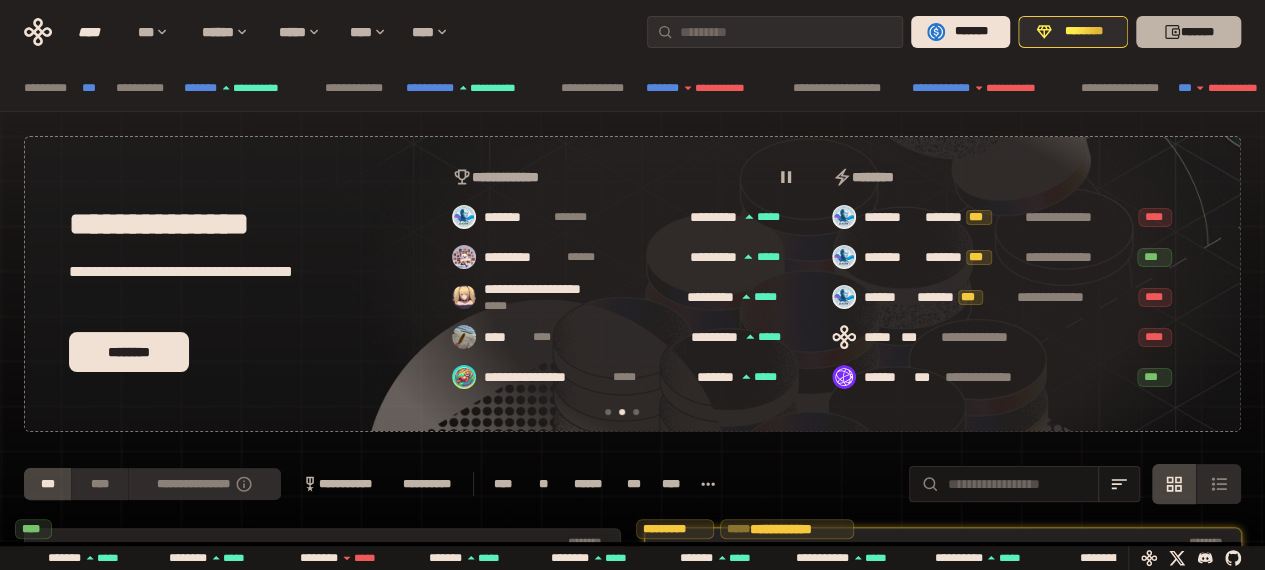 click on "*******" at bounding box center [1188, 32] 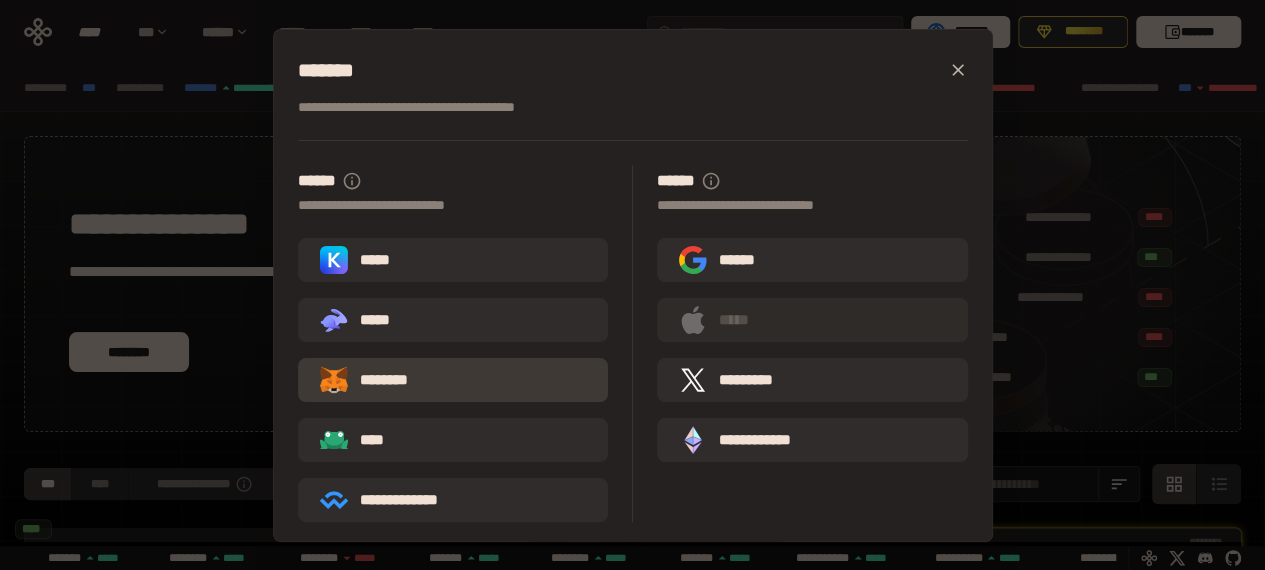 click on "********" at bounding box center [378, 380] 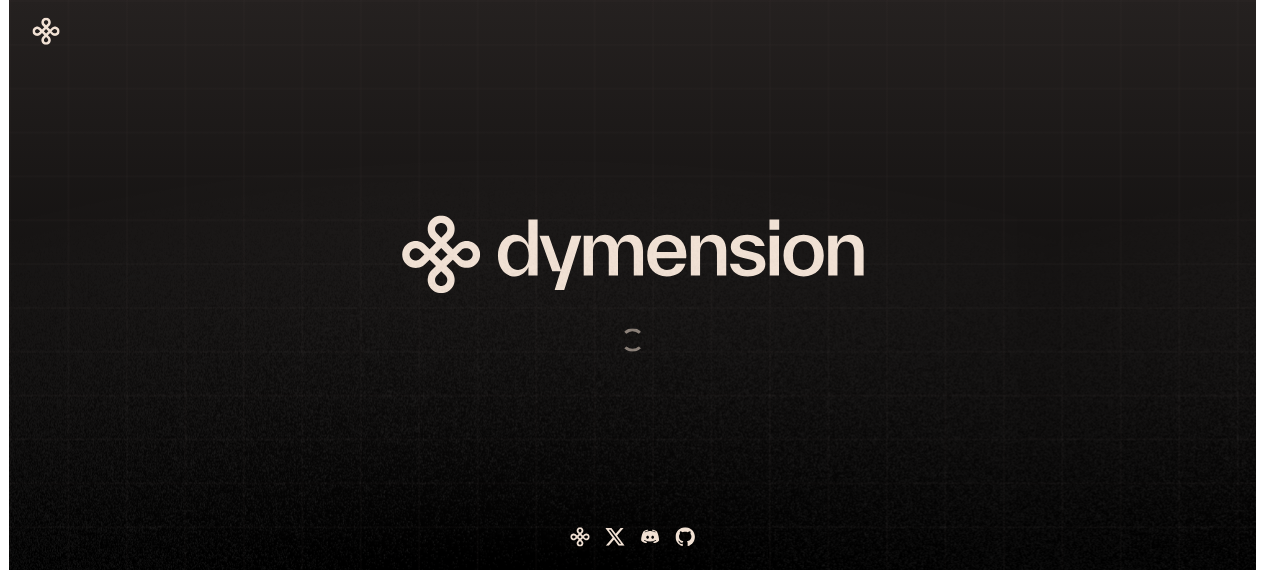 scroll, scrollTop: 0, scrollLeft: 0, axis: both 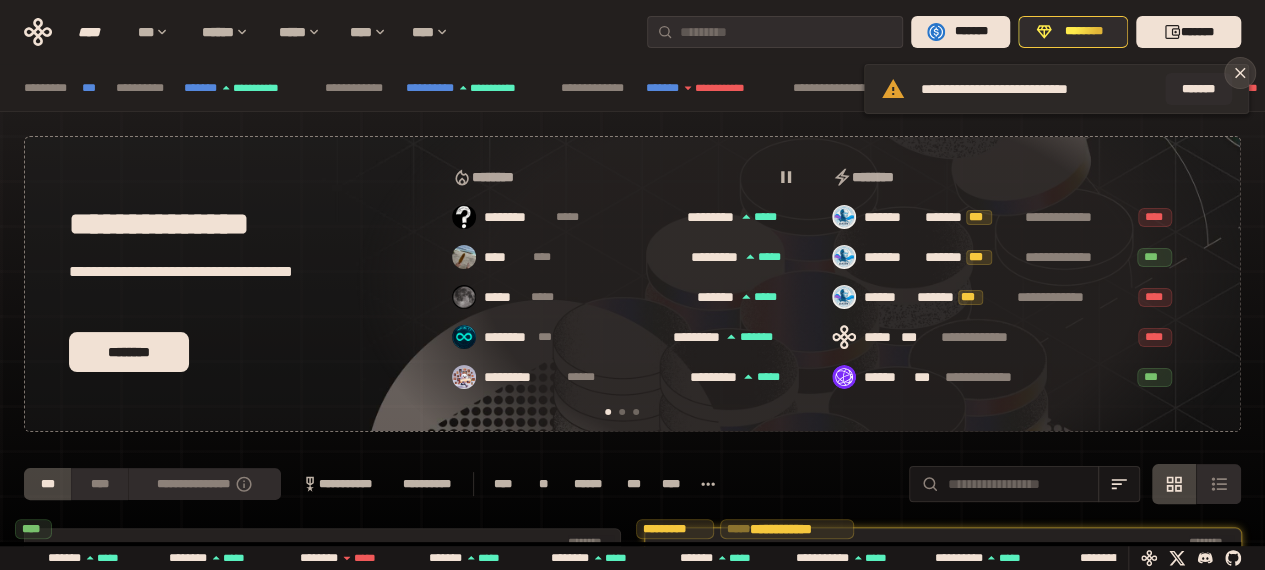 click 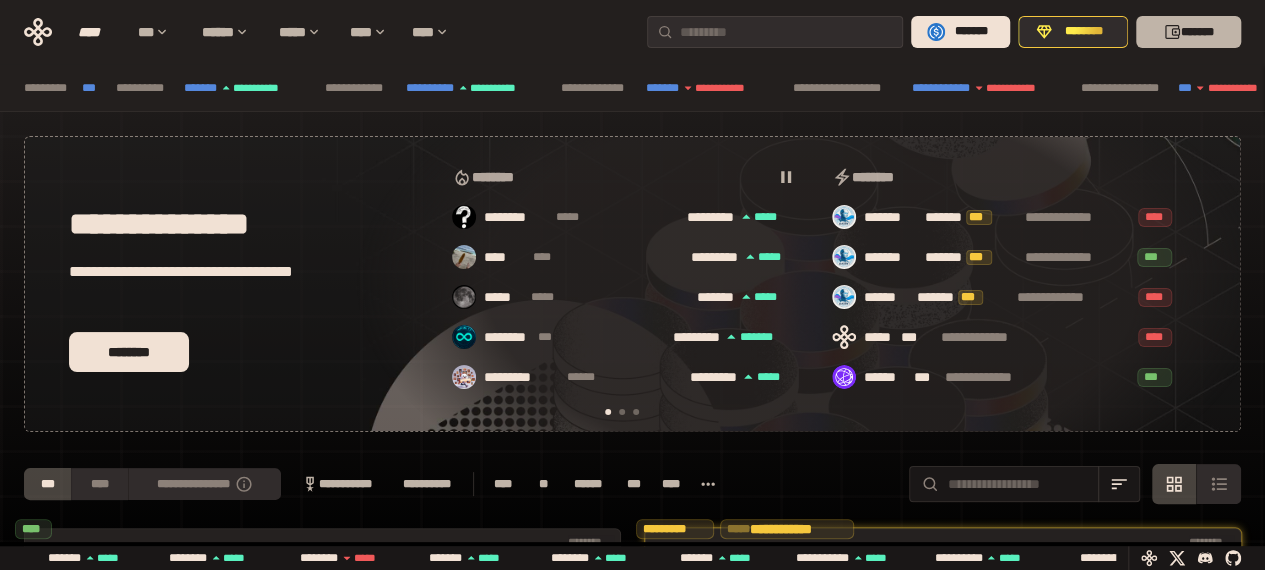 click on "*******" at bounding box center (1188, 32) 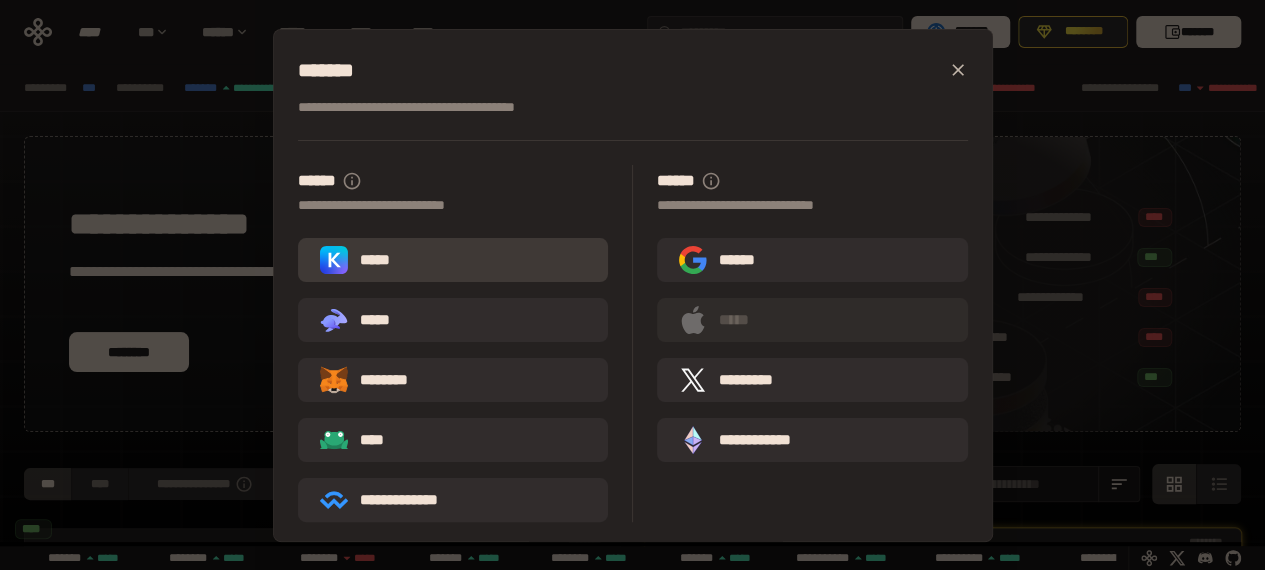 click on "*****" at bounding box center [453, 260] 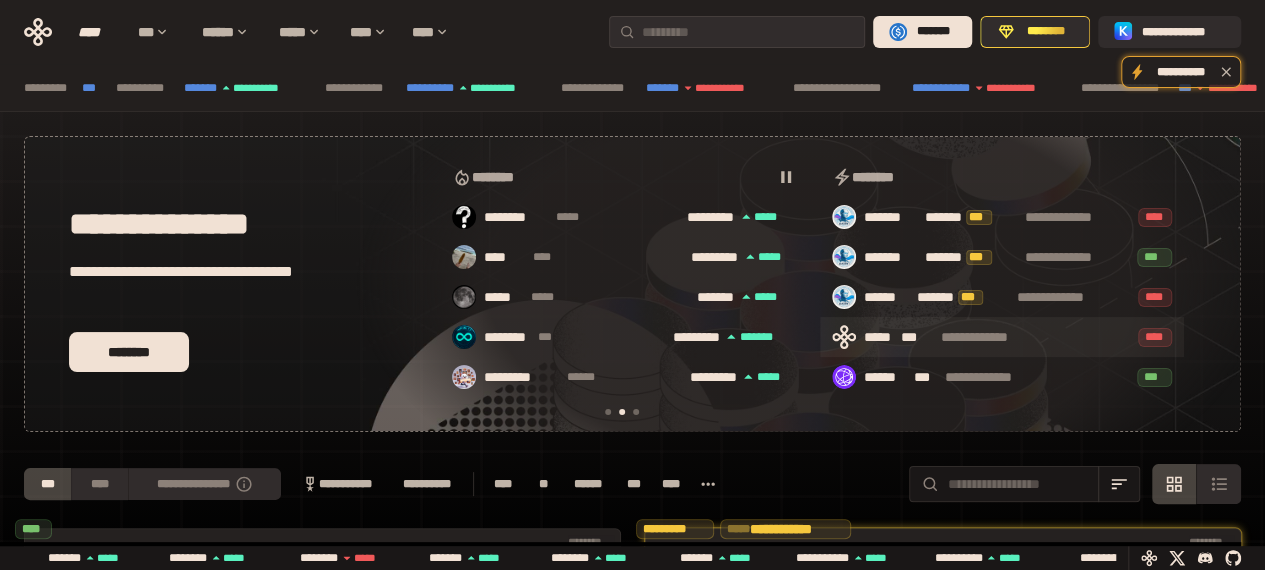 scroll, scrollTop: 0, scrollLeft: 396, axis: horizontal 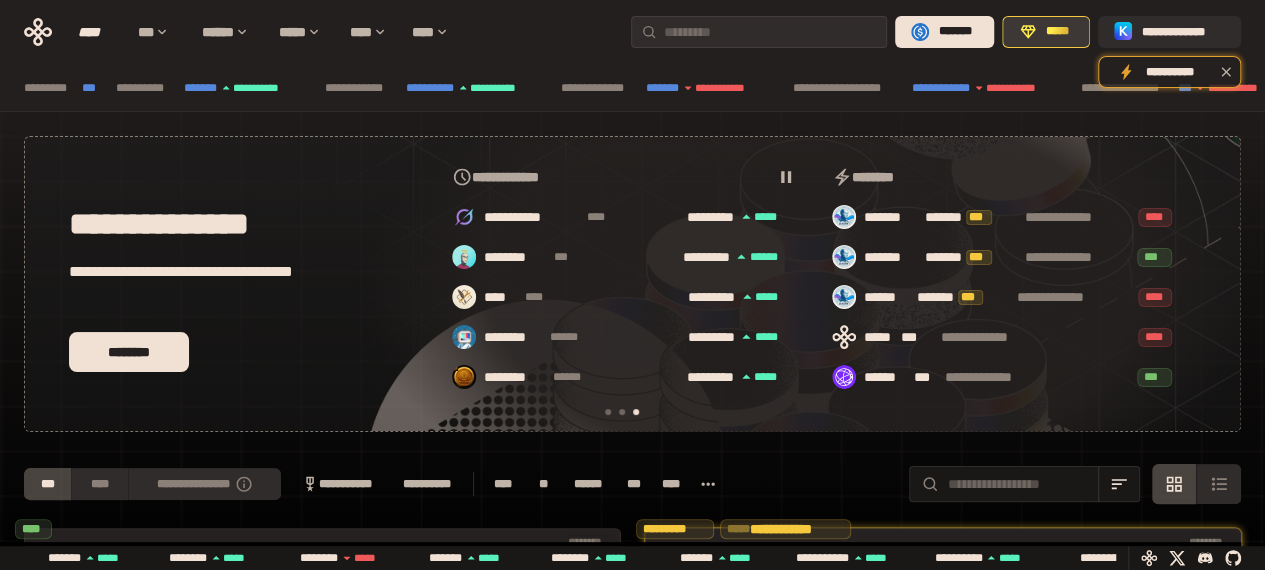 click on "*****" at bounding box center [1057, 32] 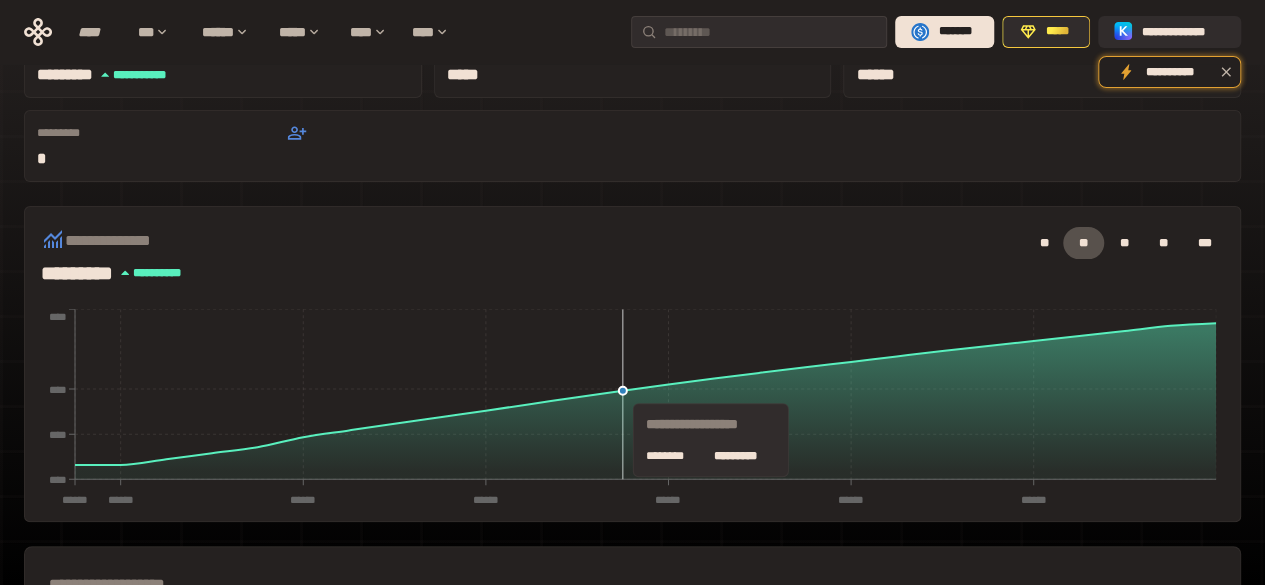 scroll, scrollTop: 500, scrollLeft: 0, axis: vertical 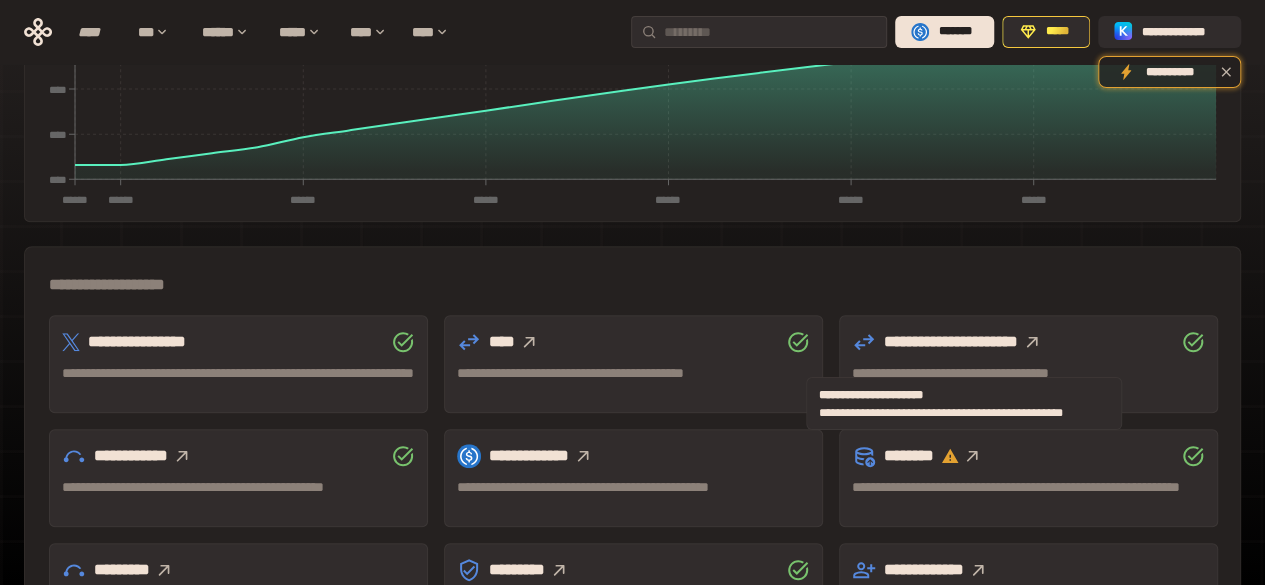 click 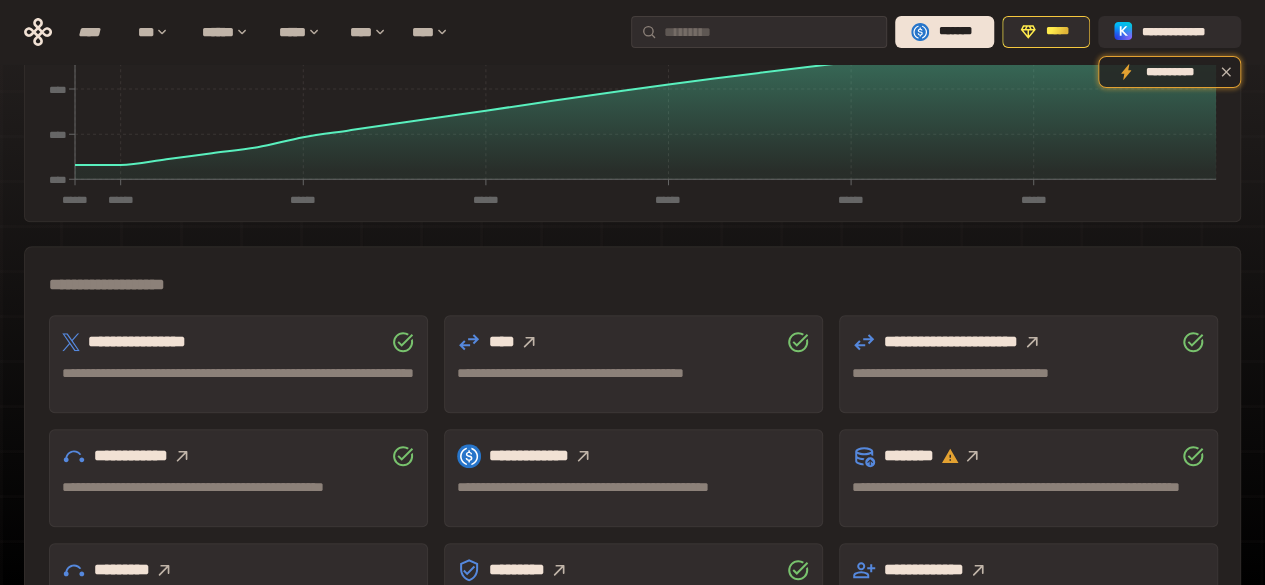 click 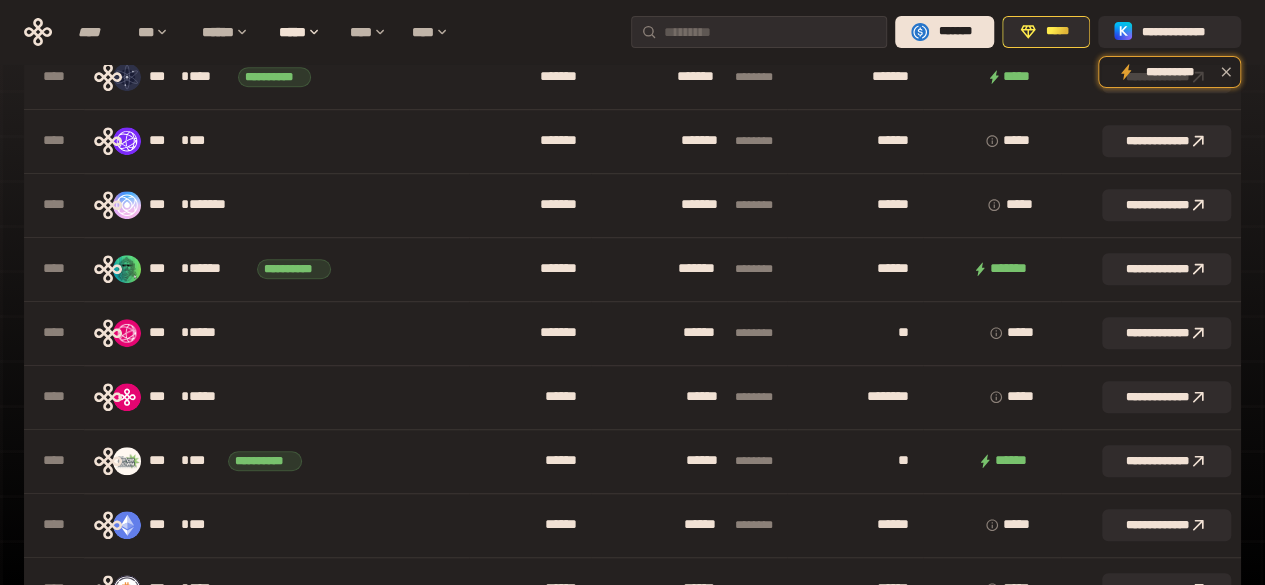 scroll, scrollTop: 200, scrollLeft: 0, axis: vertical 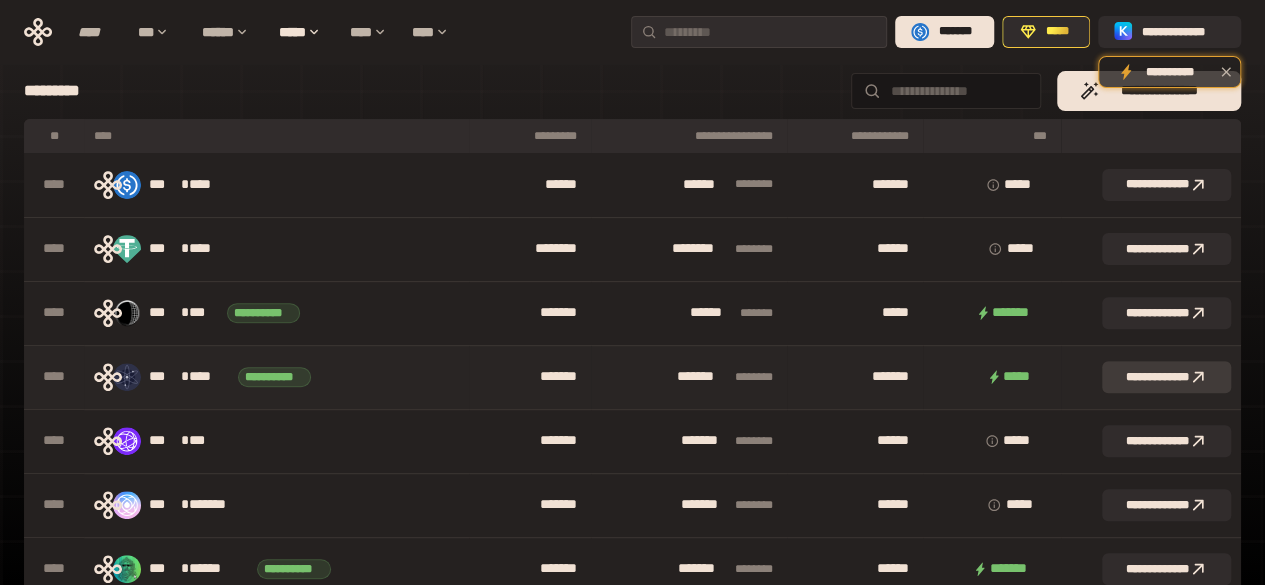 click 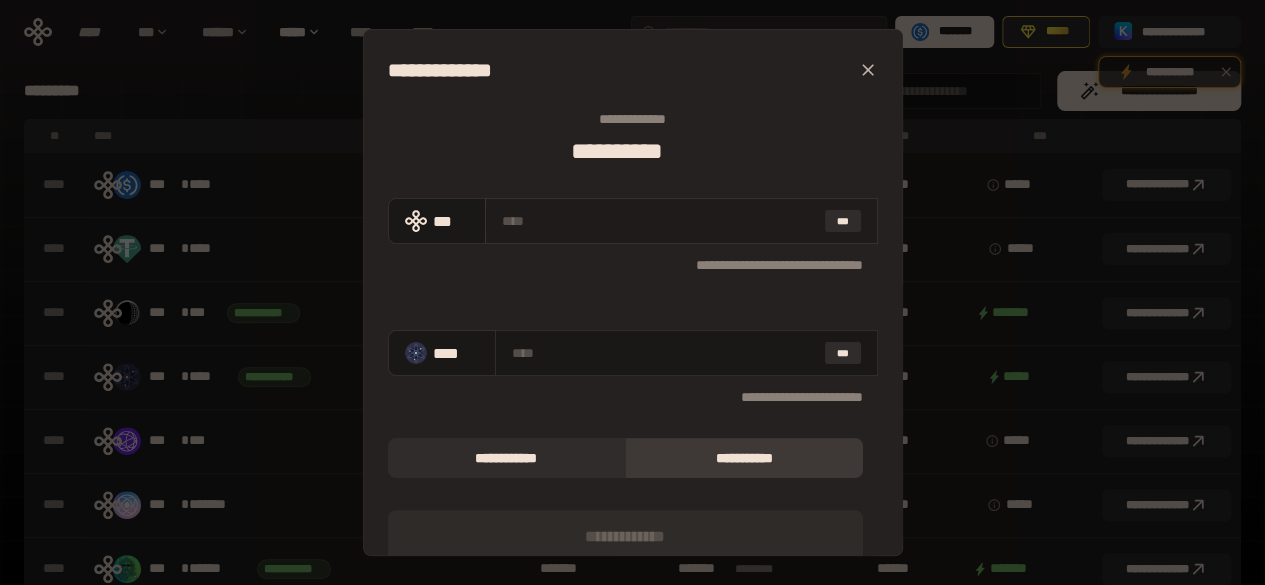 click at bounding box center (659, 221) 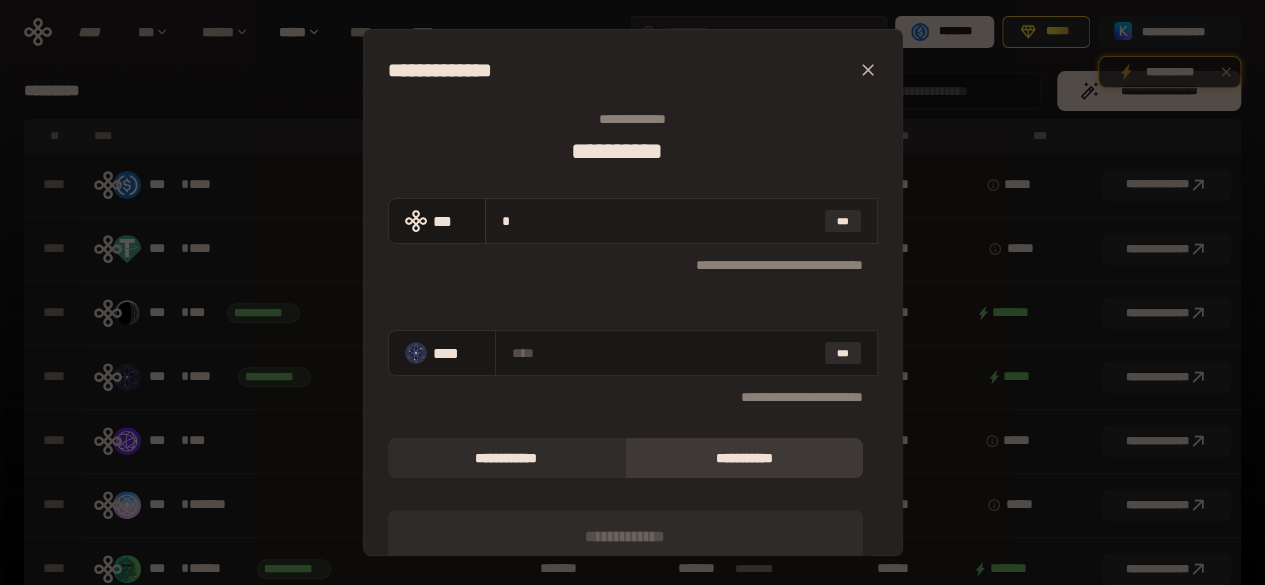 type on "**********" 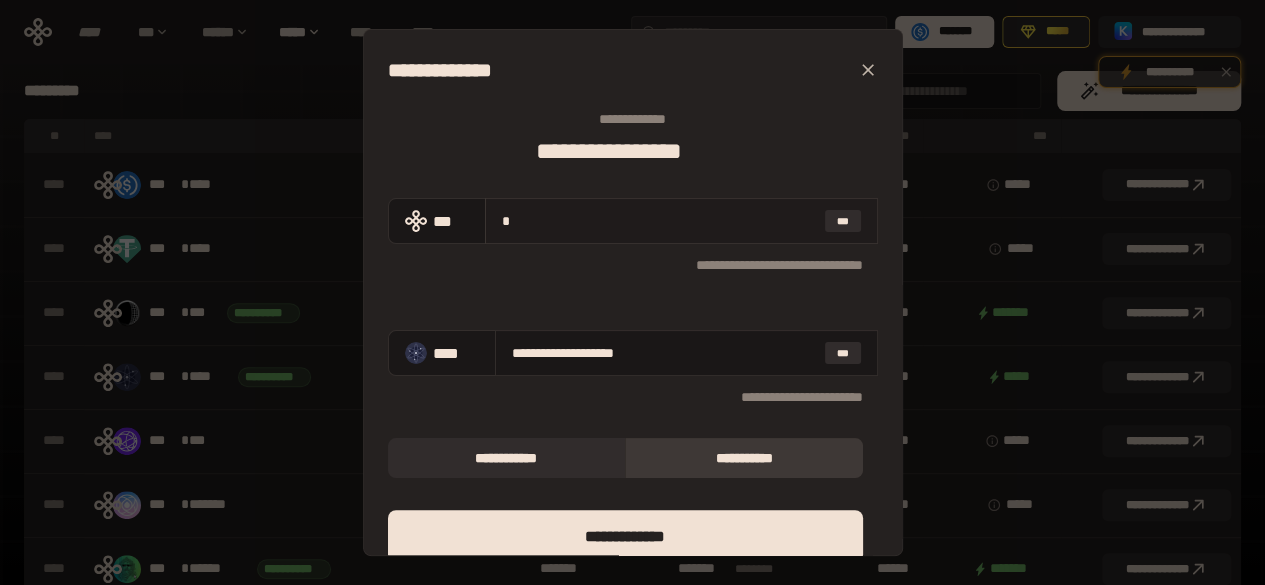 type on "**" 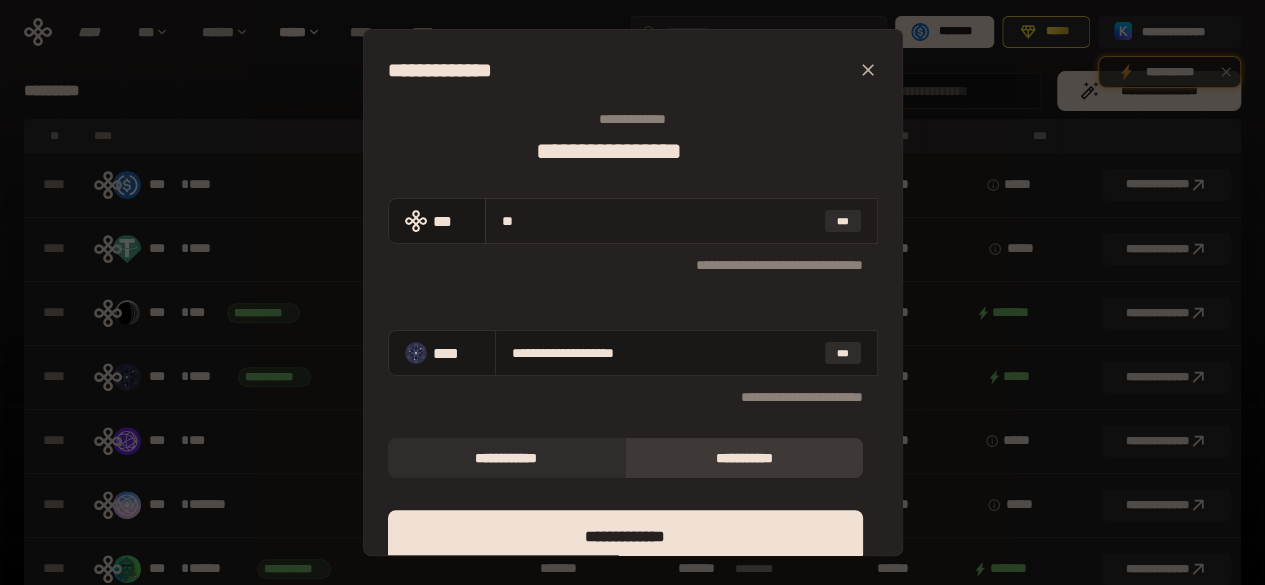 type on "**********" 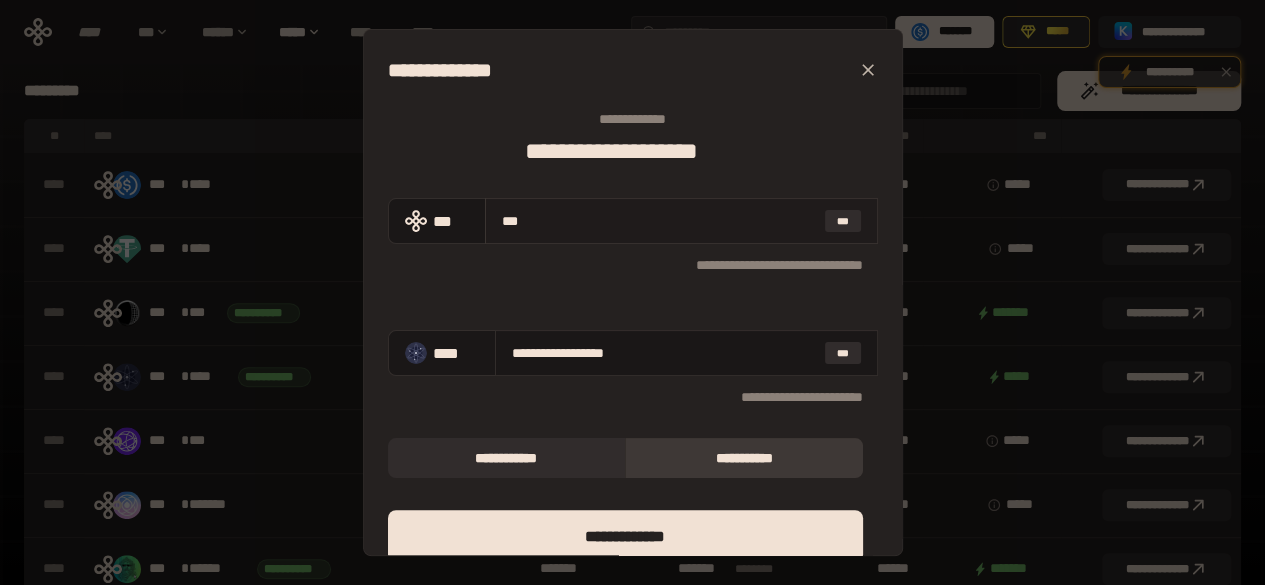 type on "**********" 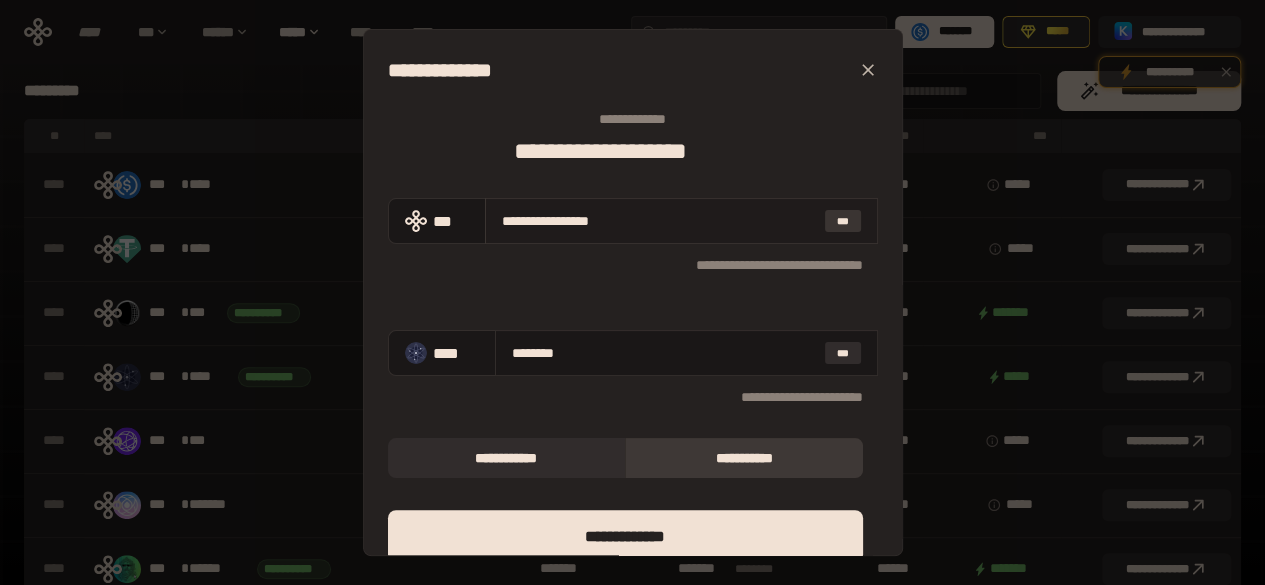 click on "***" at bounding box center (843, 221) 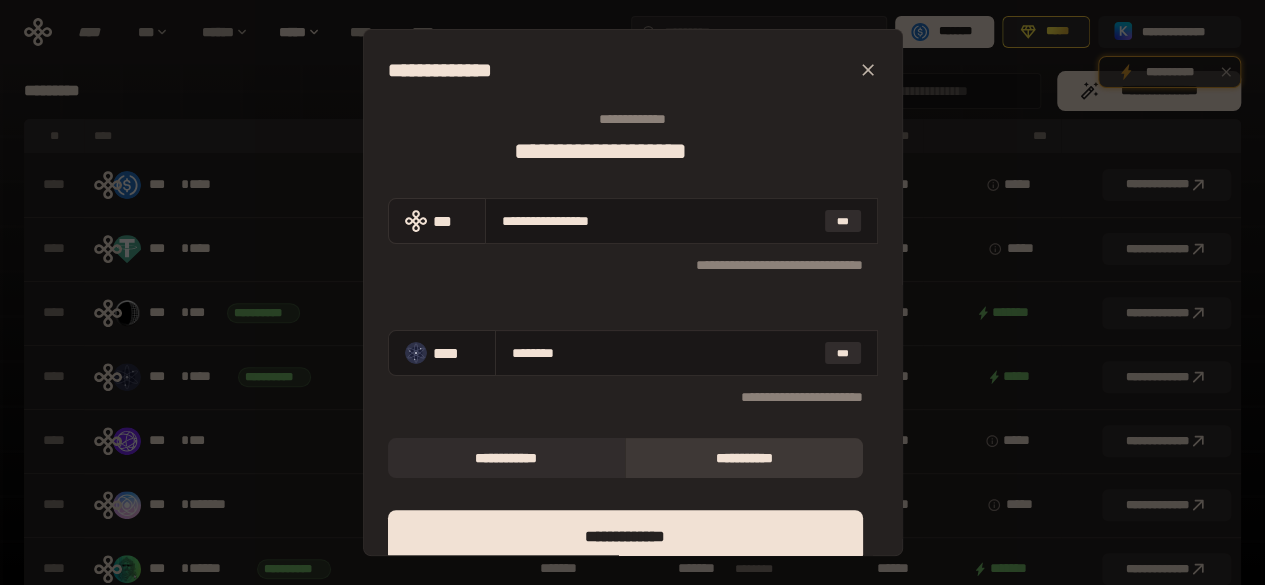 drag, startPoint x: 688, startPoint y: 227, endPoint x: 463, endPoint y: 227, distance: 225 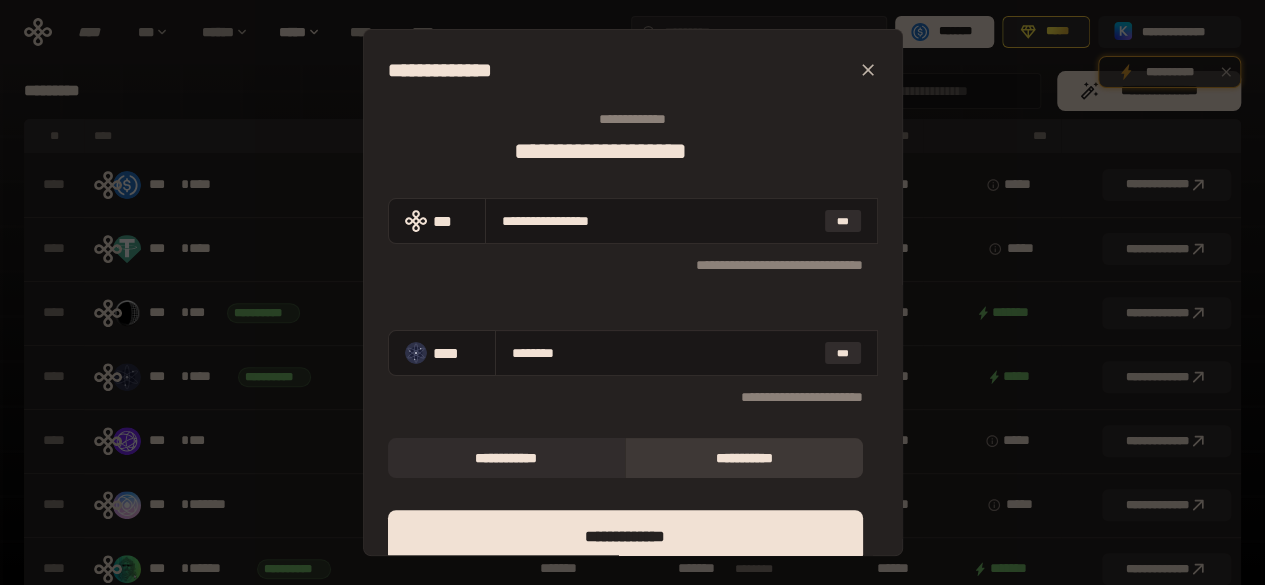 type on "*" 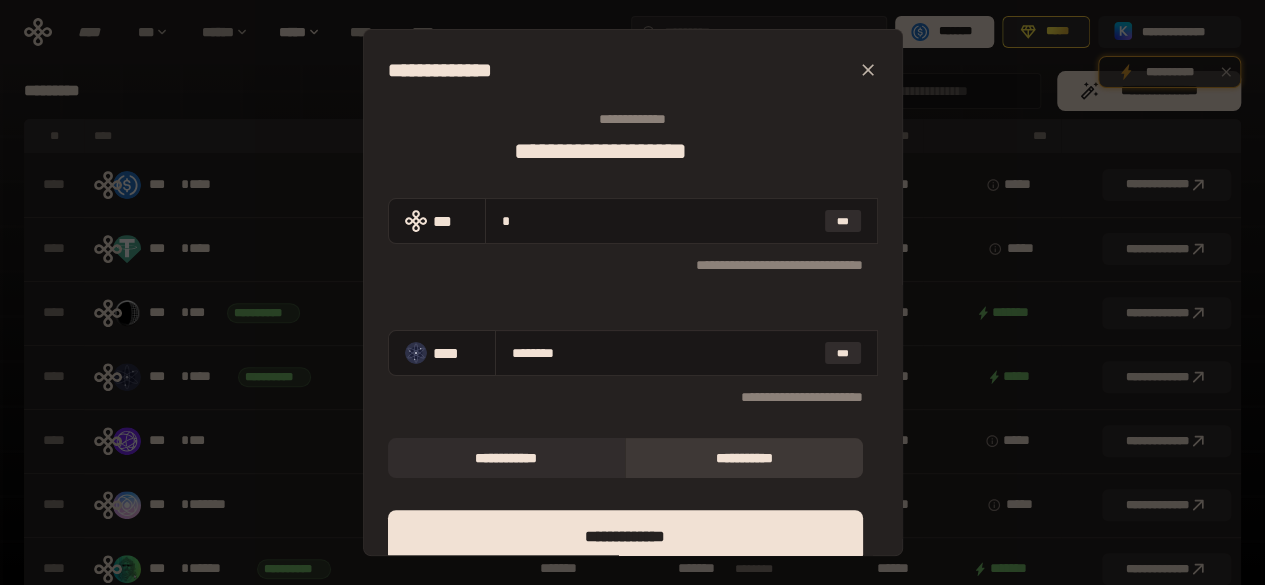 type on "**********" 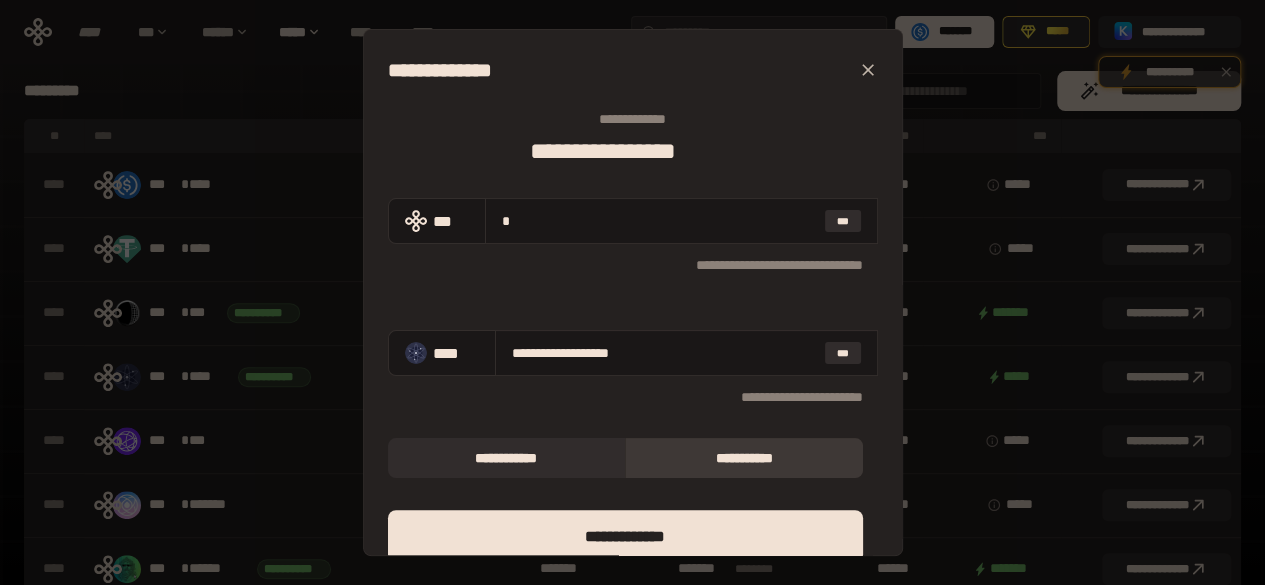 type on "**" 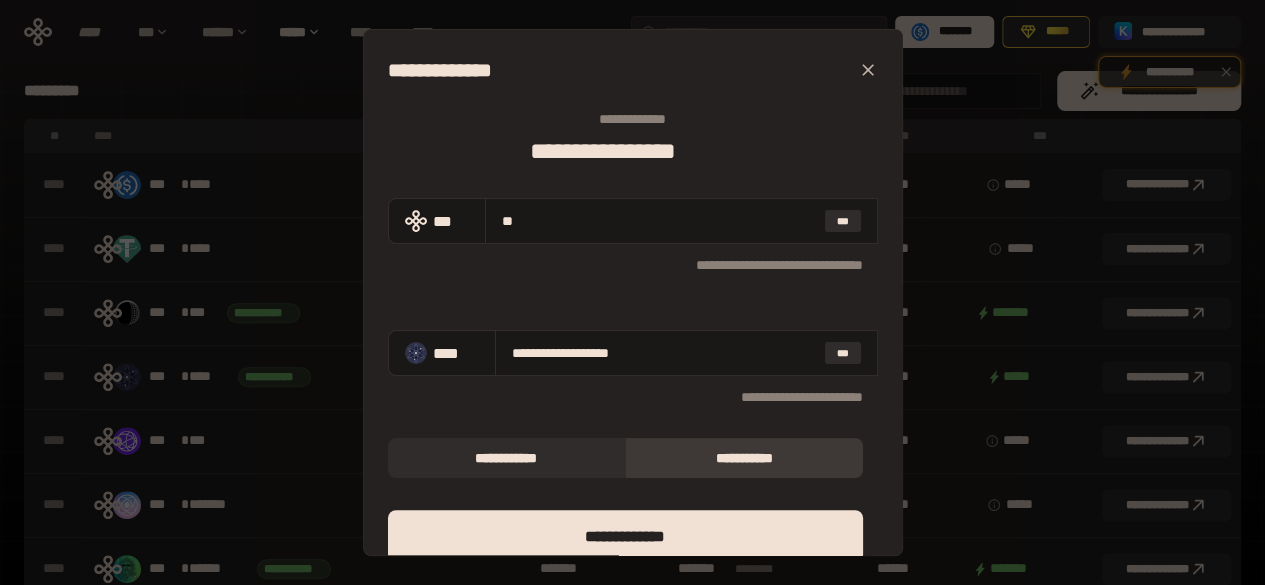 type on "**********" 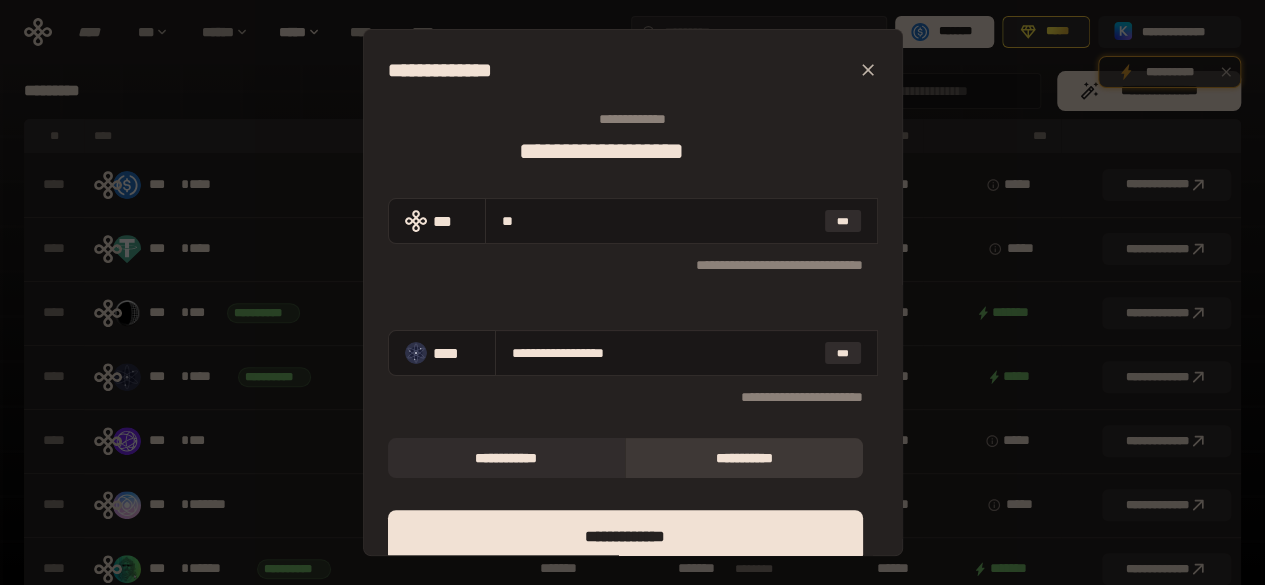 type on "*" 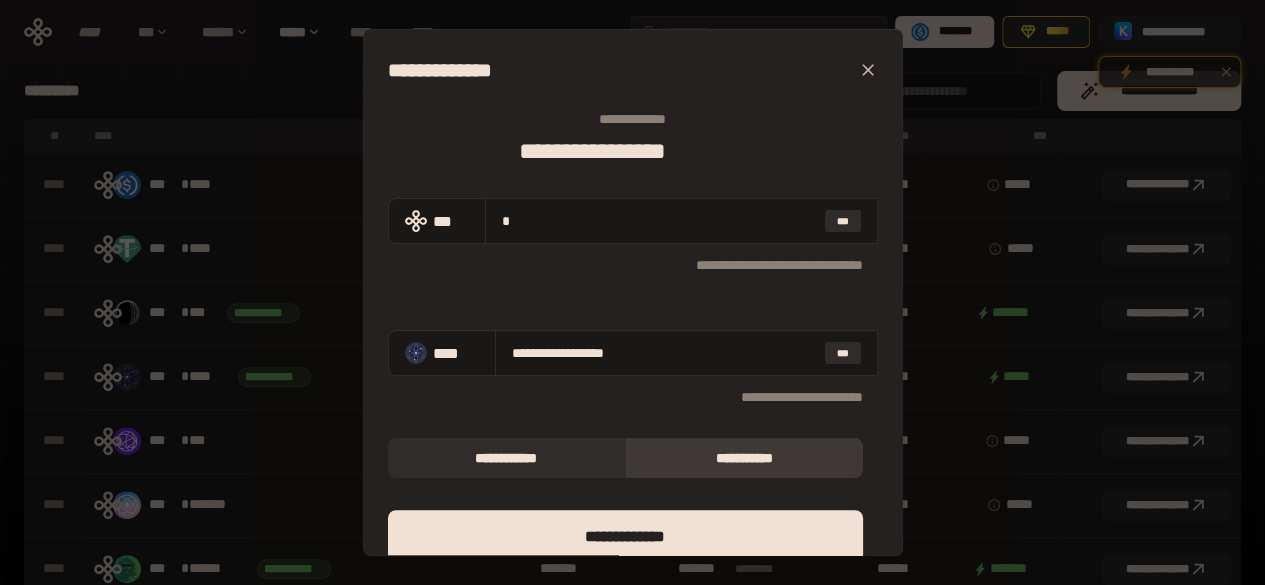 type on "**********" 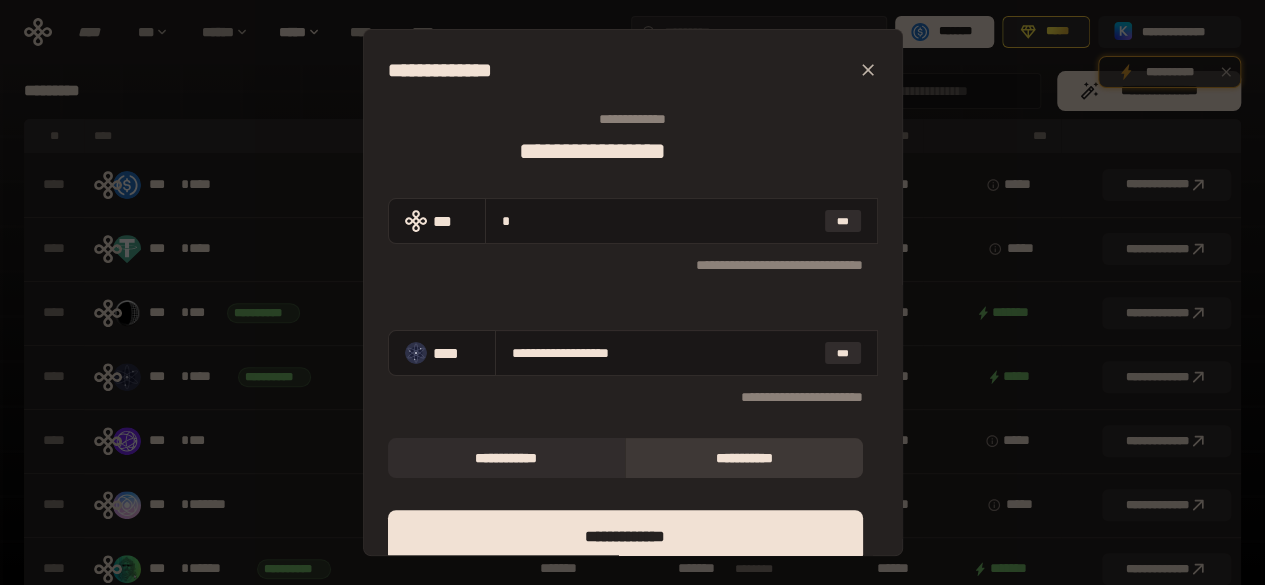 type 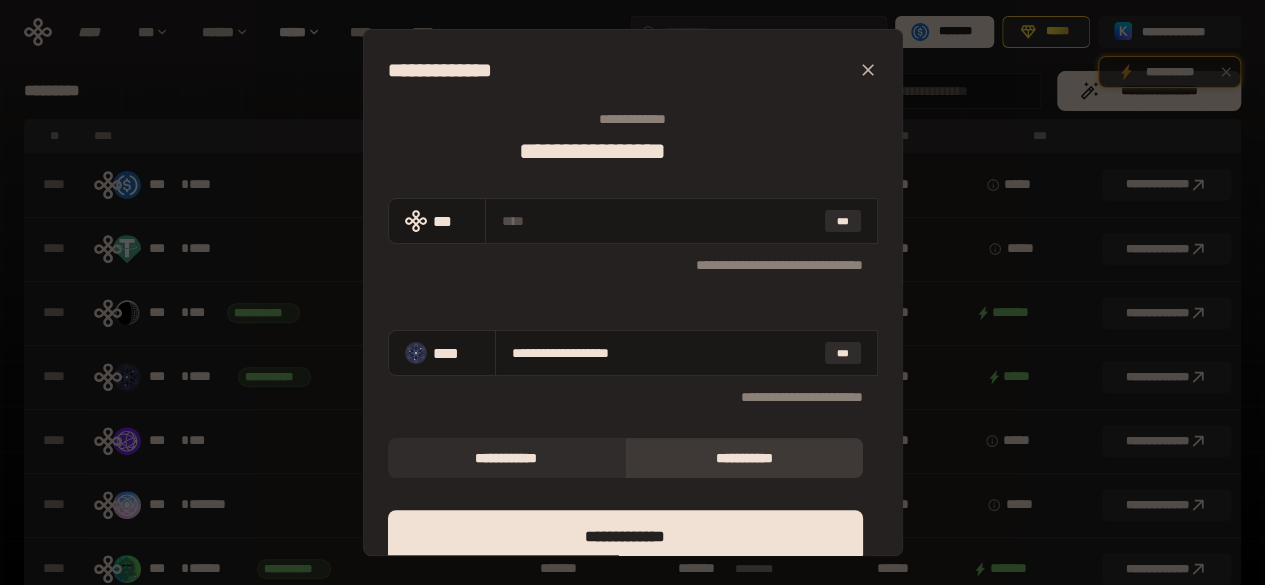 type 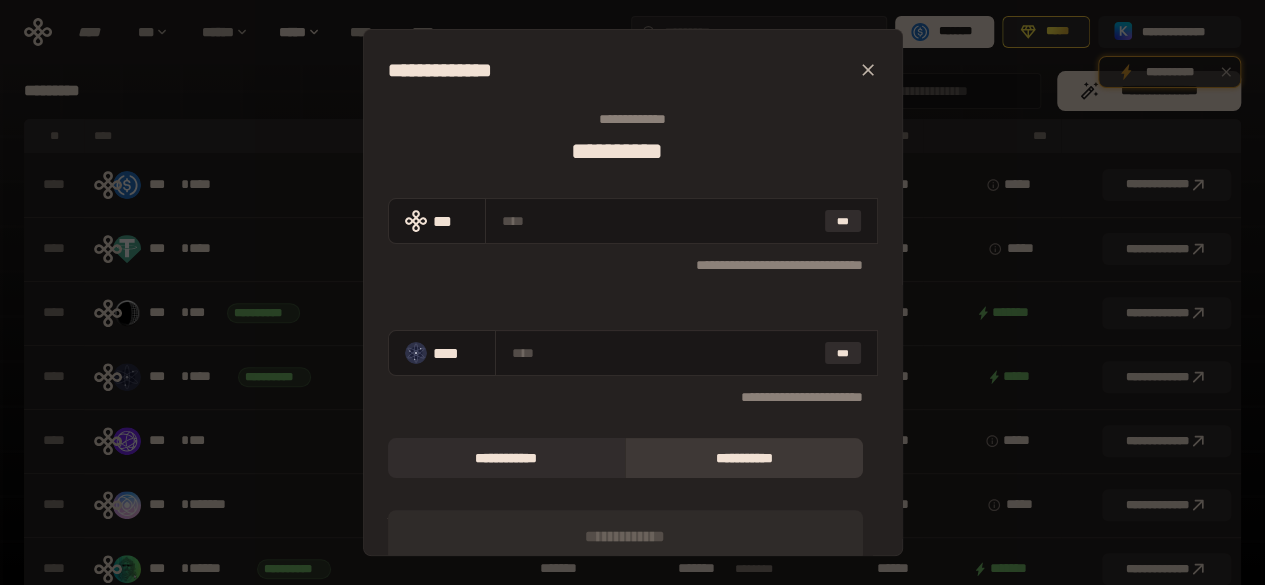 type on "*" 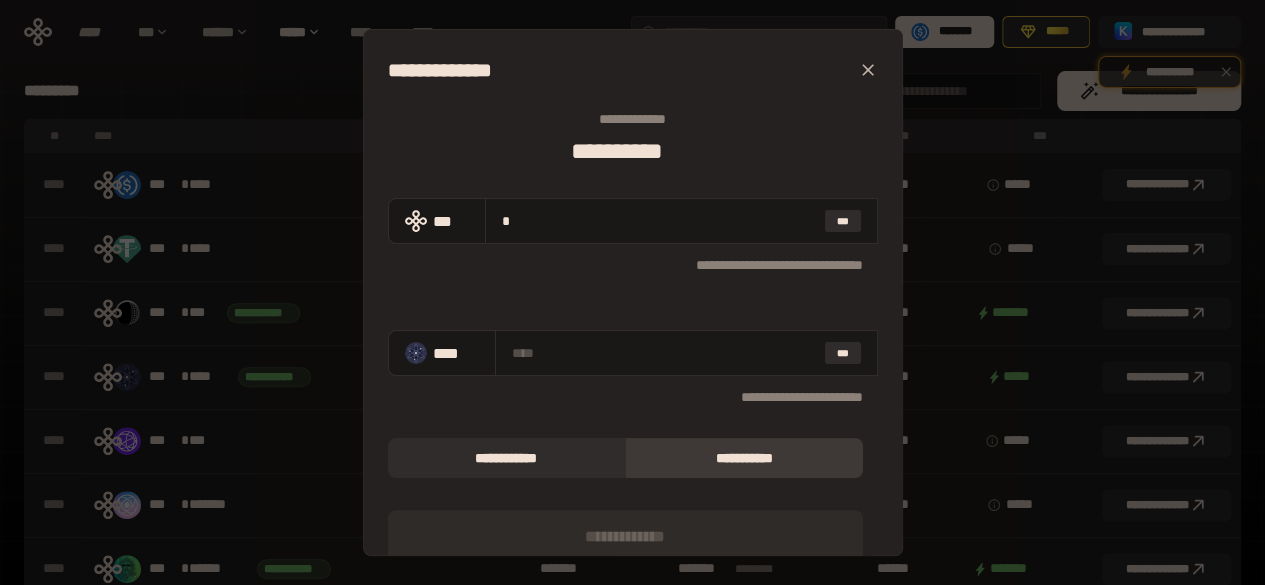 type on "**********" 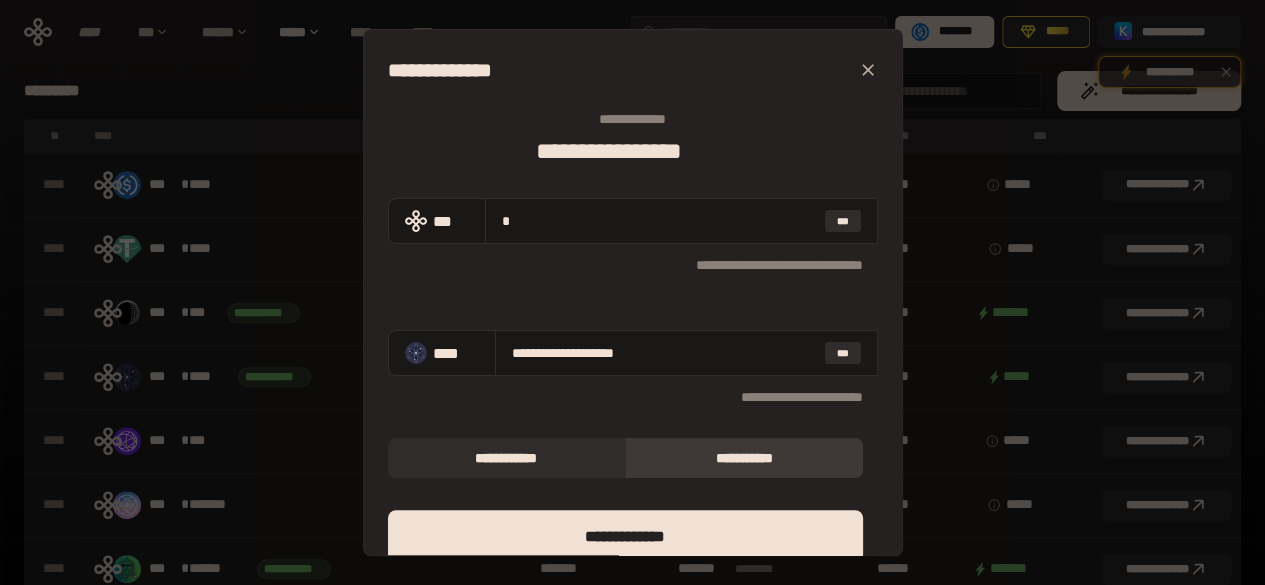 type on "**" 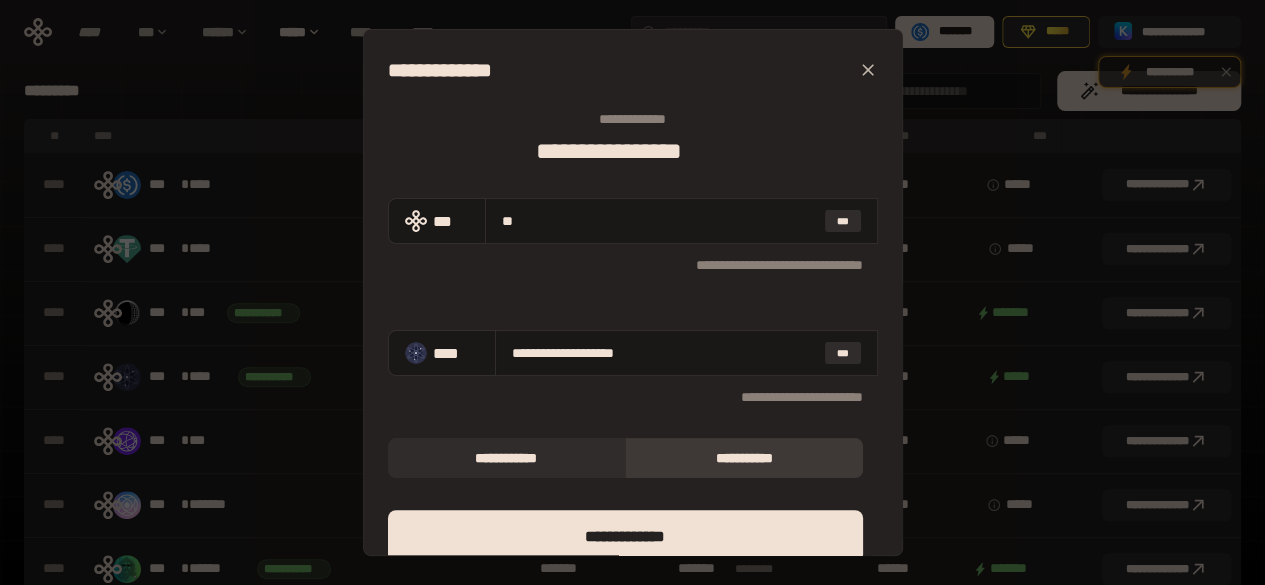 type on "**********" 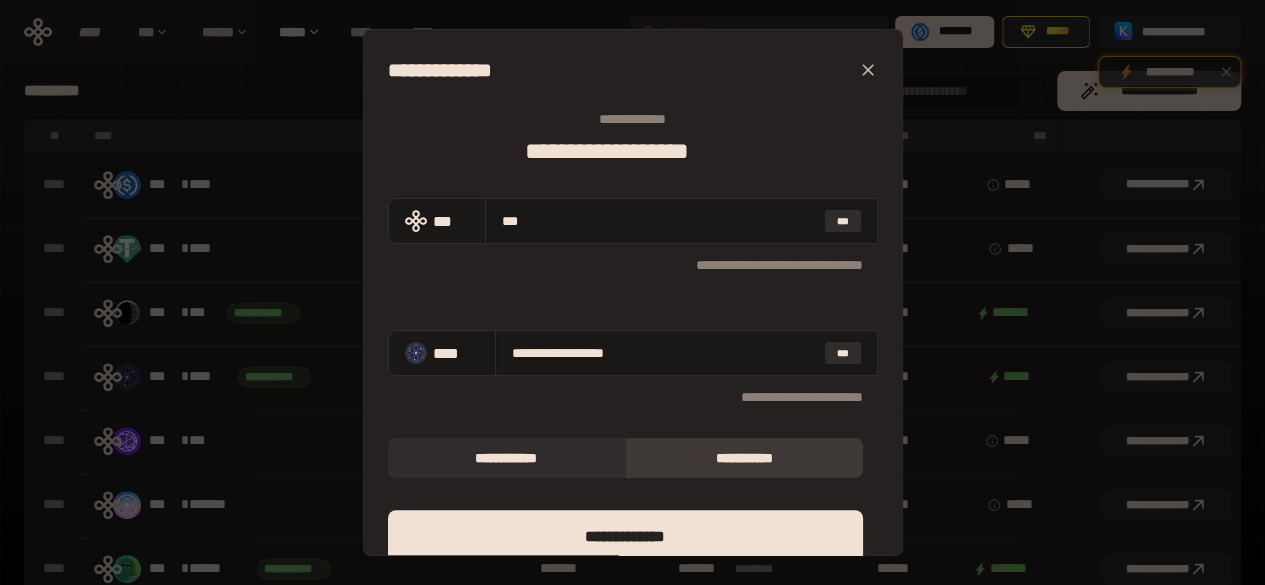 type on "**********" 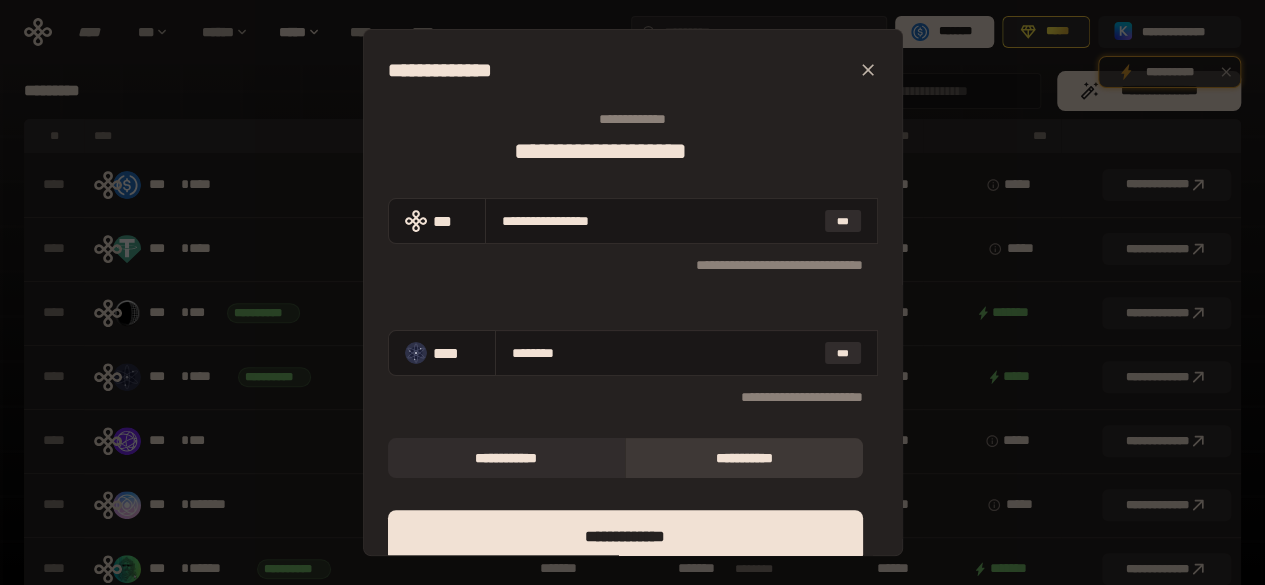 type on "**********" 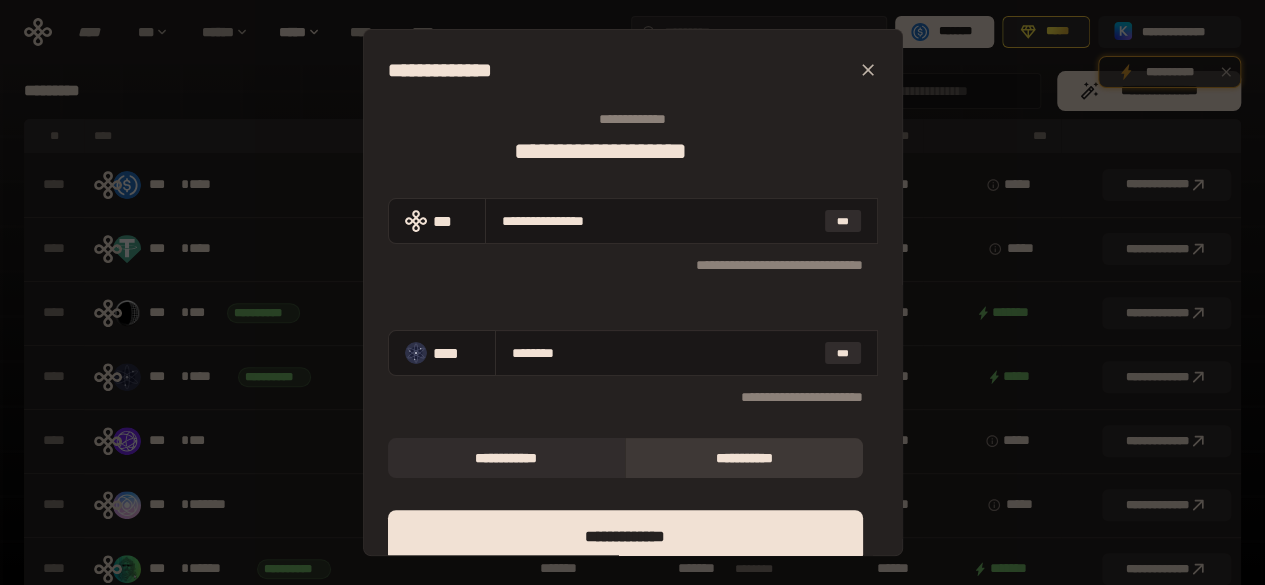 type on "**********" 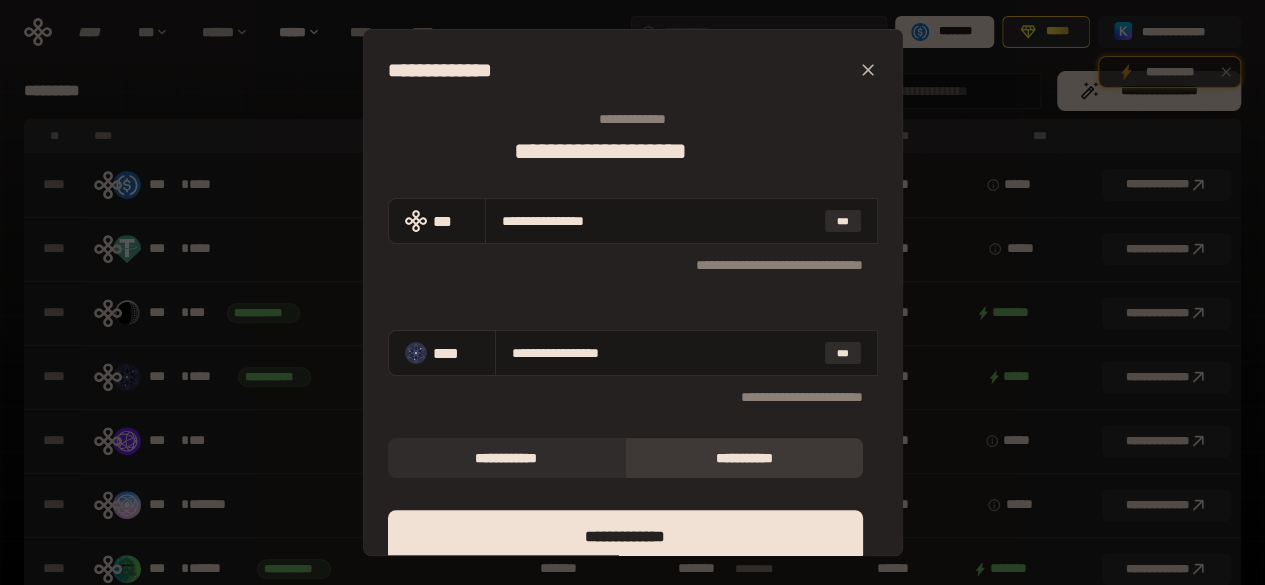 type on "**********" 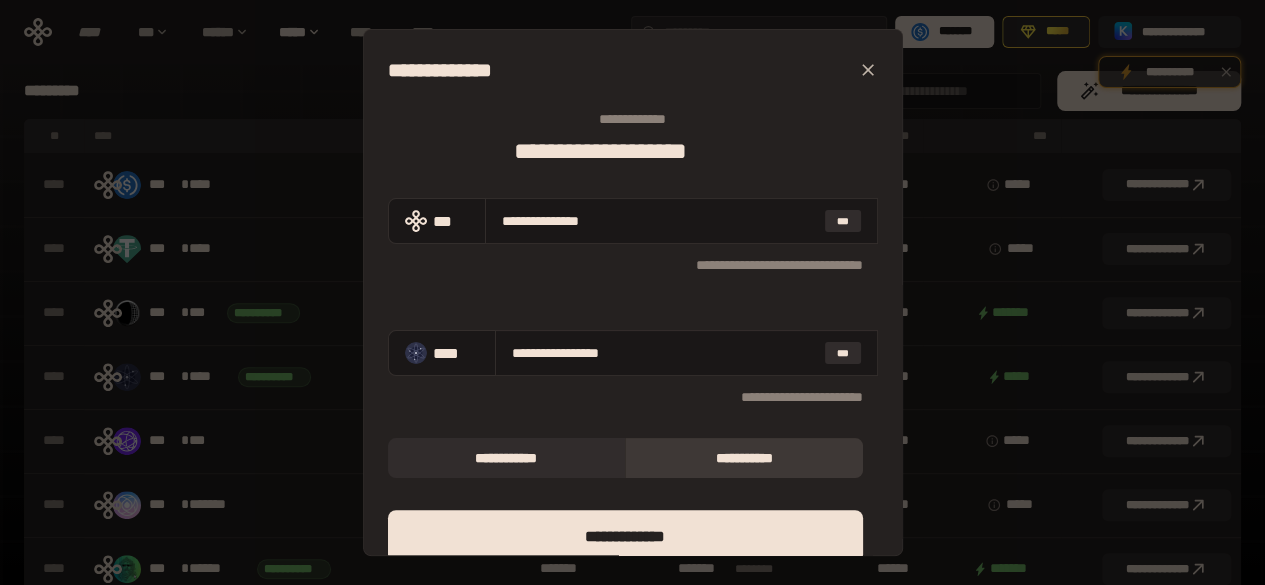 type on "**********" 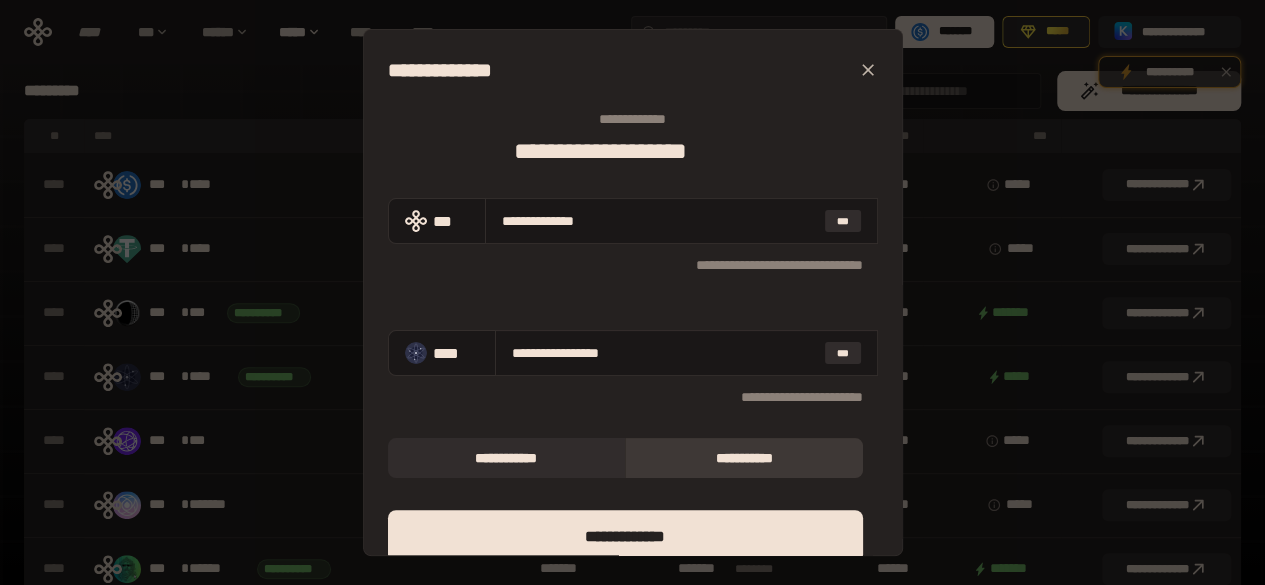 type on "**********" 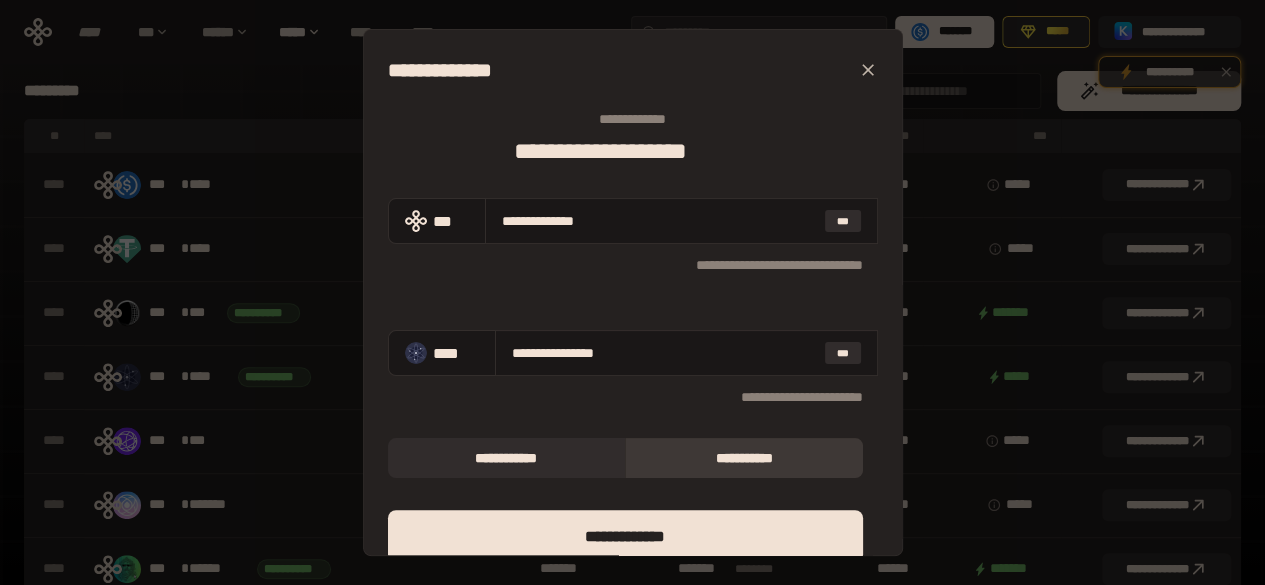 type on "**********" 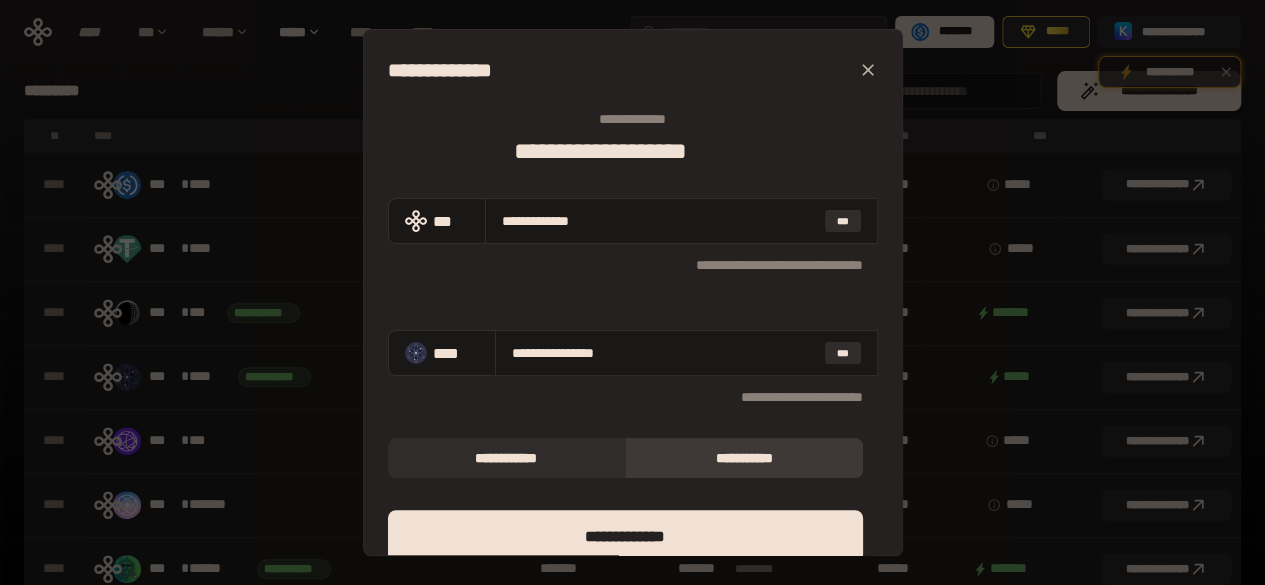 type on "**********" 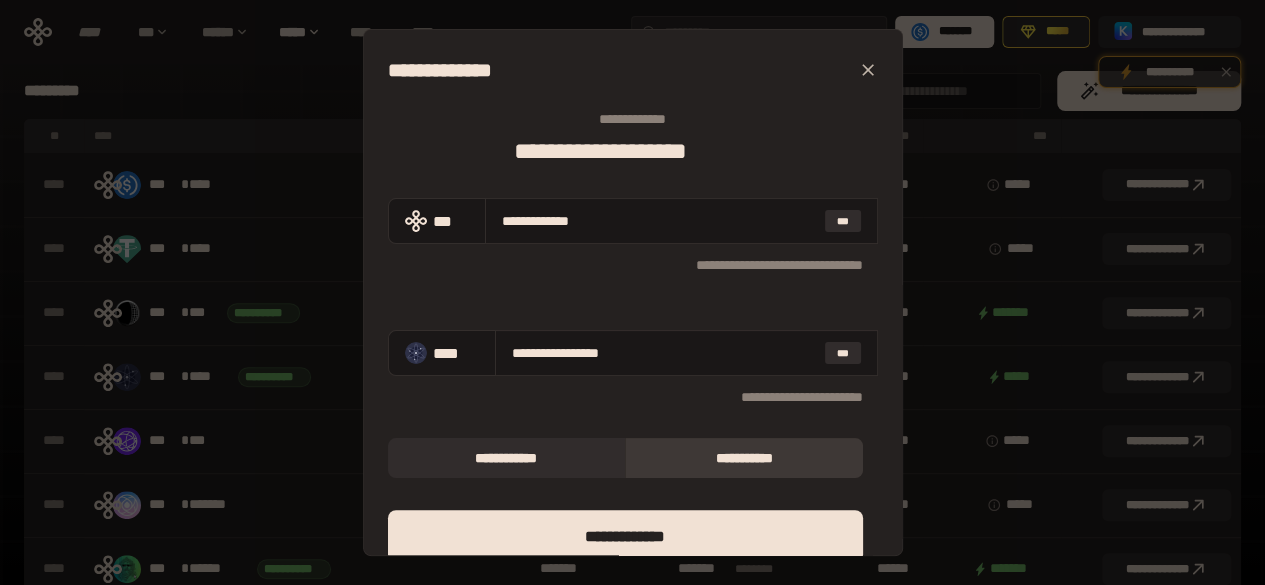 type on "**********" 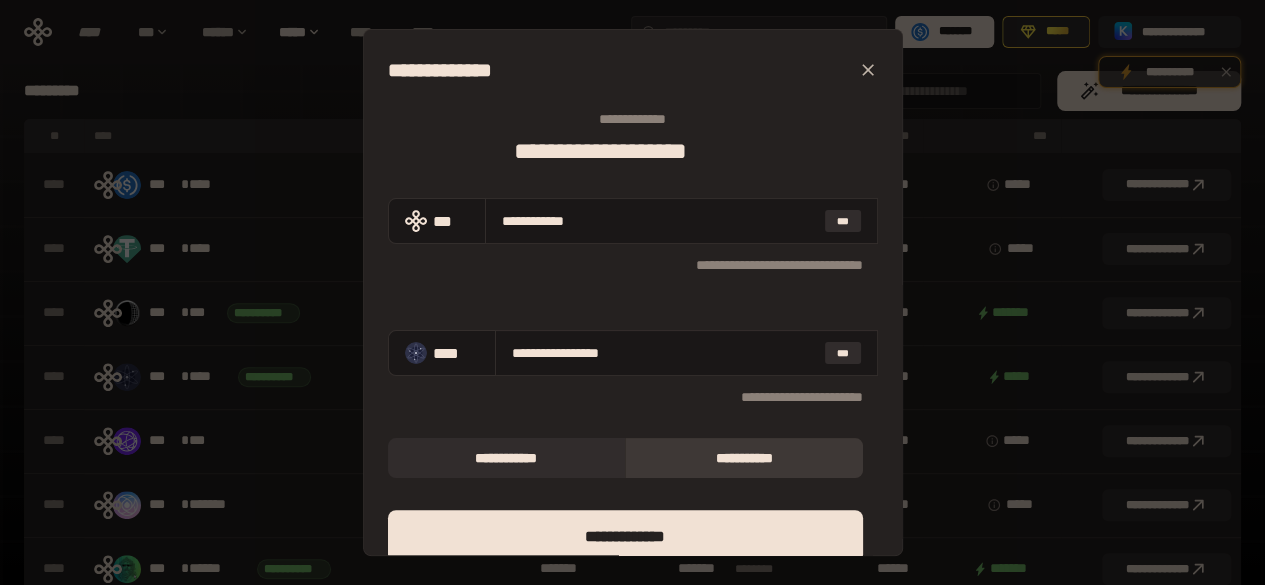 type on "**********" 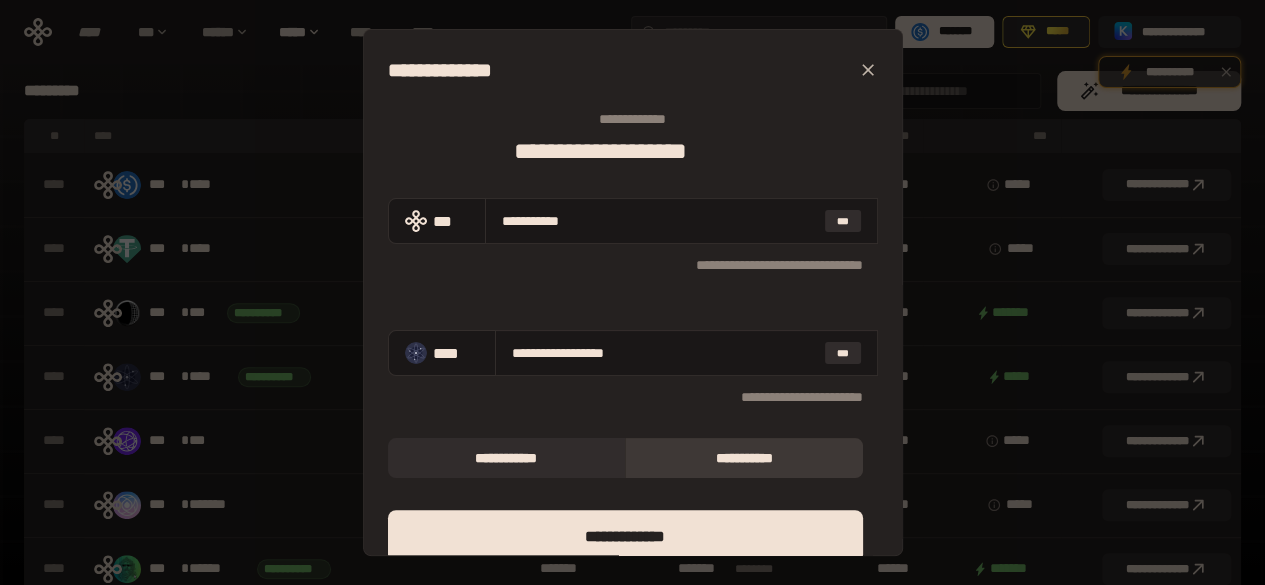 type on "**********" 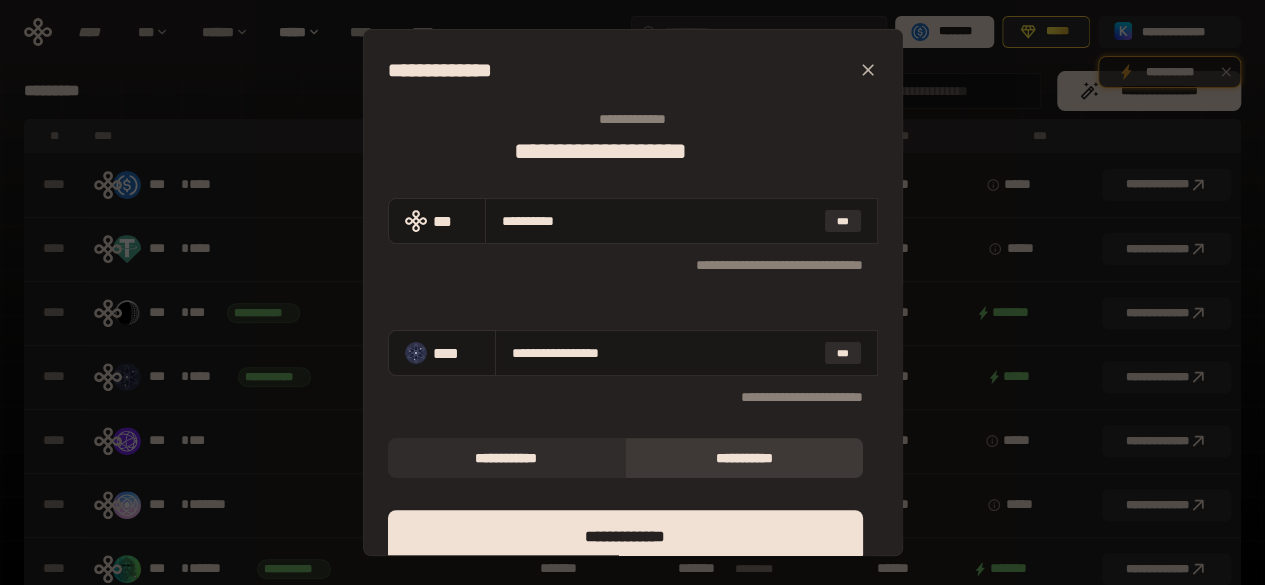 type on "*********" 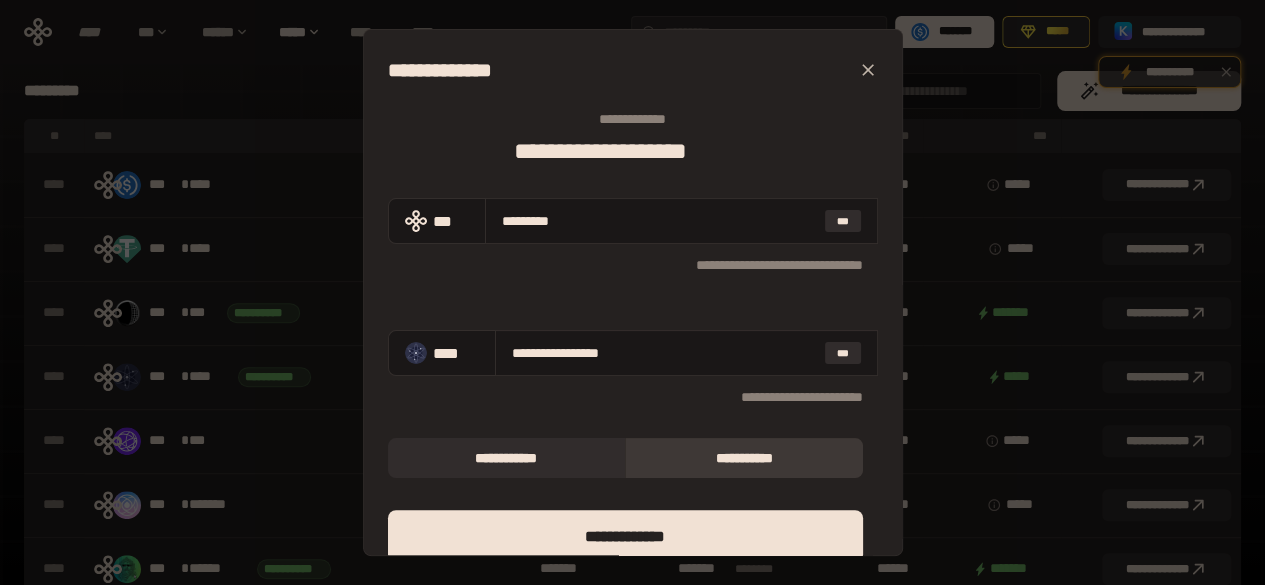 type on "**********" 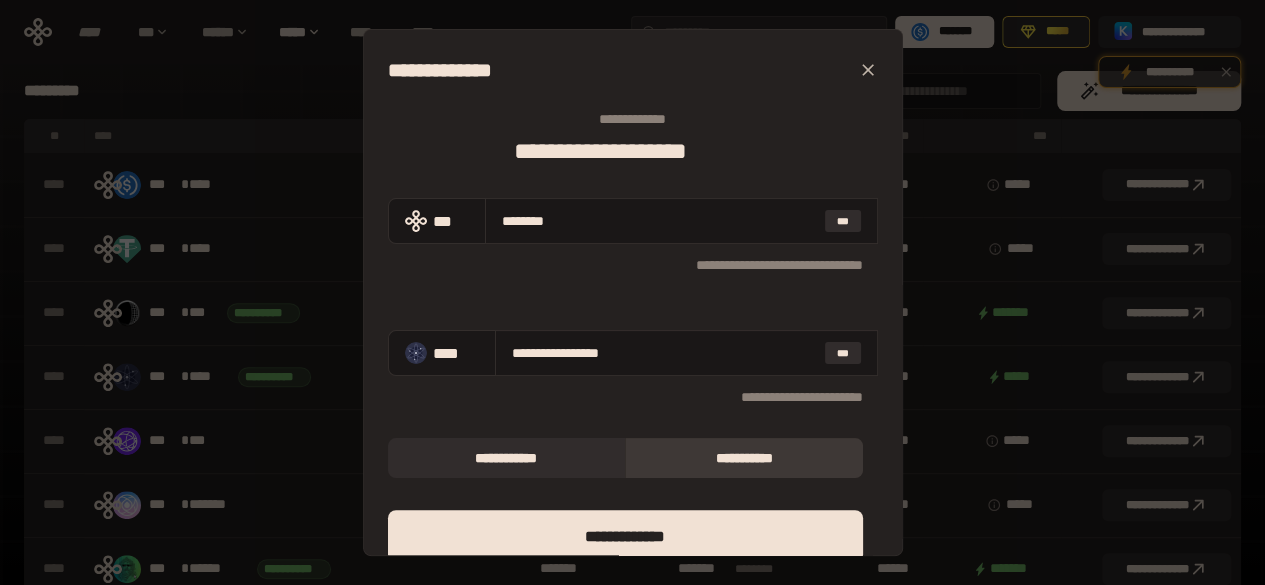 type on "**********" 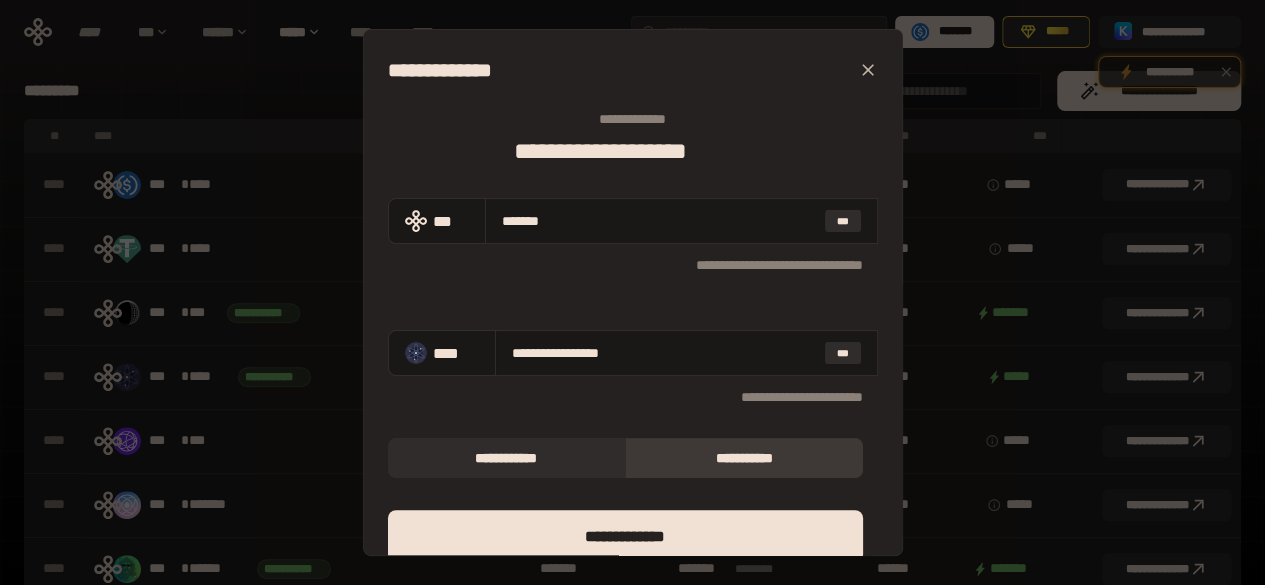 type on "**********" 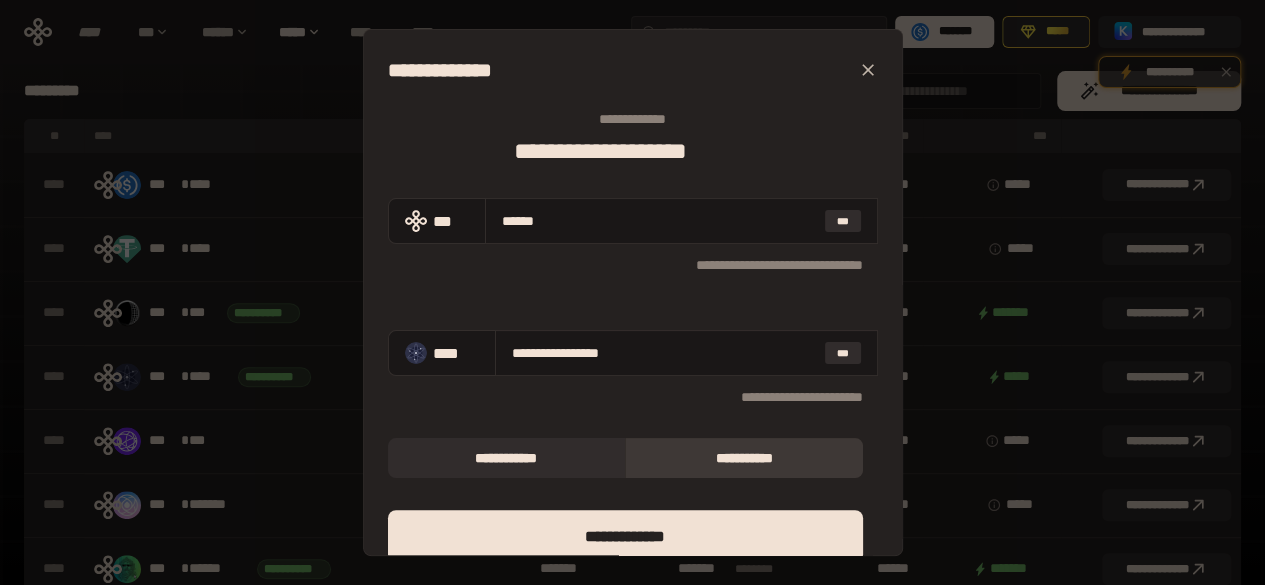 type on "**********" 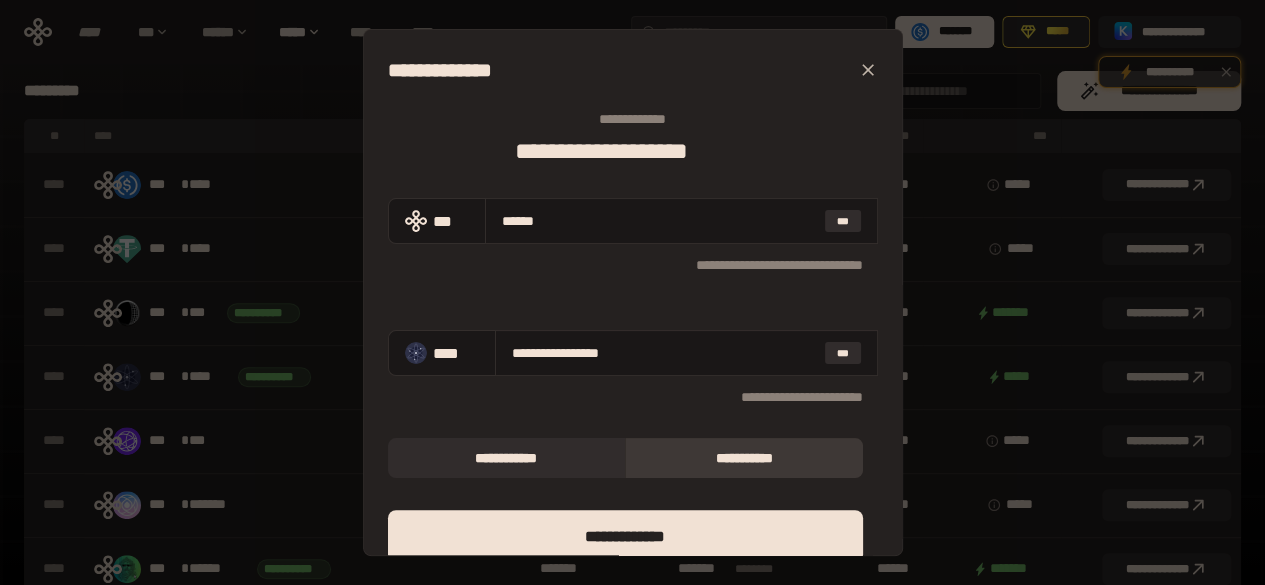 type on "*****" 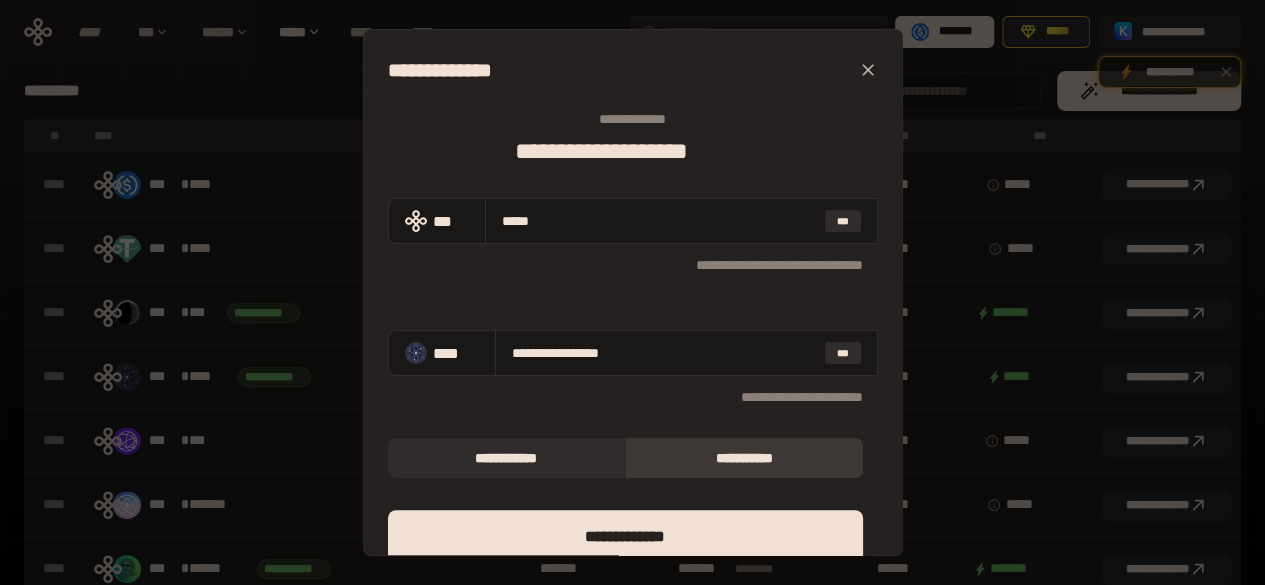 type on "**********" 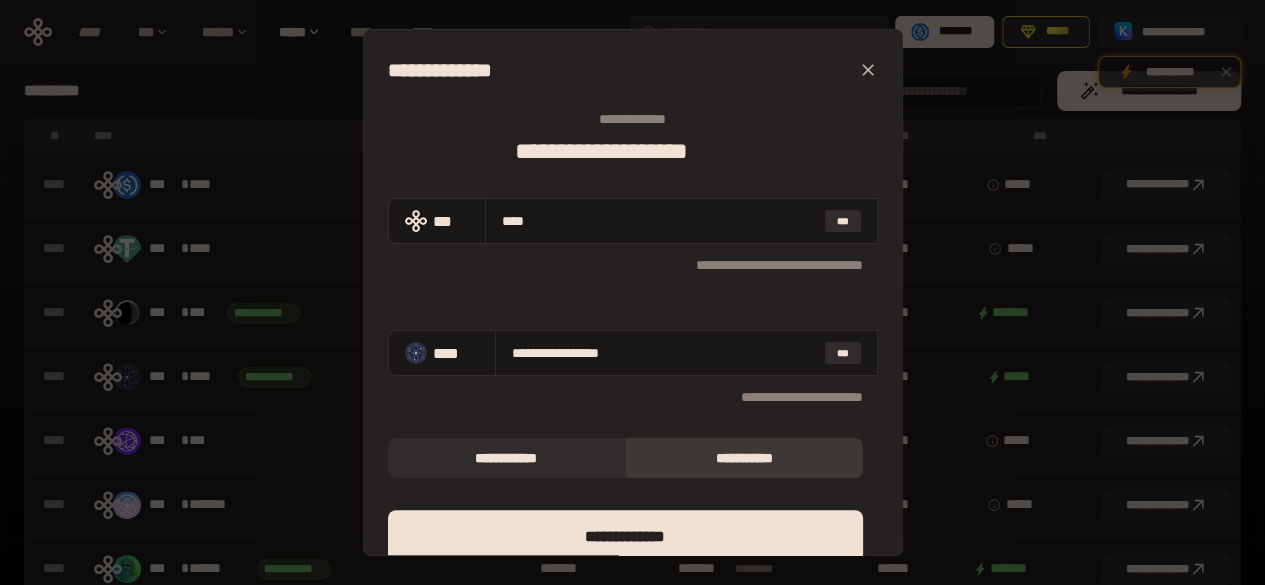 type on "**********" 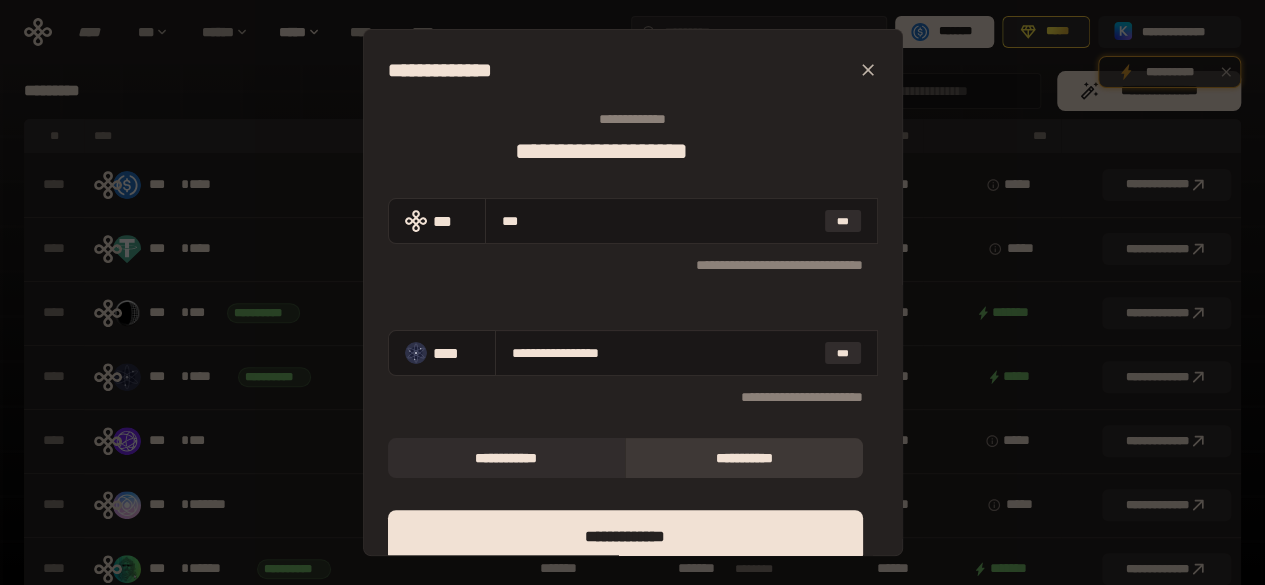 type on "**" 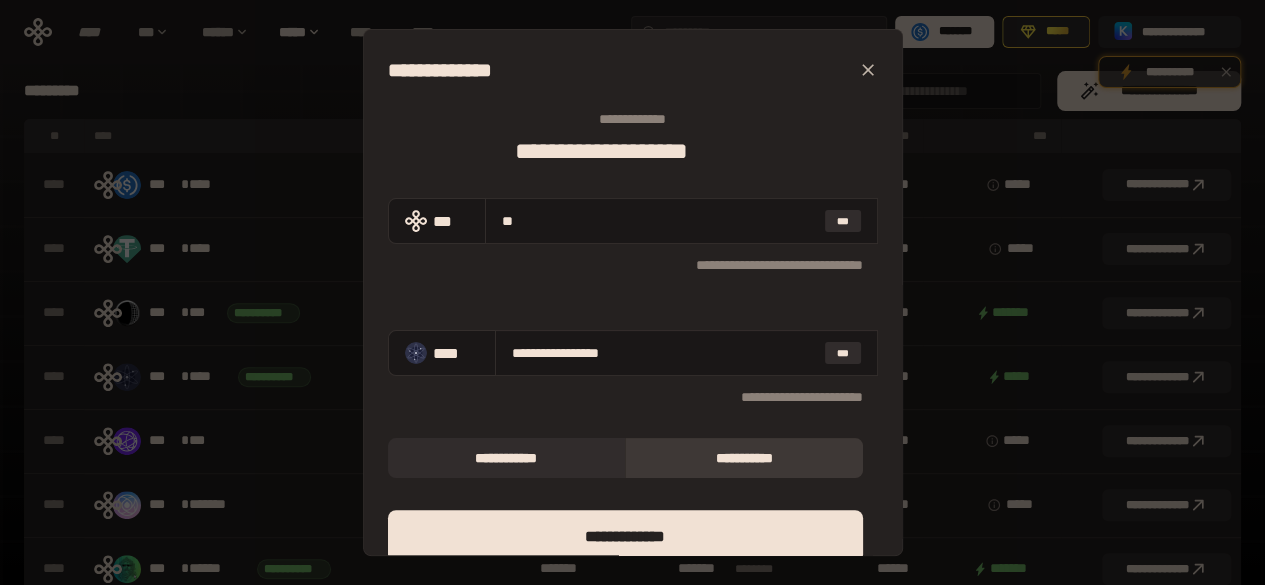 type on "*" 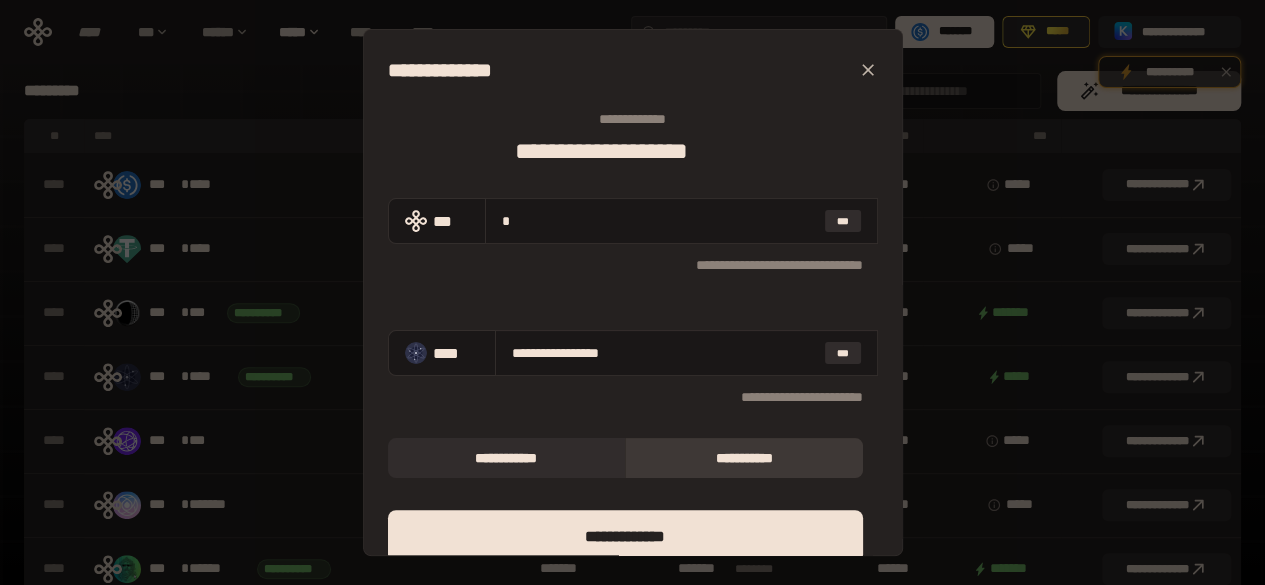 type on "**********" 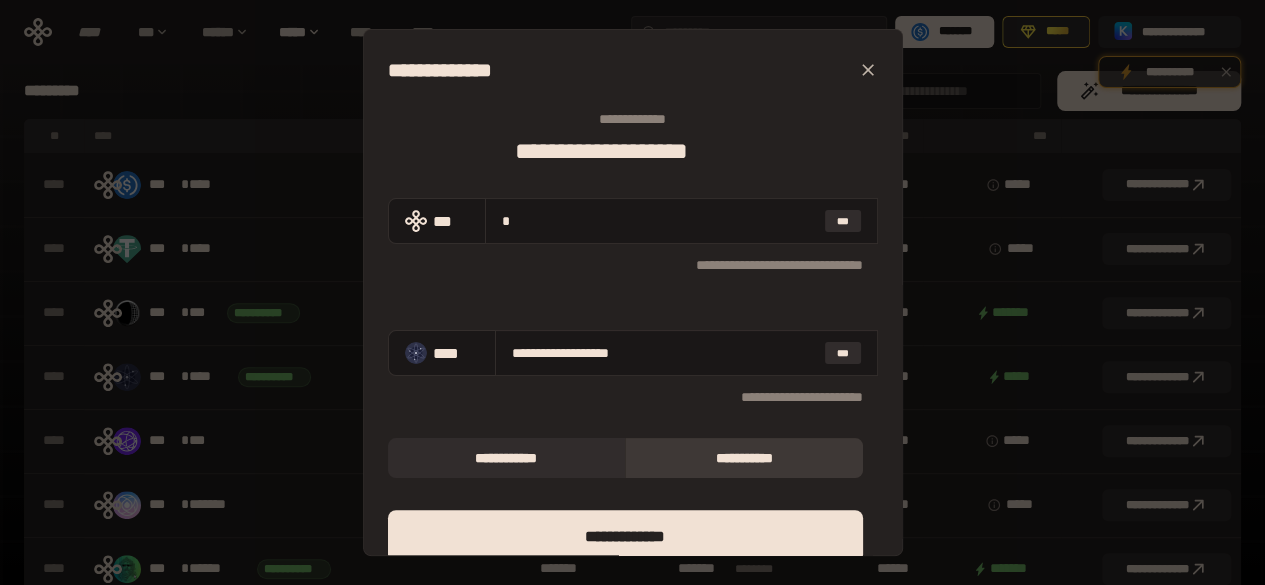 type 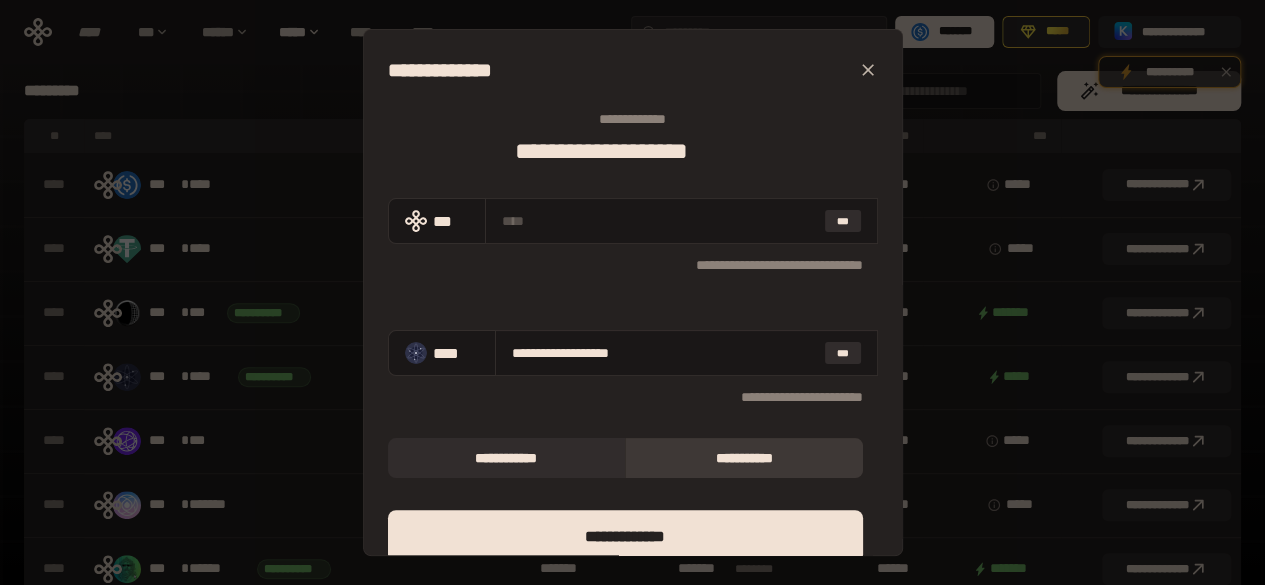 type 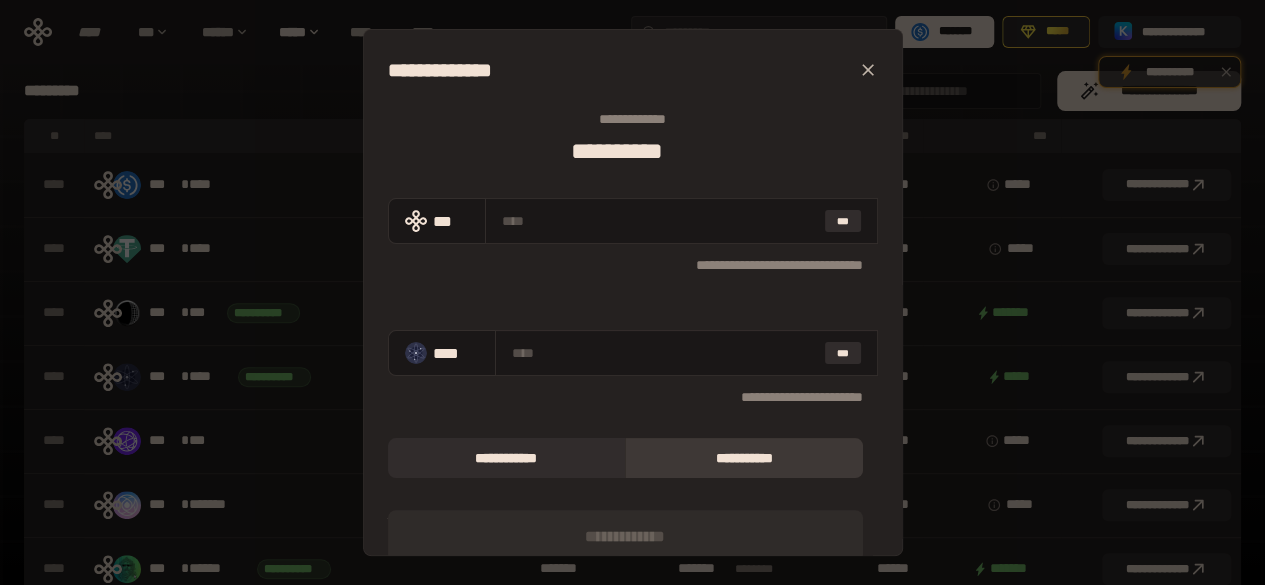 type on "*" 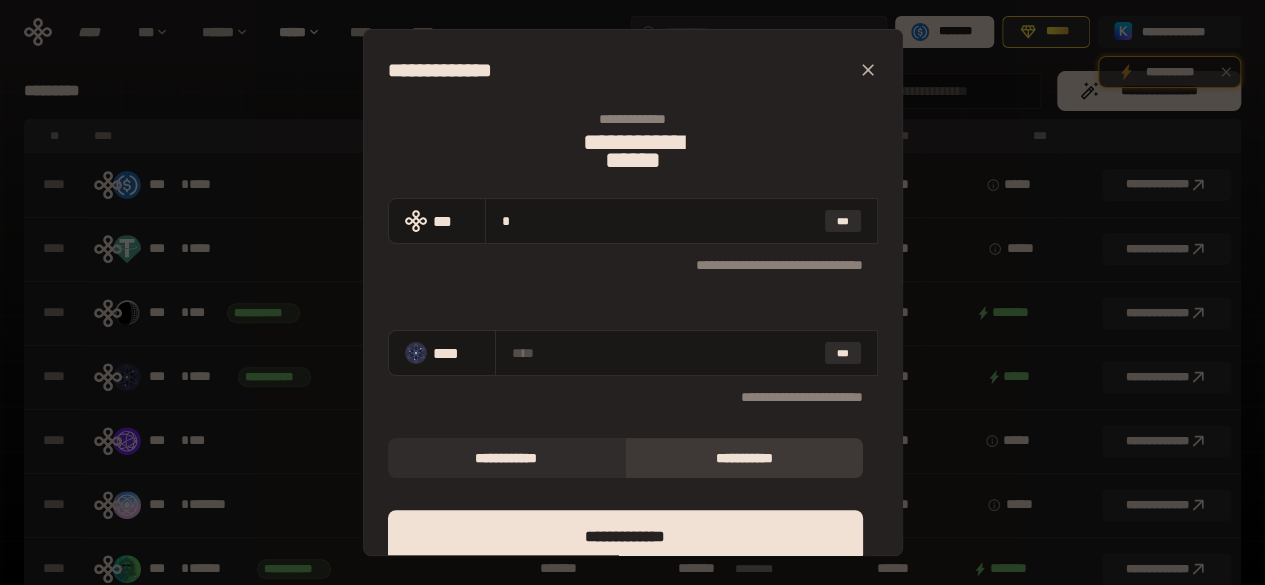 type on "**********" 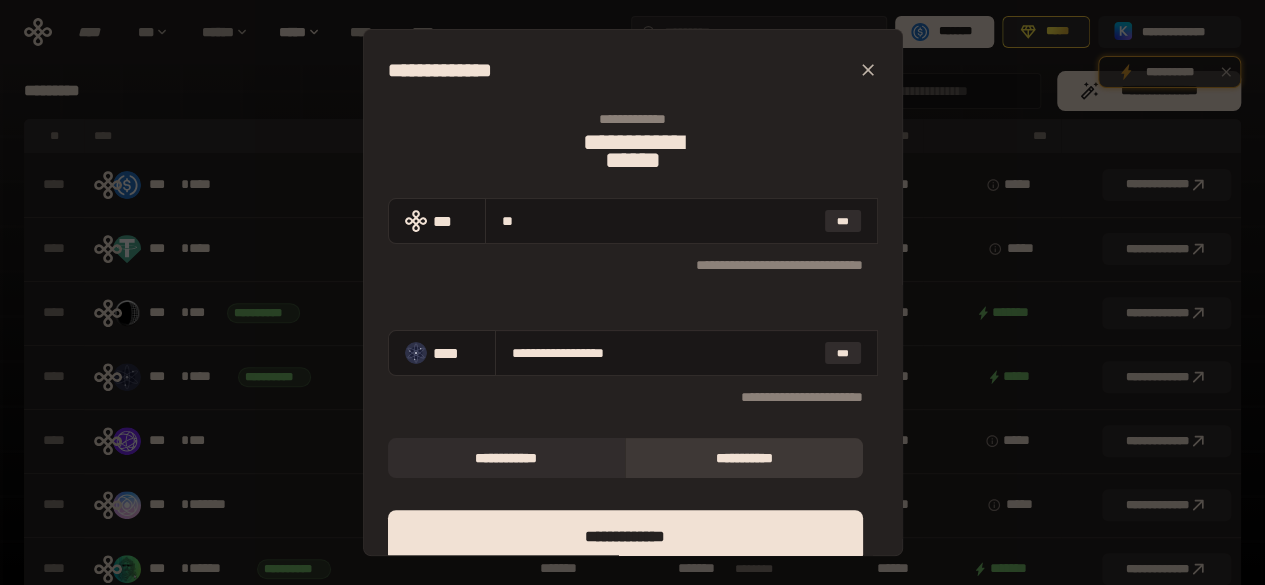 type on "**********" 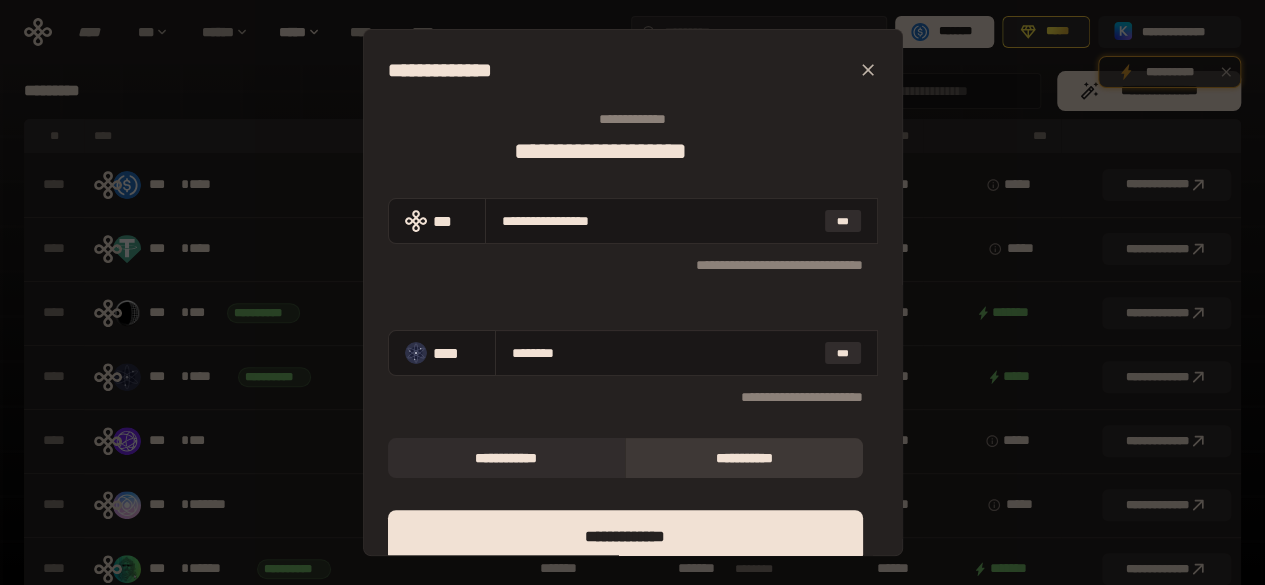 type on "**********" 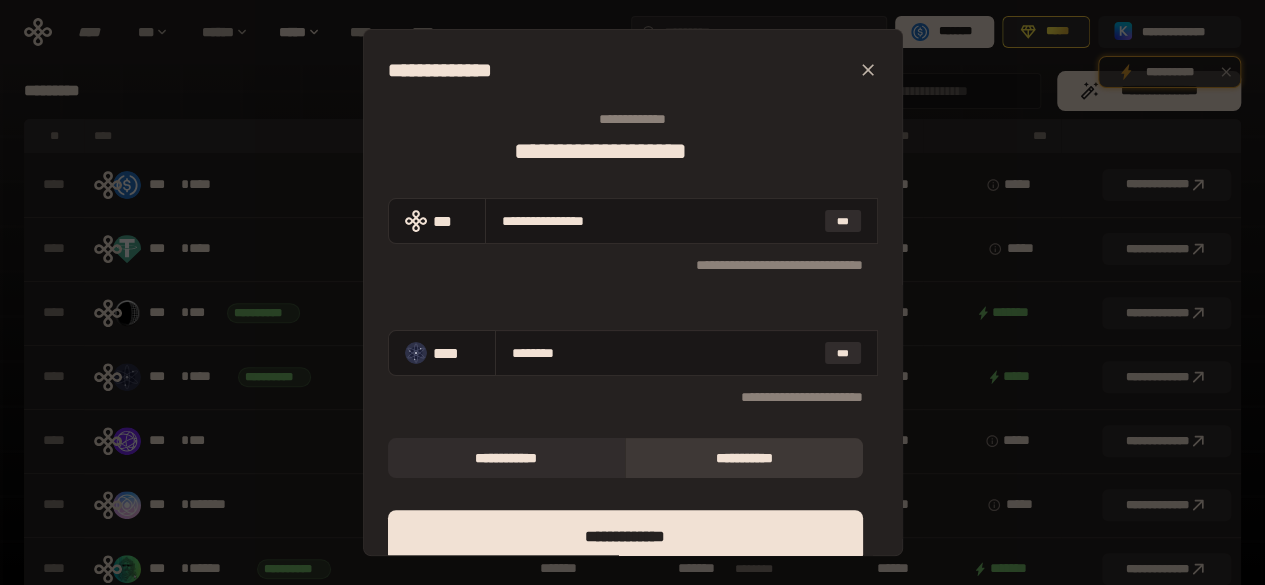 type on "**********" 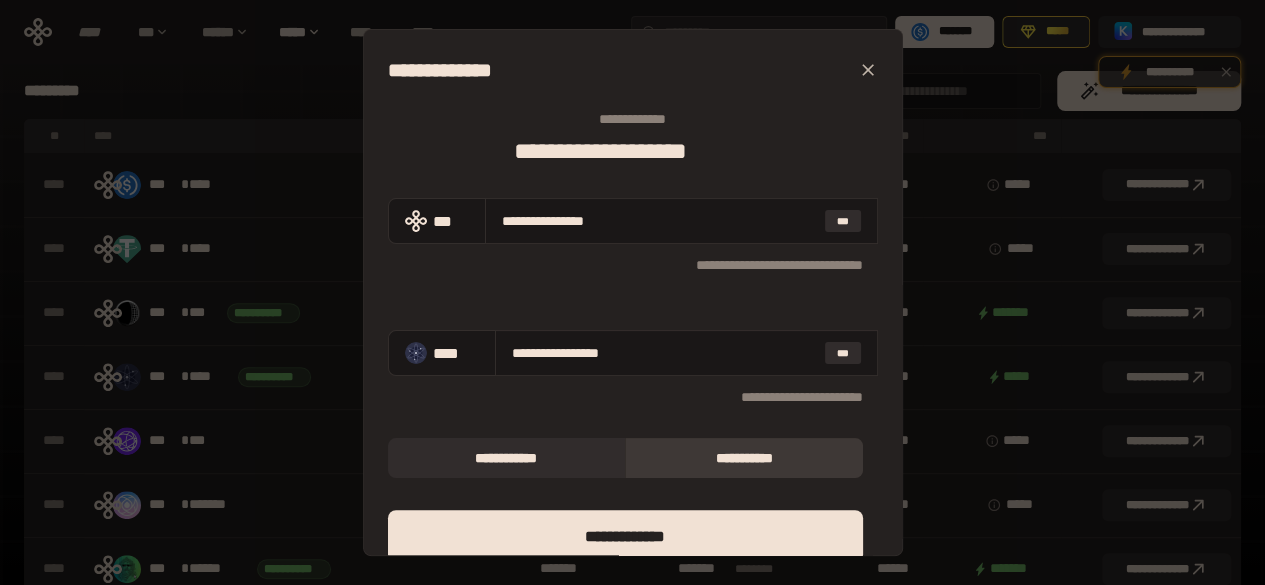 type on "**********" 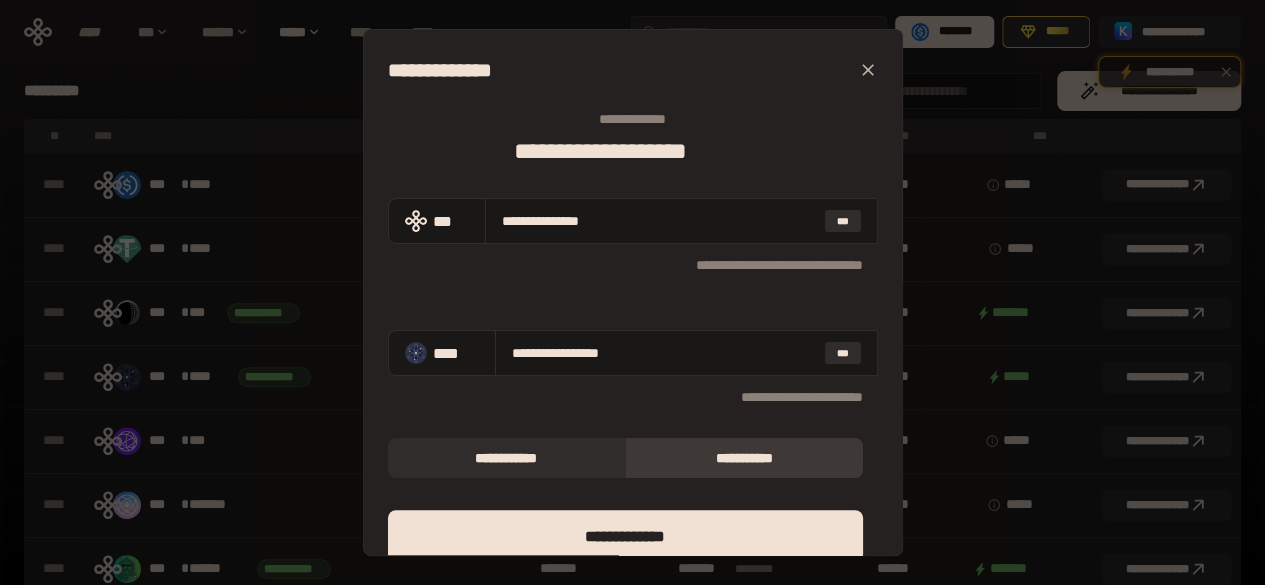 type on "**********" 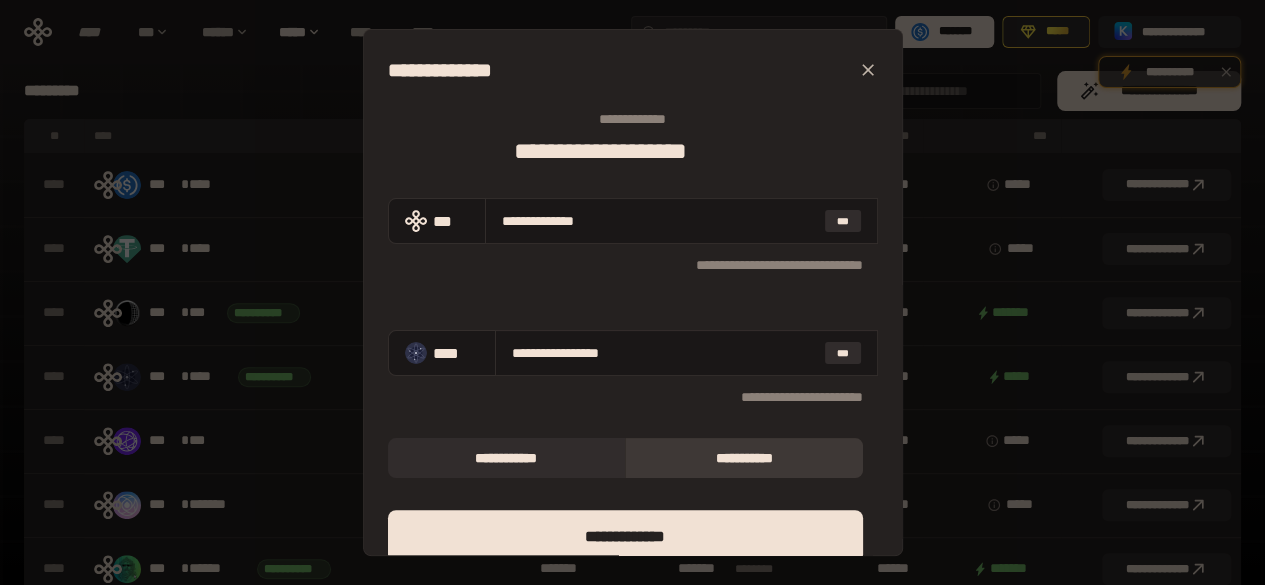 type on "**********" 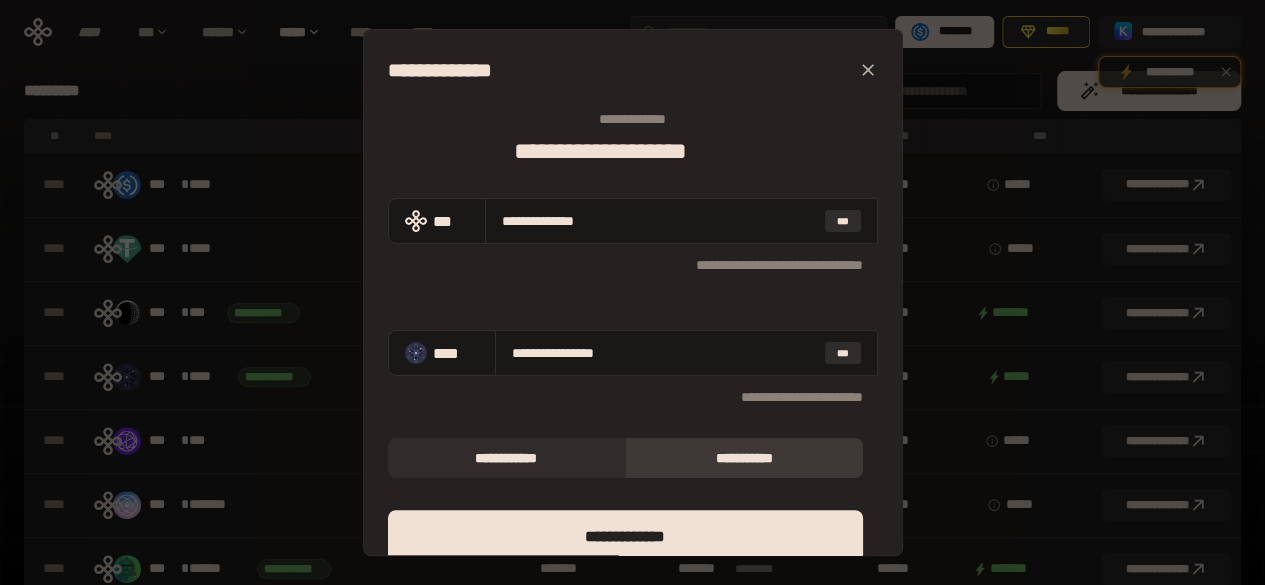 type on "**********" 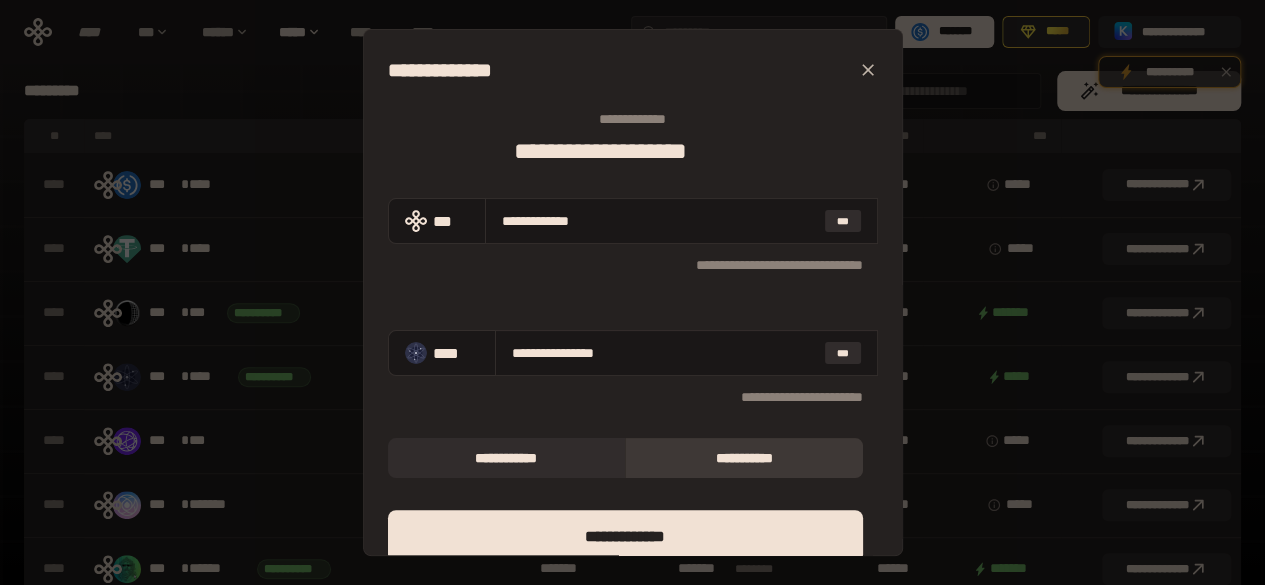 type on "**********" 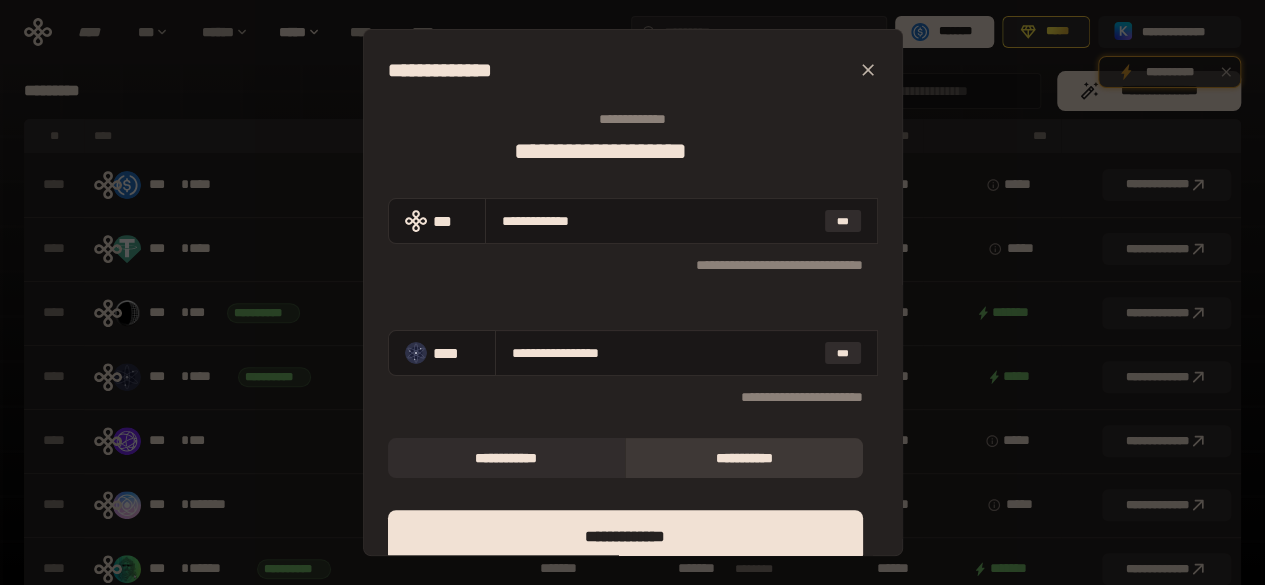 type on "**********" 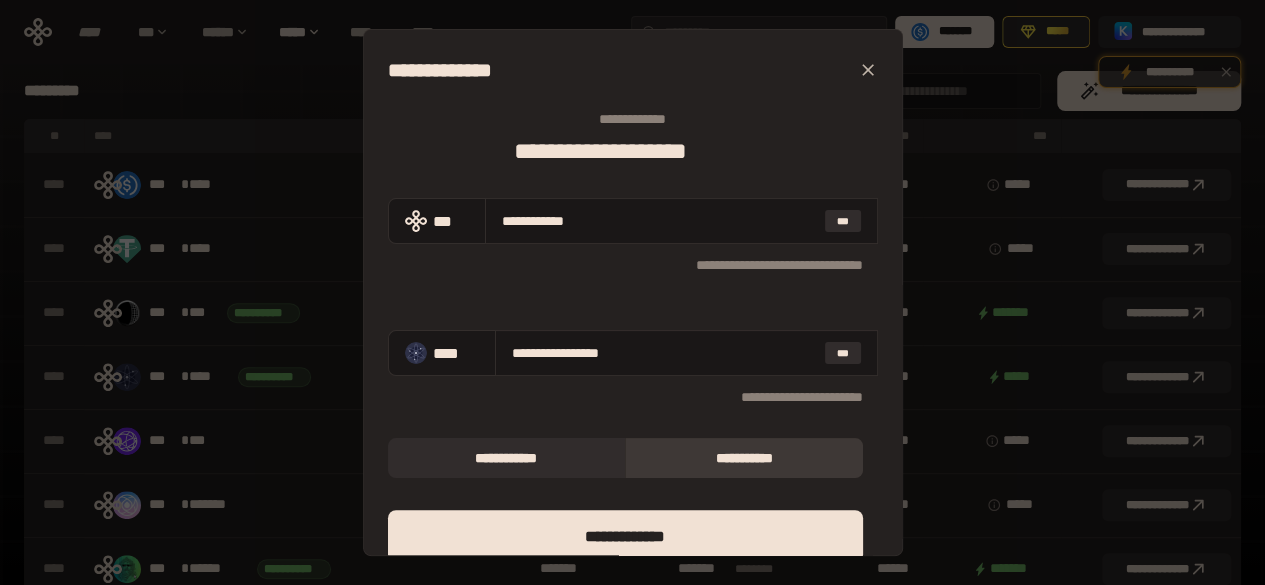 type on "**********" 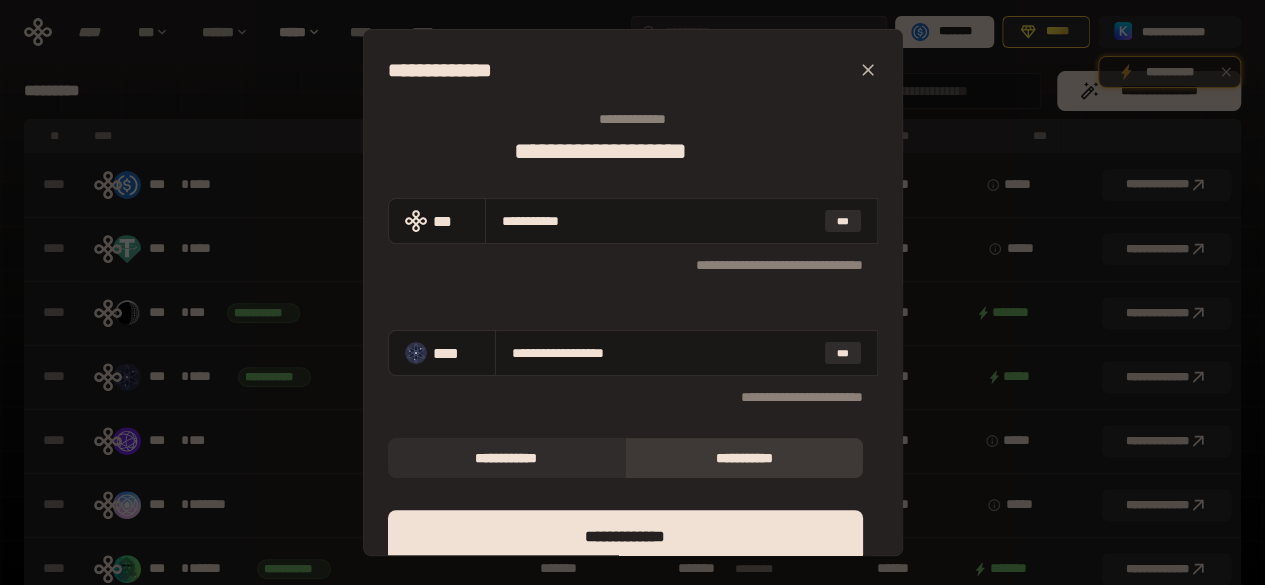 type on "**********" 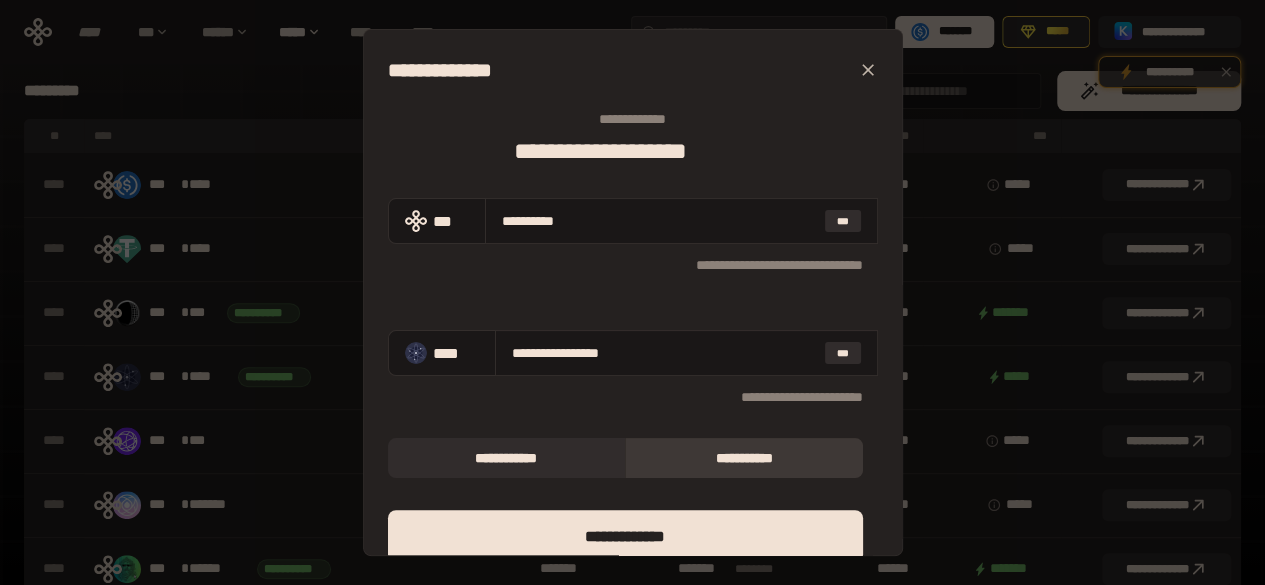 type on "*********" 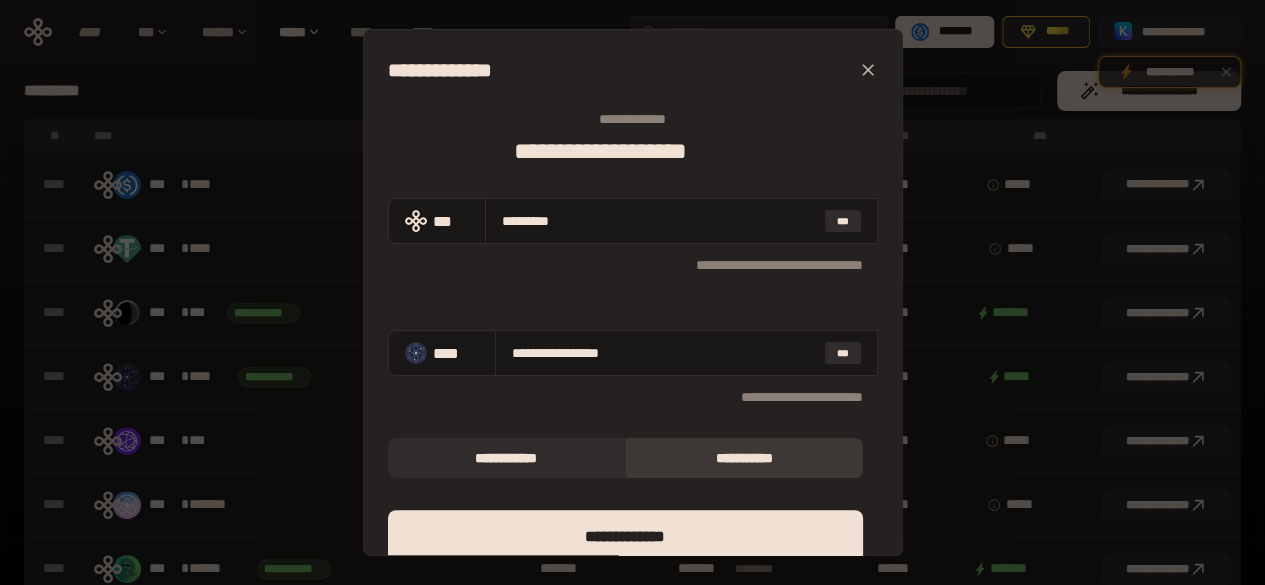type on "**********" 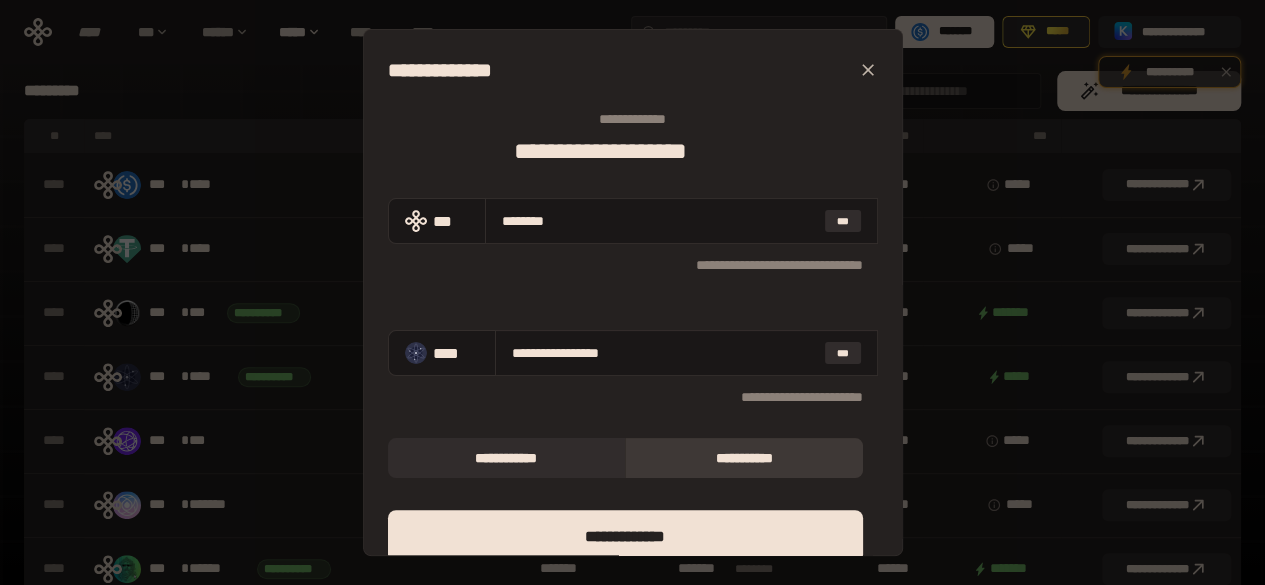 type on "**********" 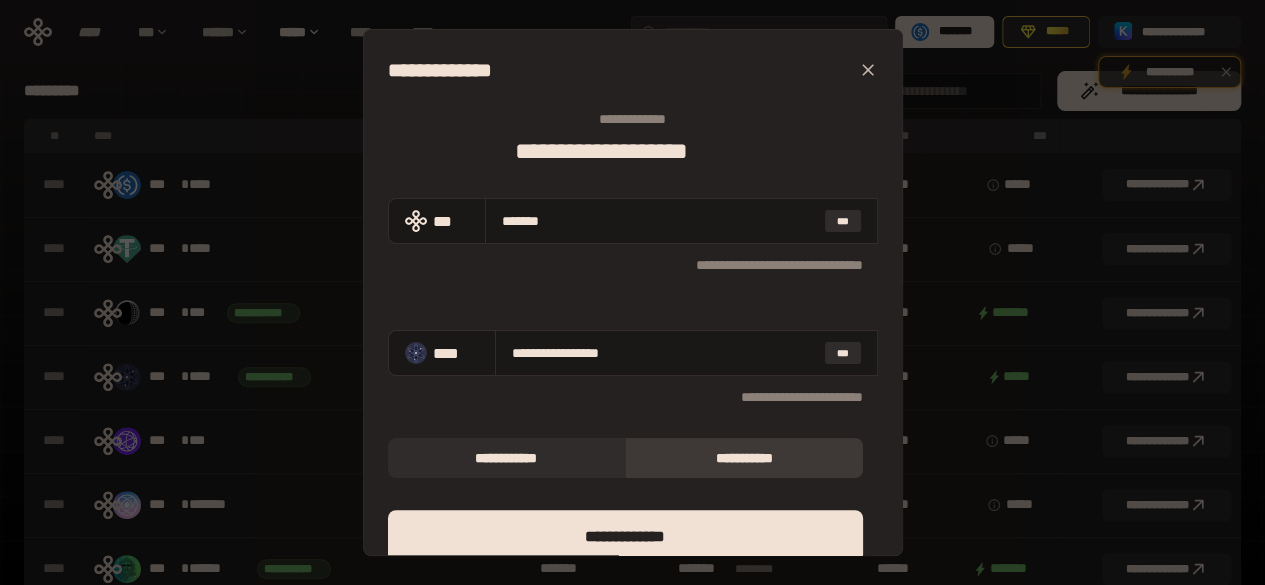 type on "**********" 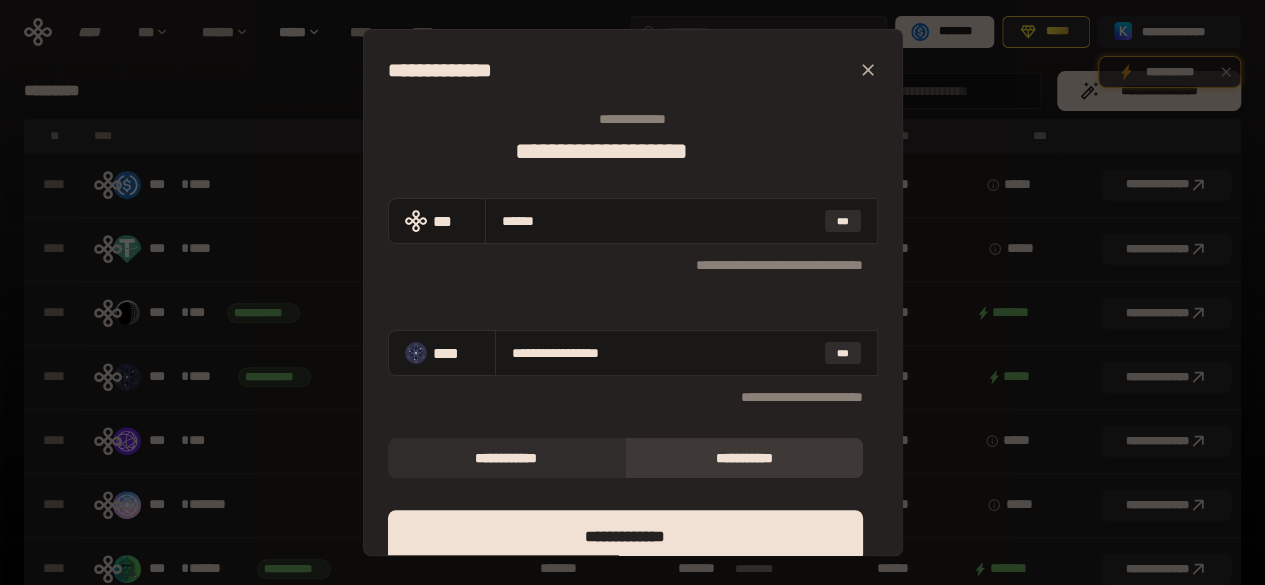 type on "**********" 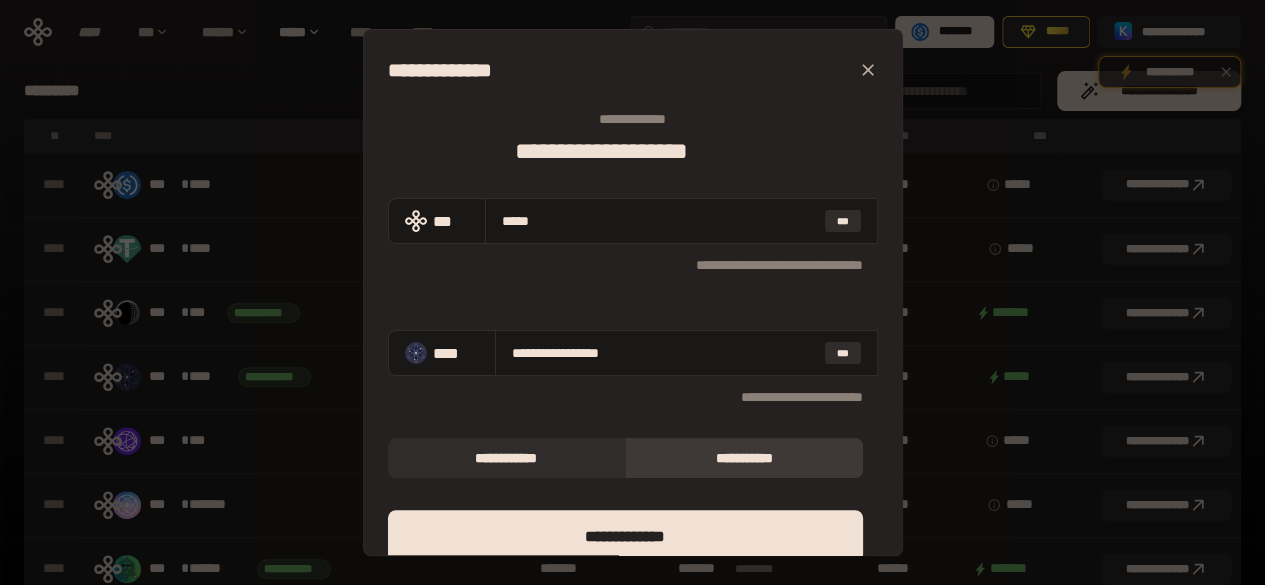 type on "****" 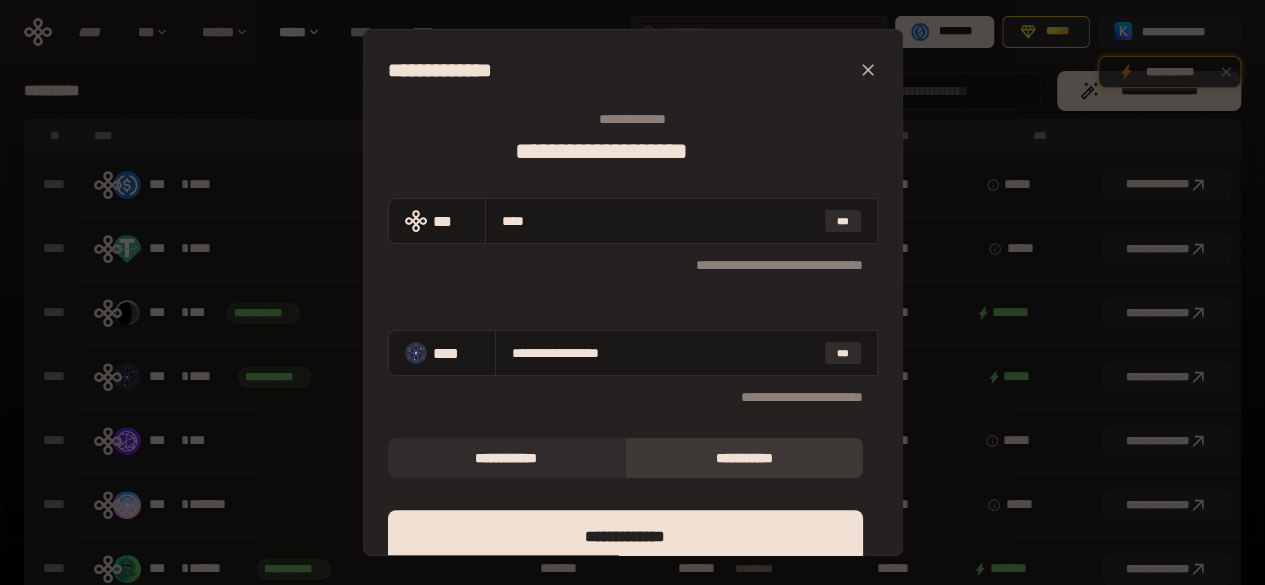 type on "**********" 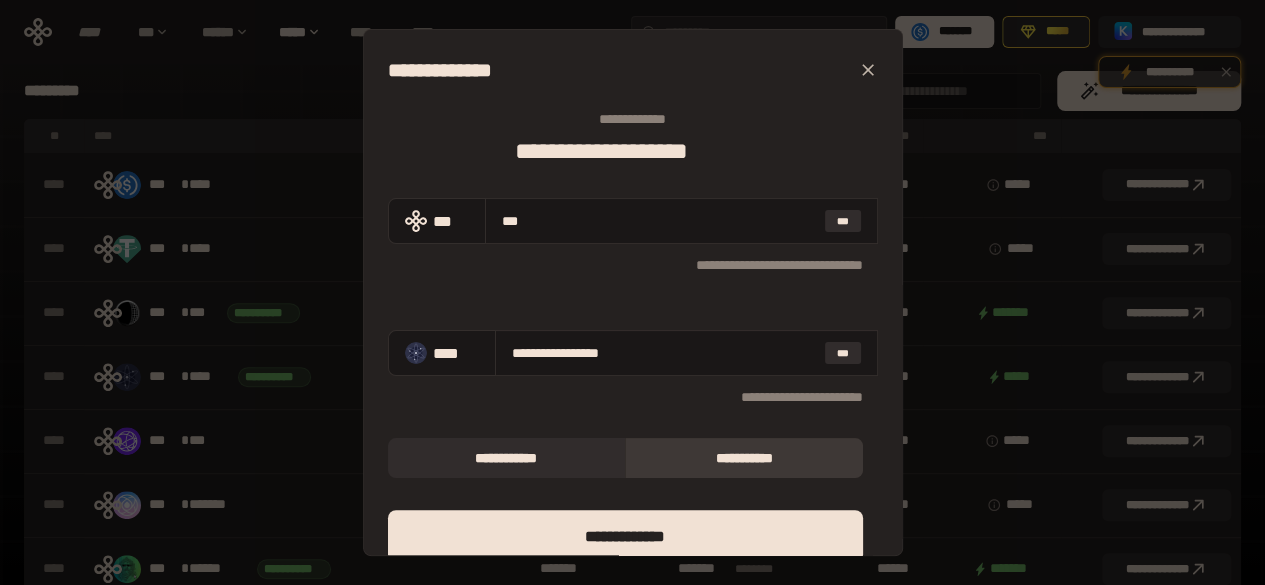 type on "**" 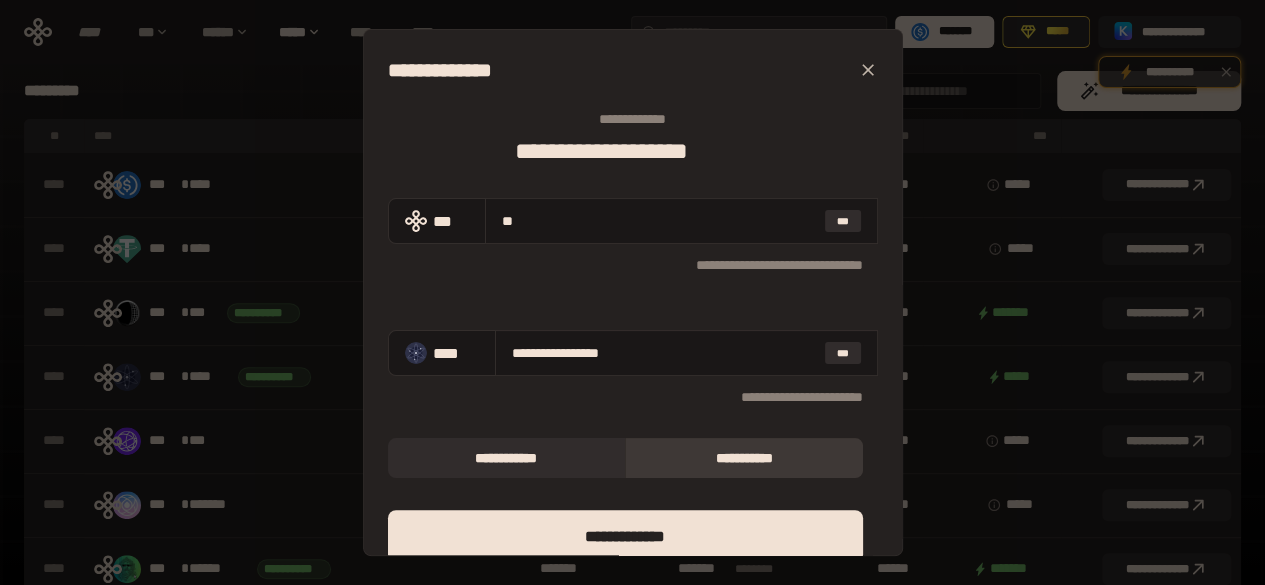type on "*" 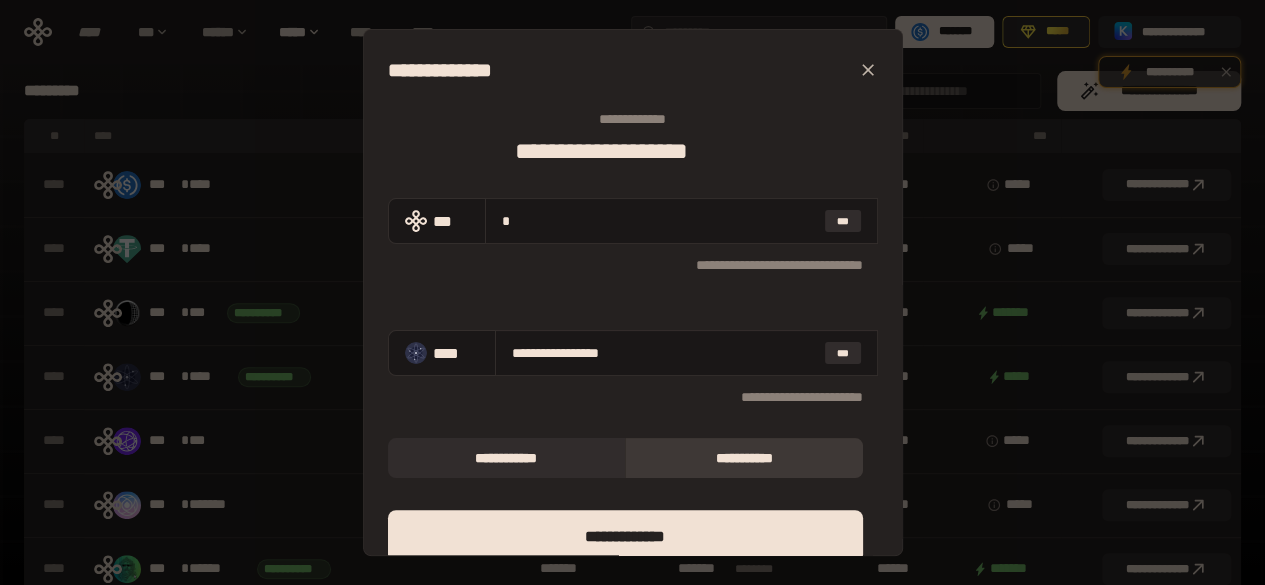 type on "**********" 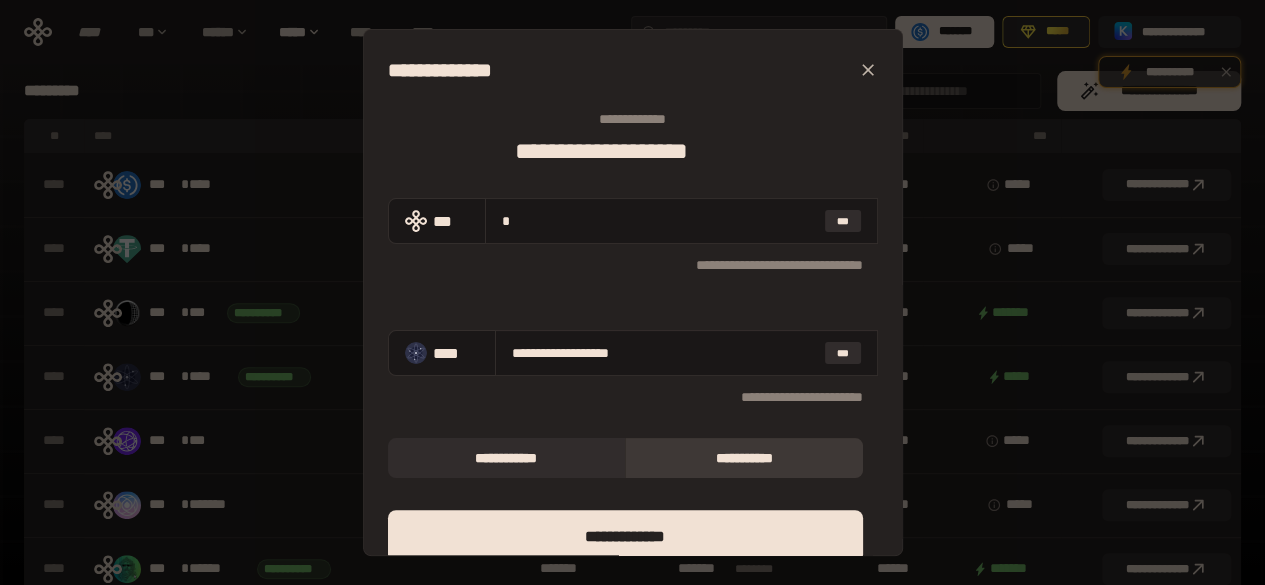 type 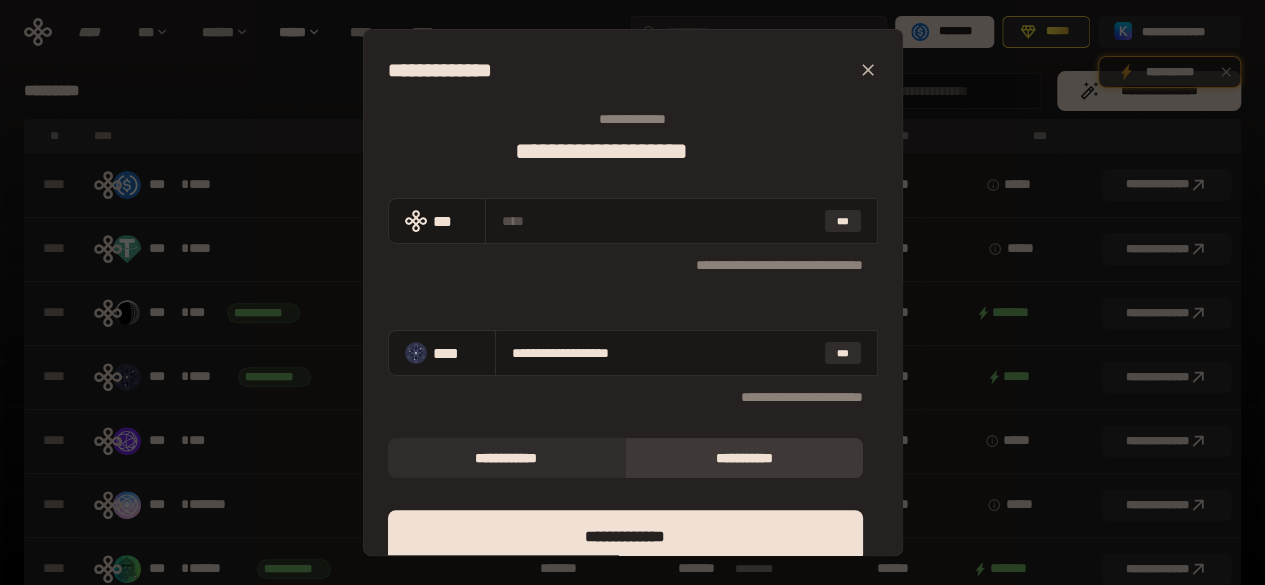 type 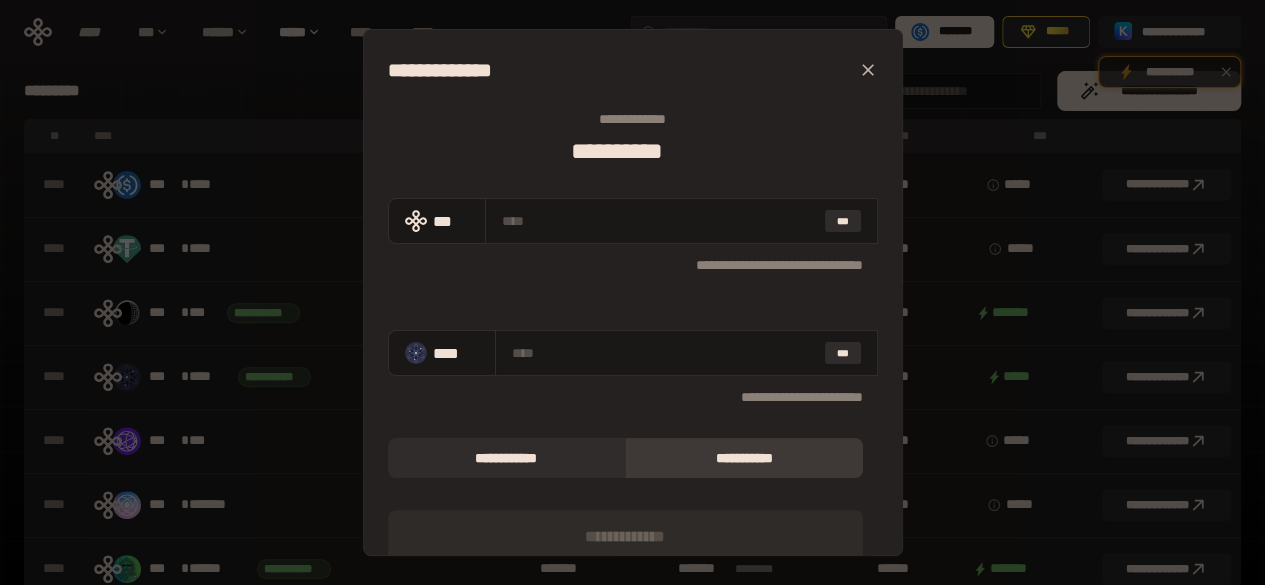 type on "*" 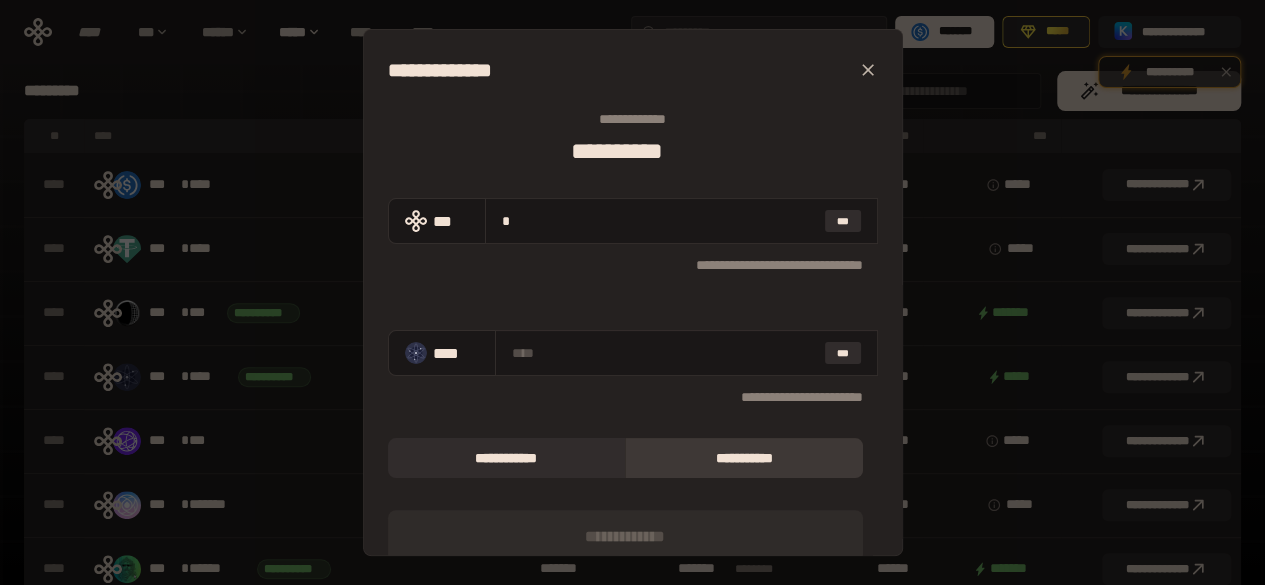 type on "**********" 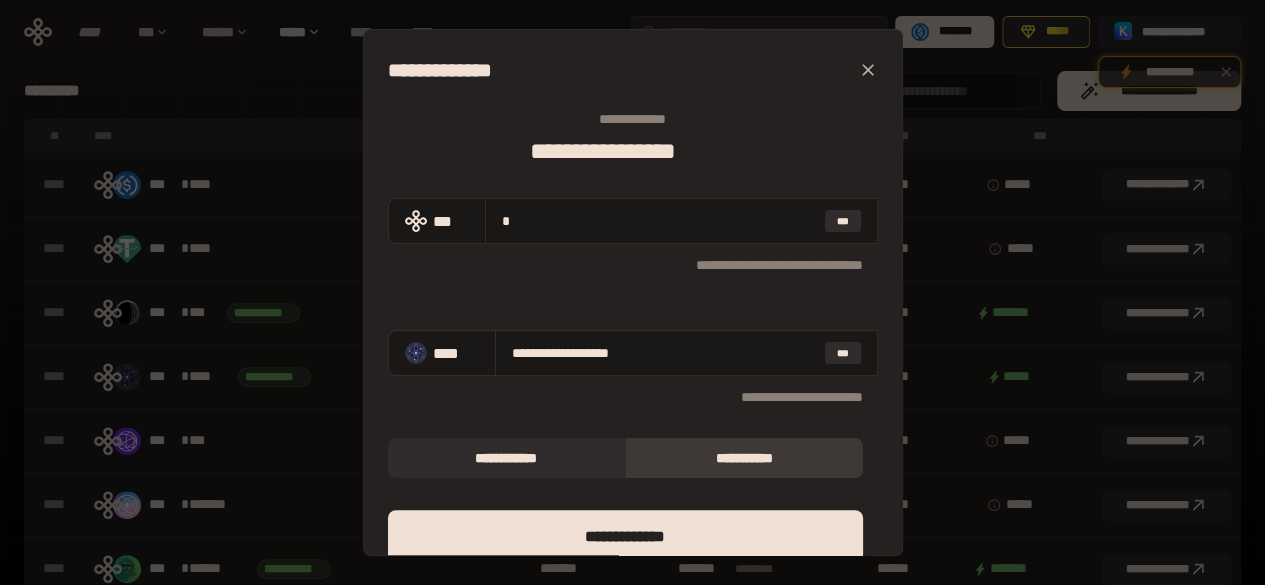 type on "**" 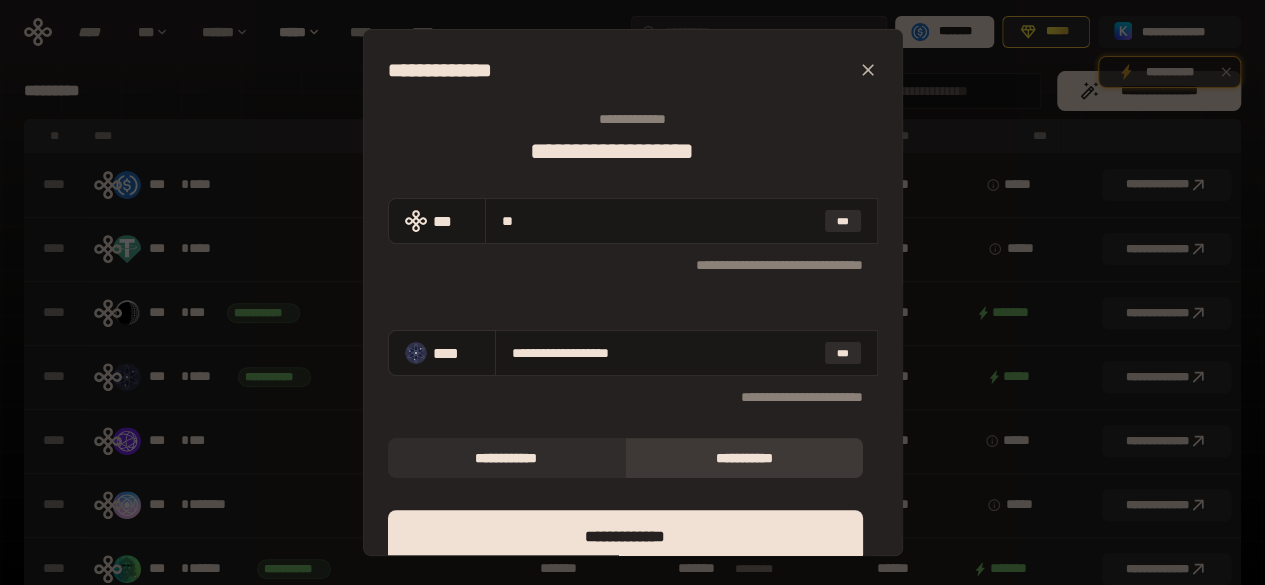 type on "**********" 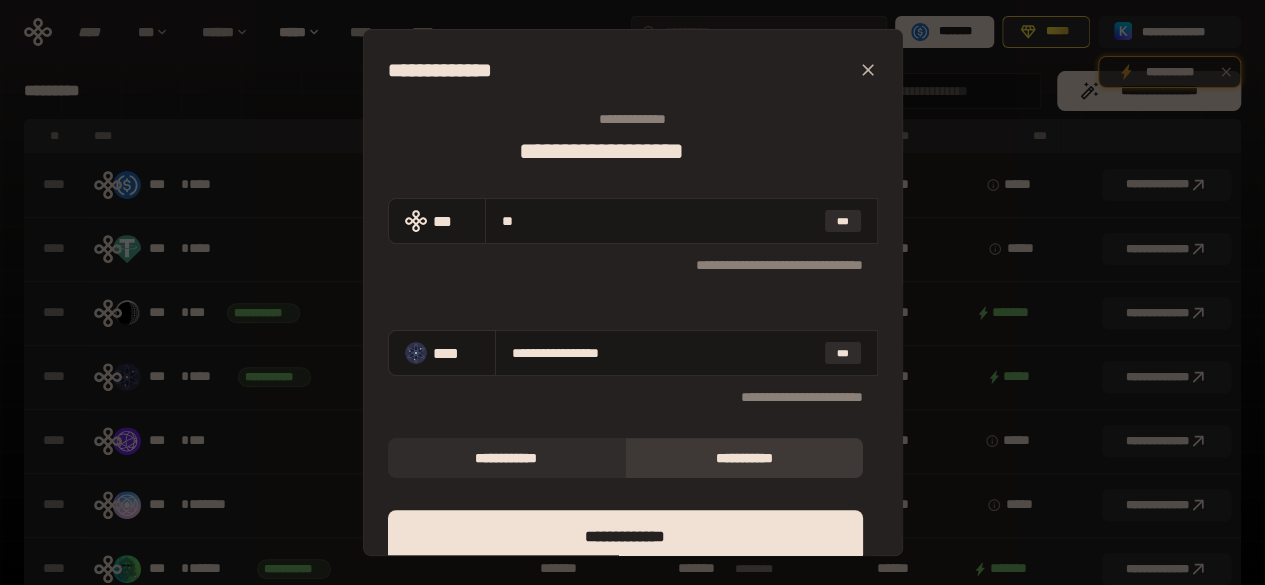 scroll, scrollTop: 98, scrollLeft: 0, axis: vertical 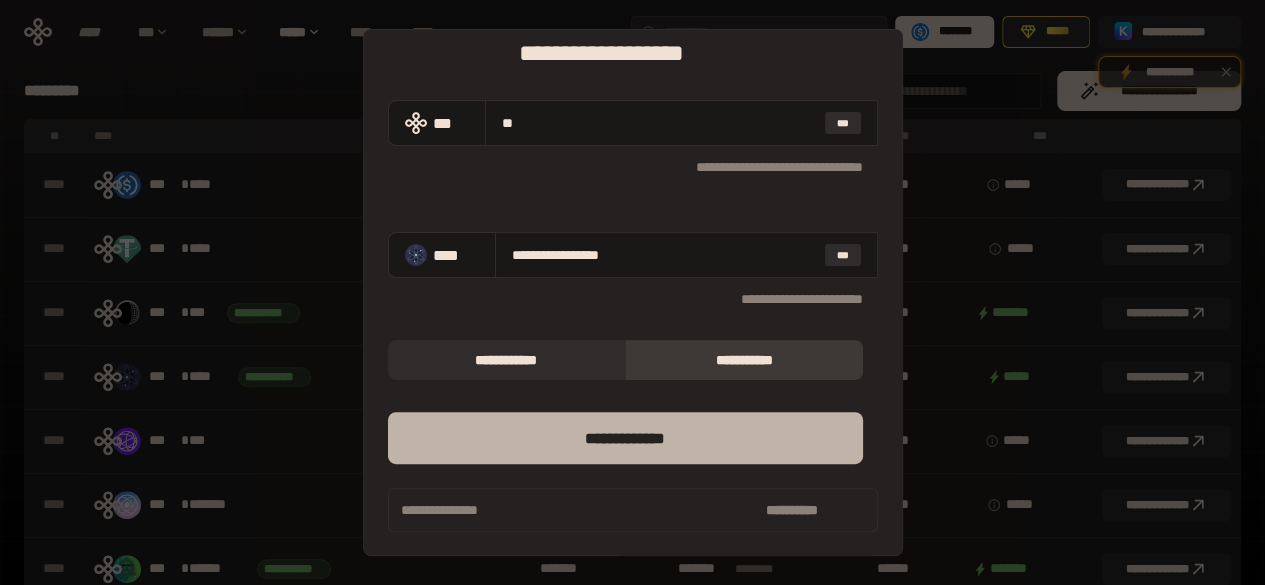type on "**" 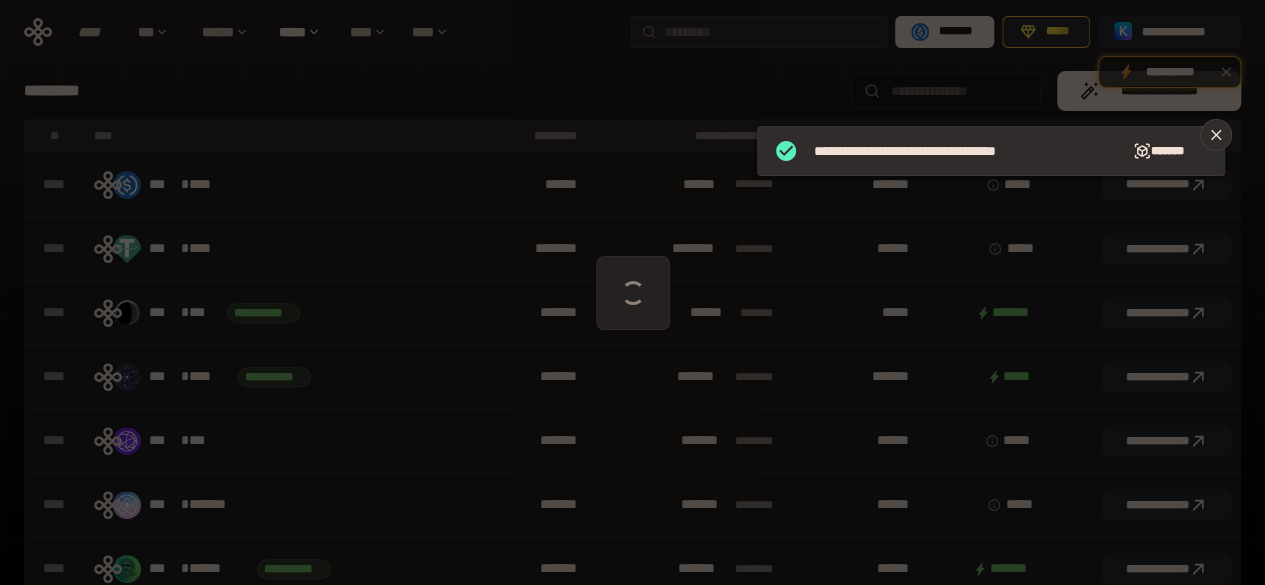 scroll, scrollTop: 264, scrollLeft: 0, axis: vertical 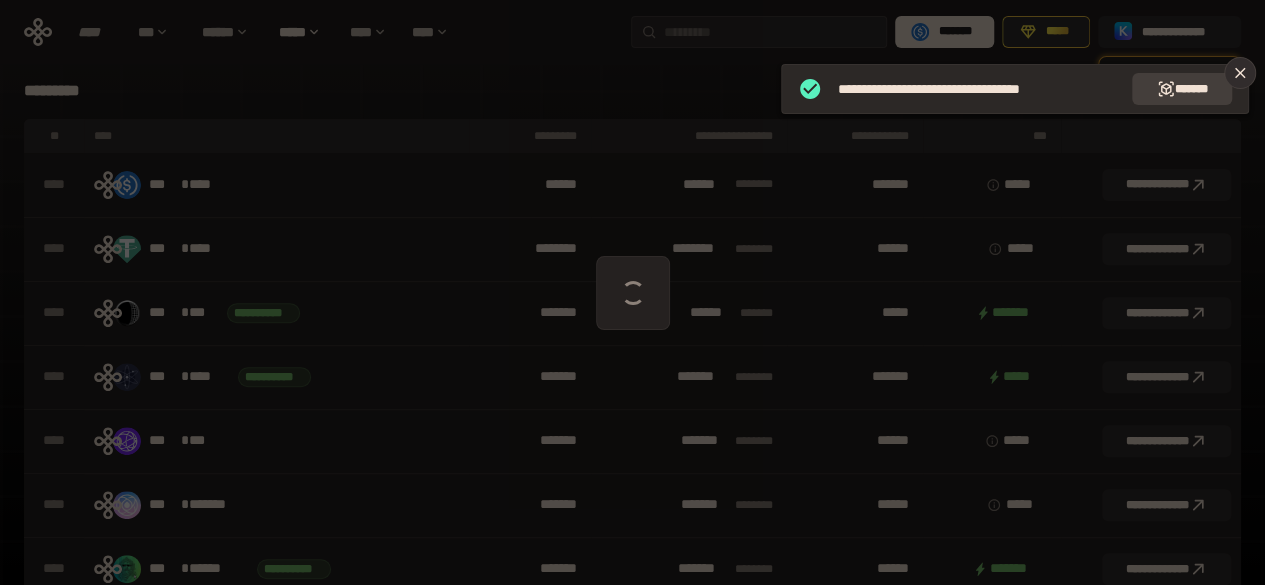 click on "*******" at bounding box center [1182, 89] 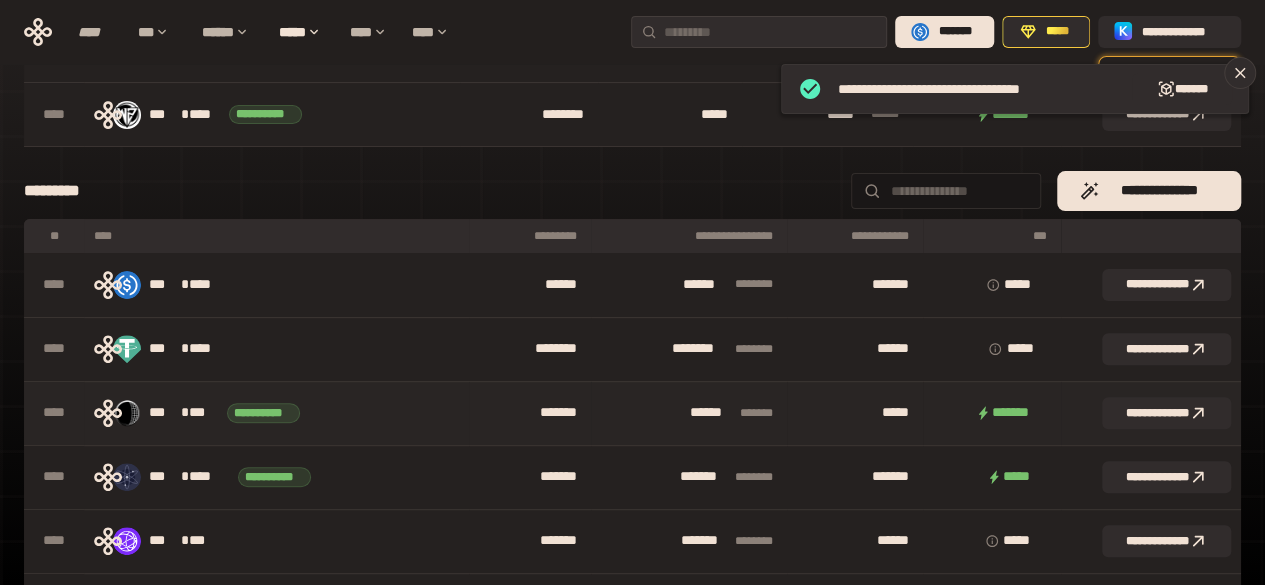 scroll, scrollTop: 0, scrollLeft: 0, axis: both 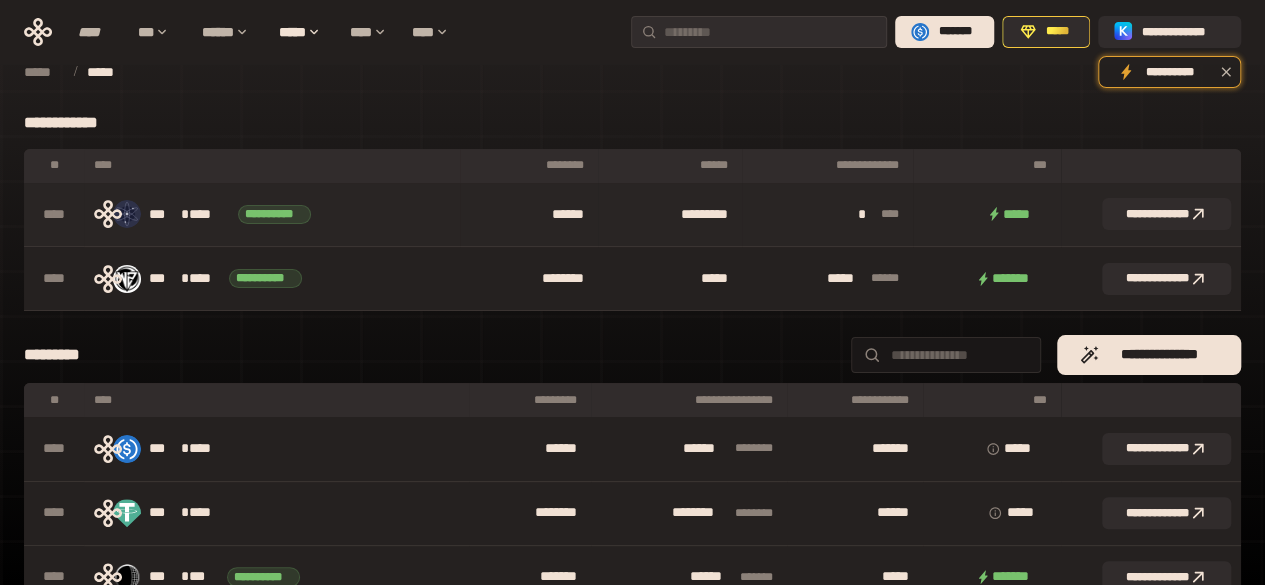 click on "*********" at bounding box center (670, 215) 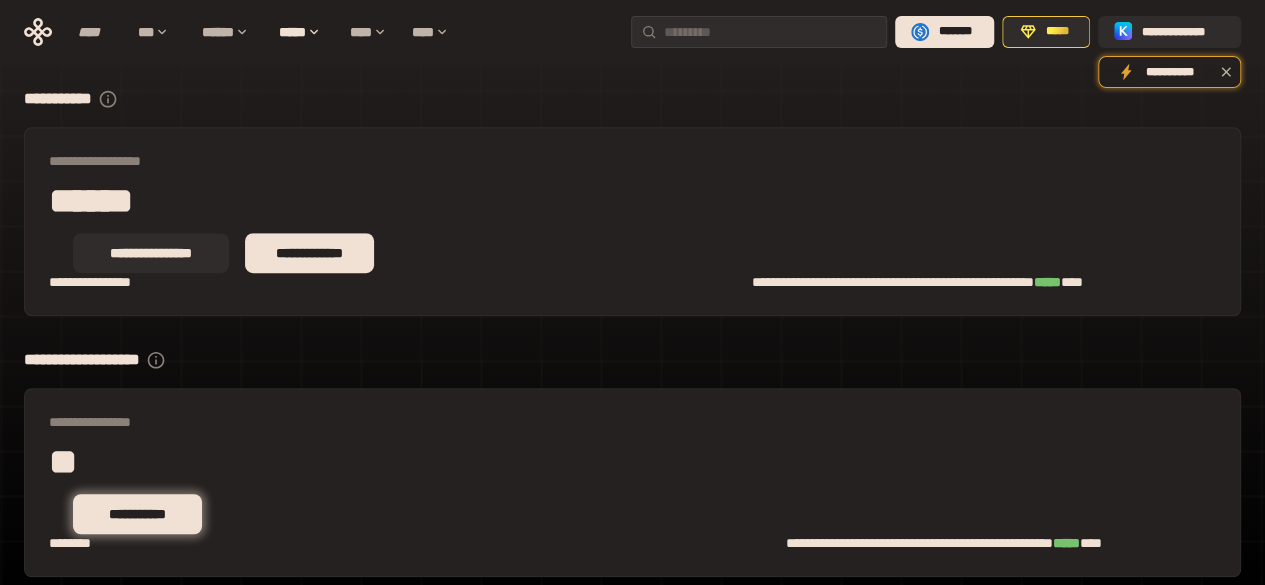 scroll, scrollTop: 428, scrollLeft: 0, axis: vertical 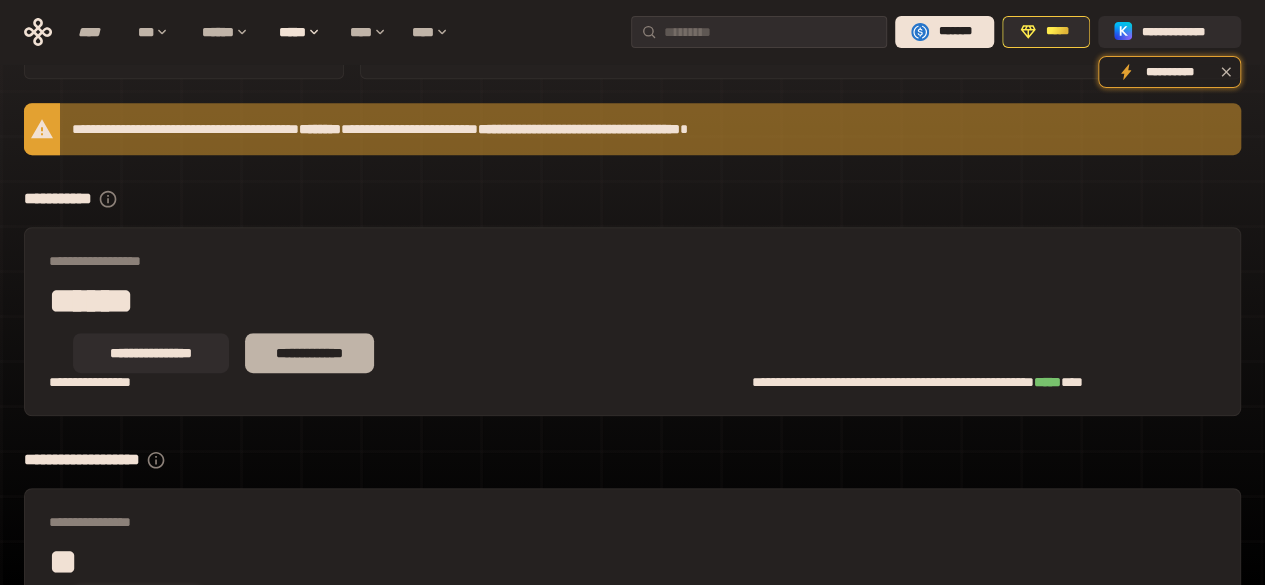 click on "**********" at bounding box center (309, 353) 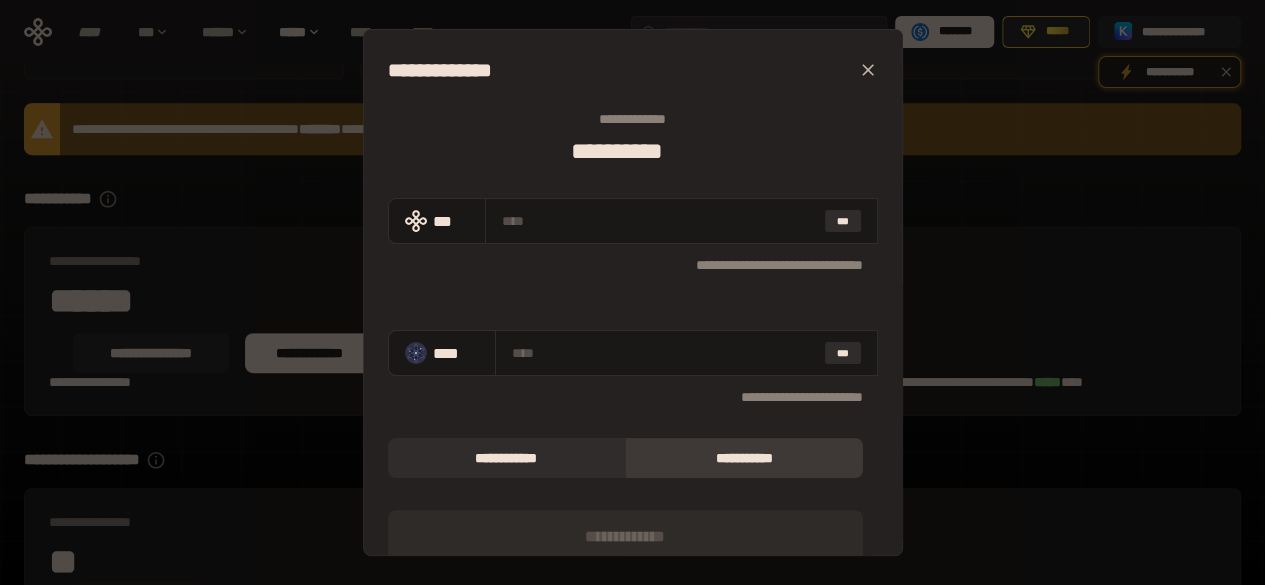 click 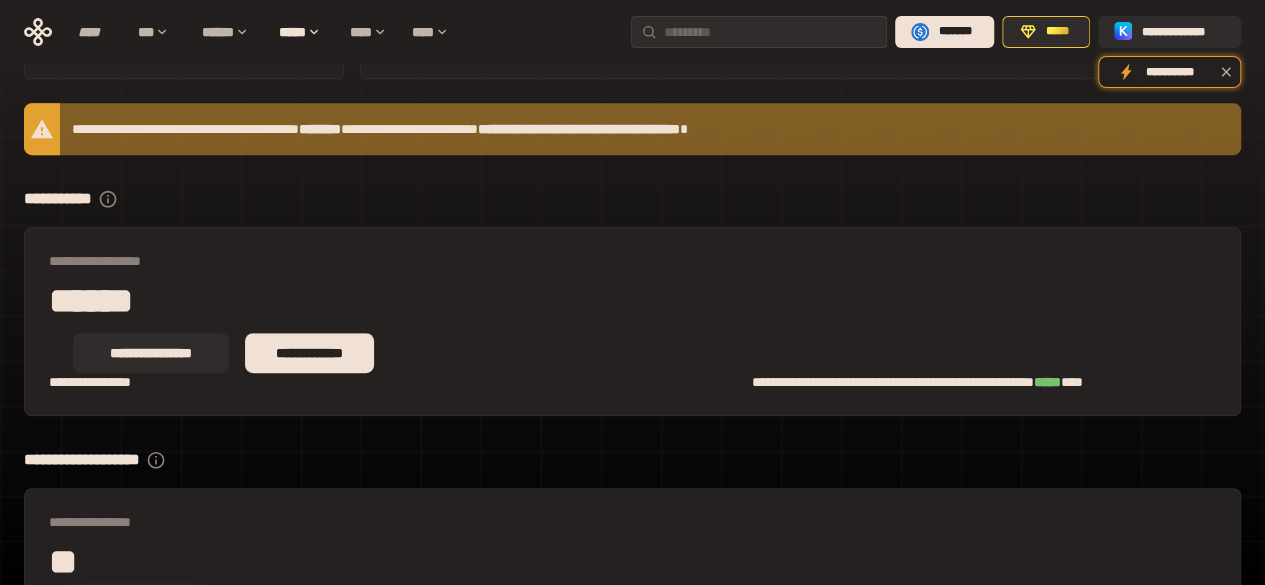 scroll, scrollTop: 528, scrollLeft: 0, axis: vertical 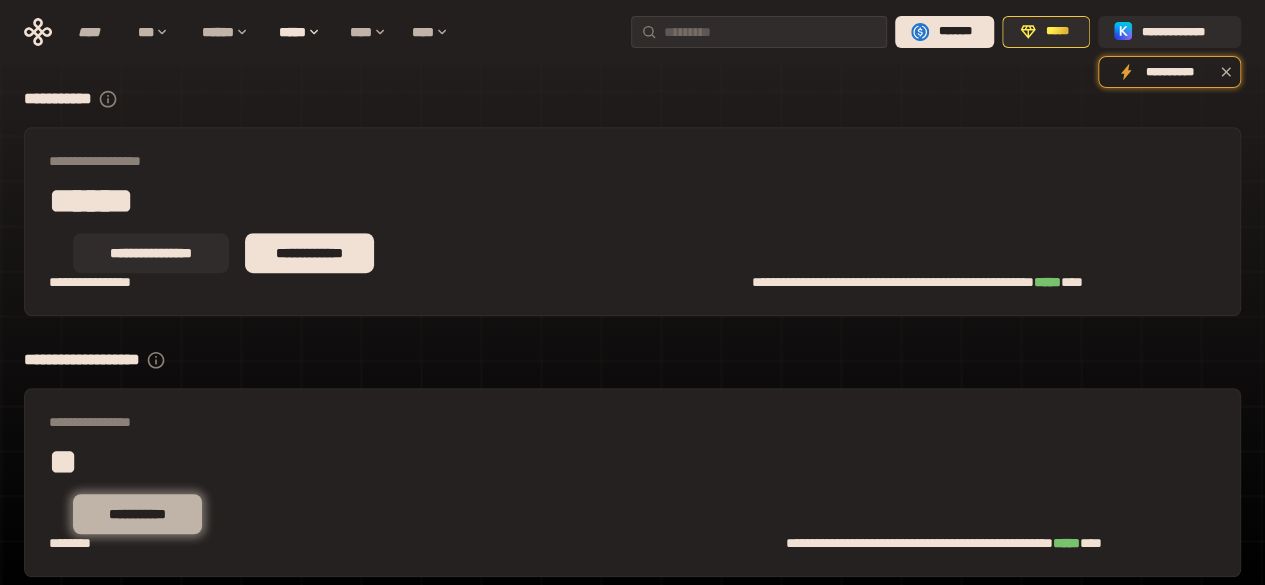 click on "**********" at bounding box center (137, 514) 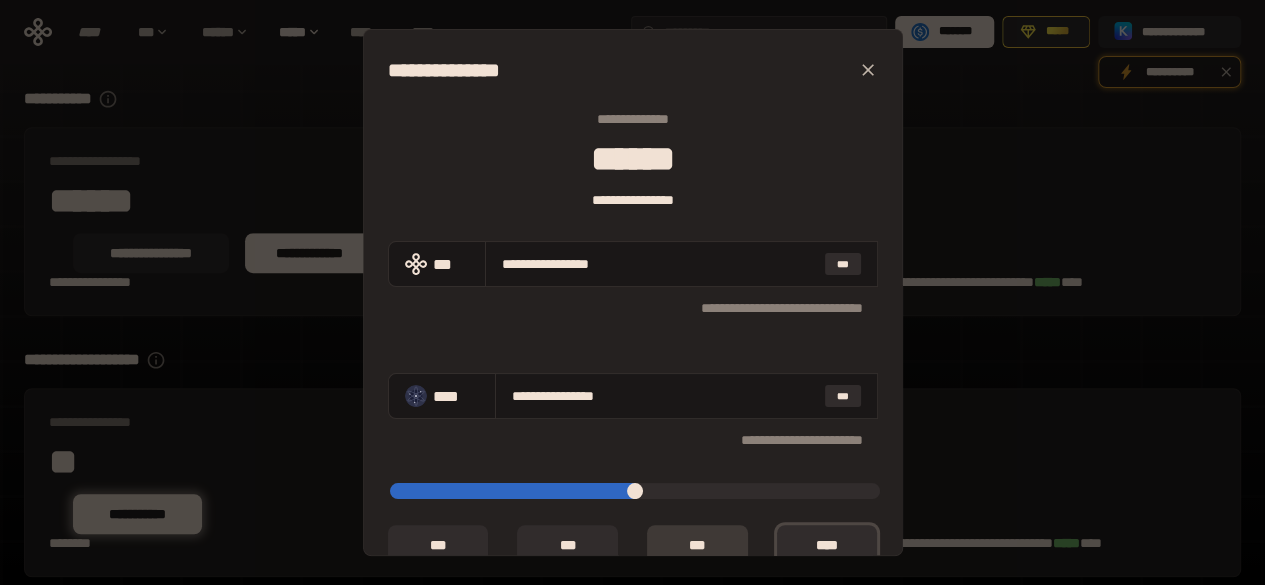 scroll, scrollTop: 100, scrollLeft: 0, axis: vertical 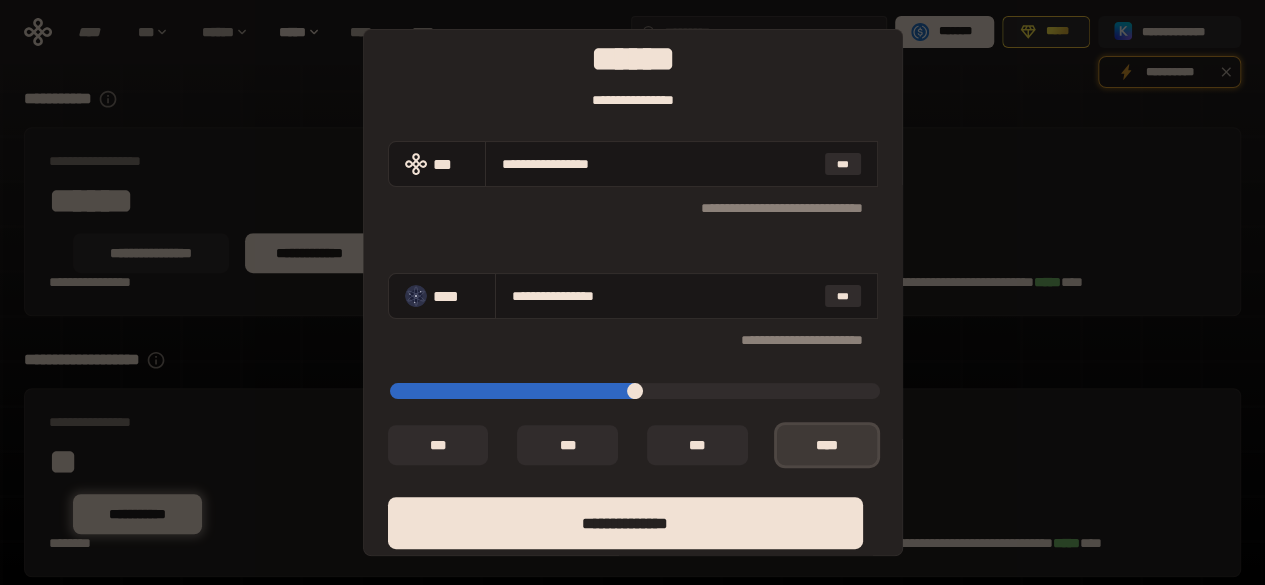 click on "*** *" at bounding box center [827, 445] 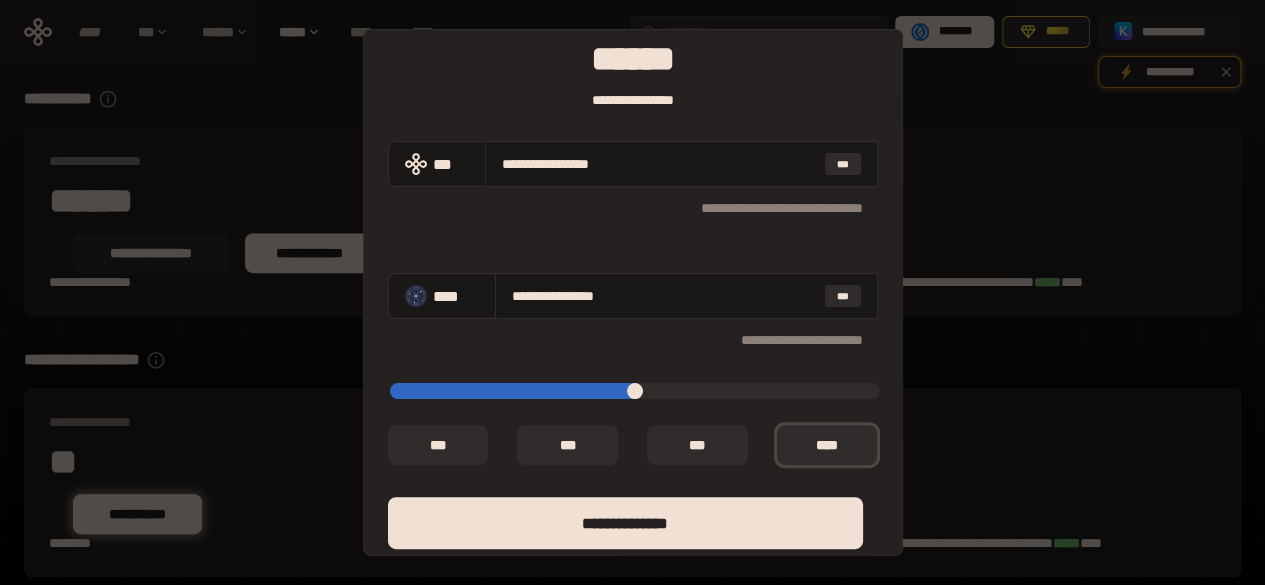 scroll, scrollTop: 214, scrollLeft: 0, axis: vertical 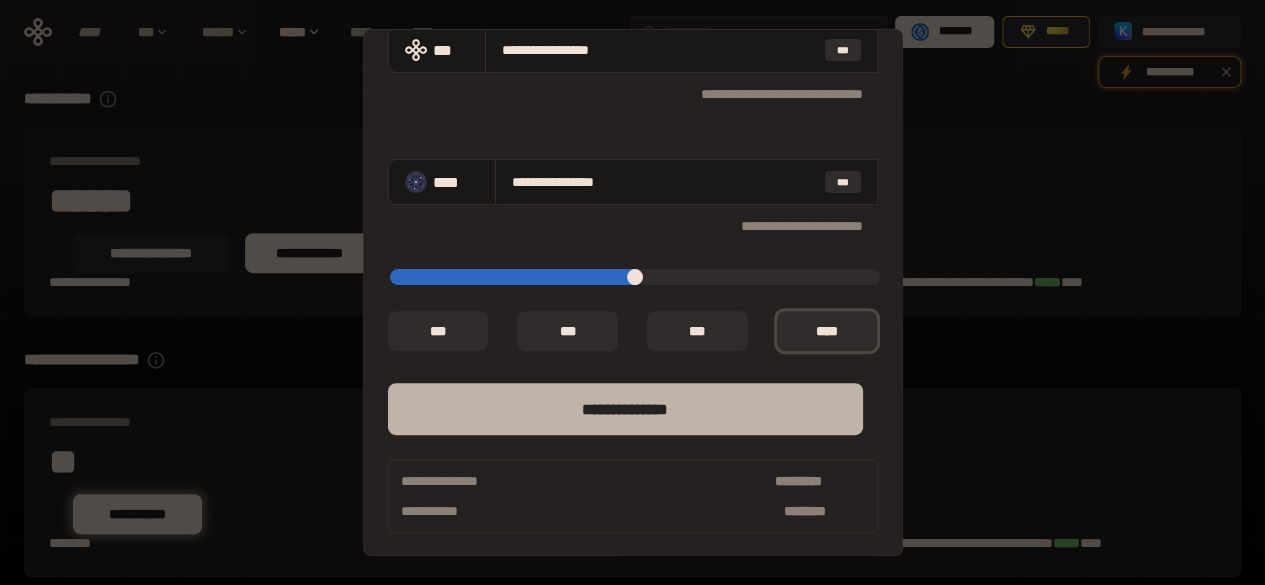 click on "**** *********" at bounding box center (625, 409) 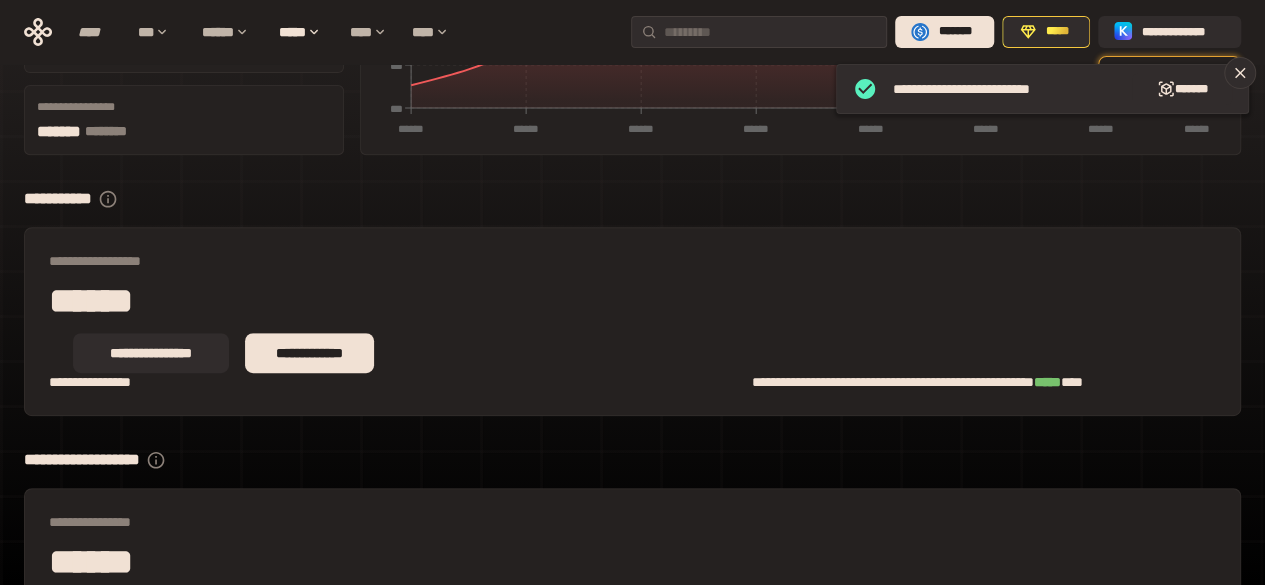 scroll, scrollTop: 452, scrollLeft: 0, axis: vertical 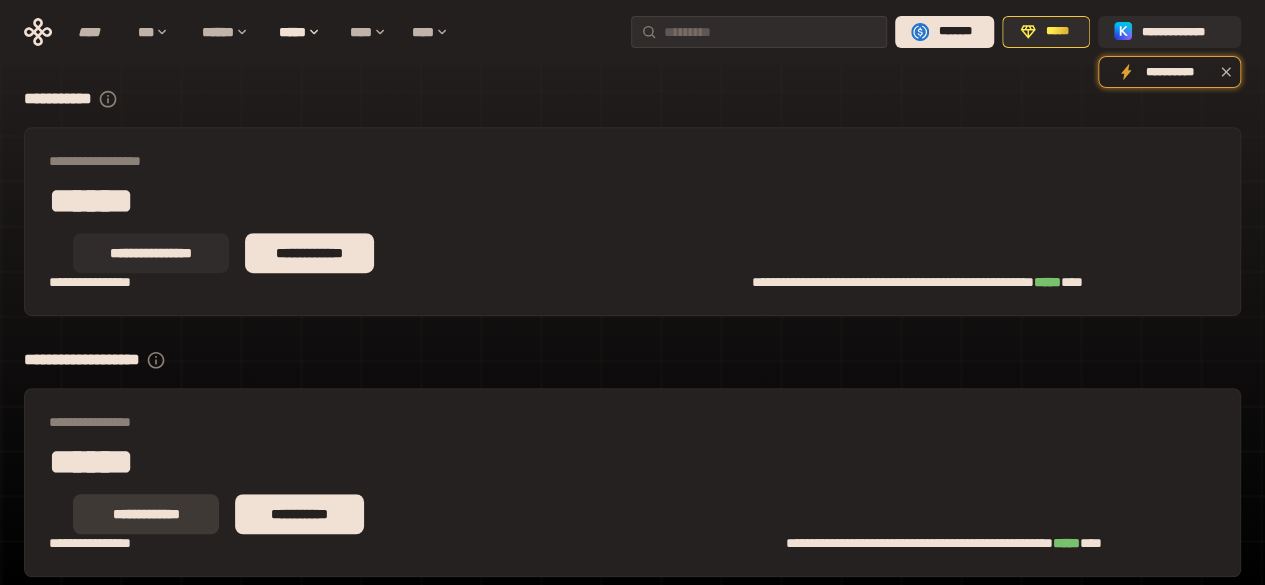click on "**********" at bounding box center (146, 514) 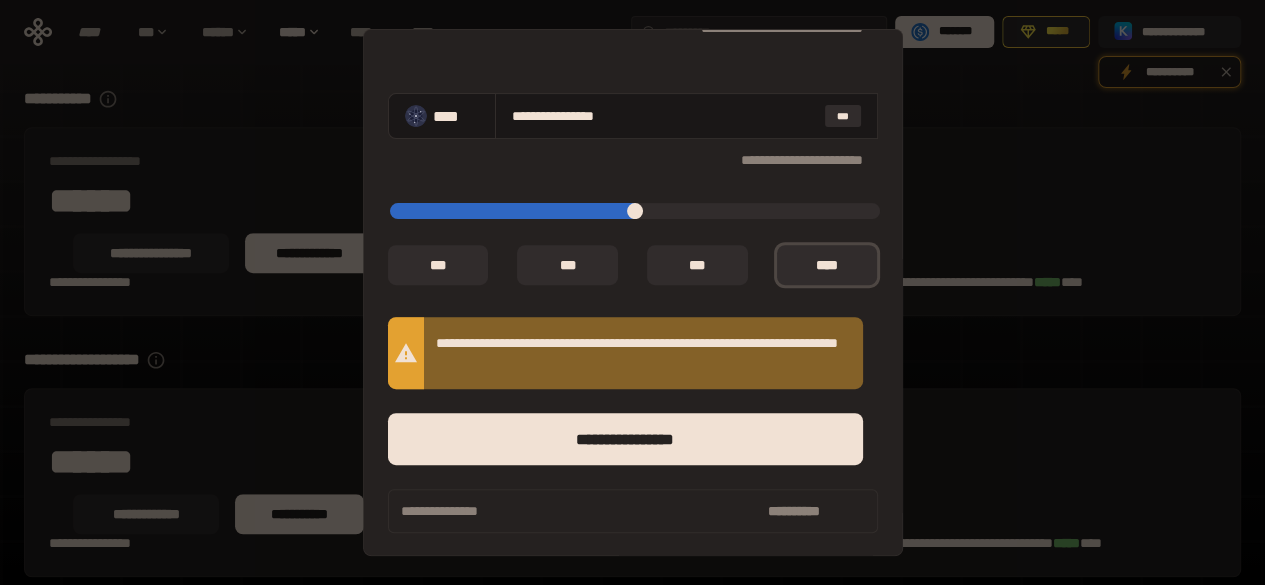 scroll, scrollTop: 0, scrollLeft: 0, axis: both 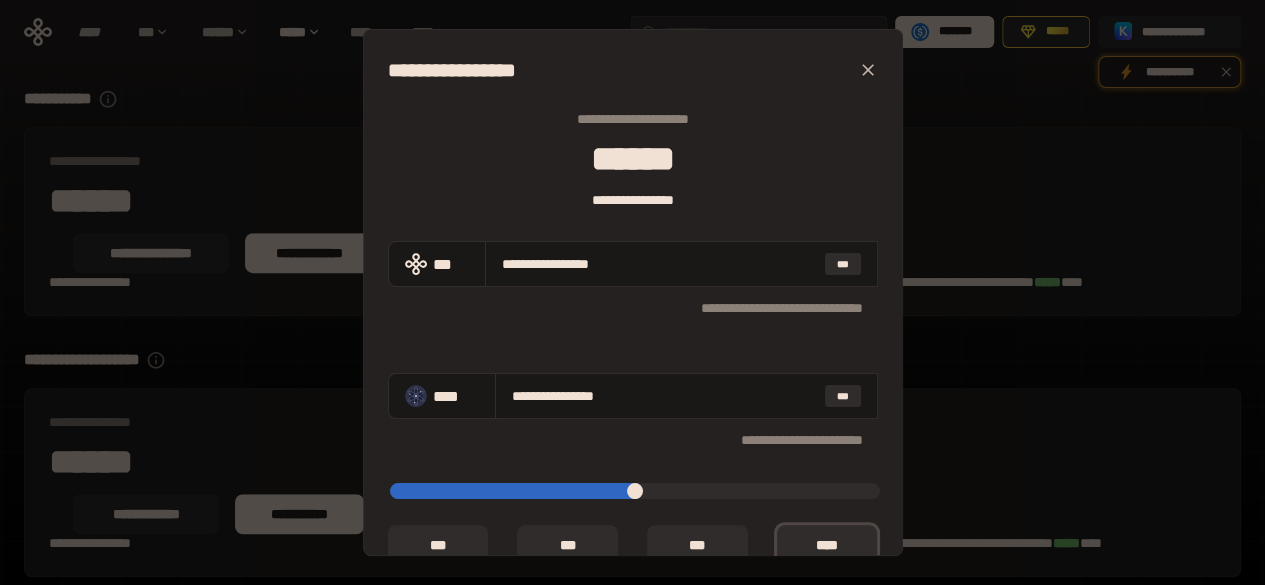 click 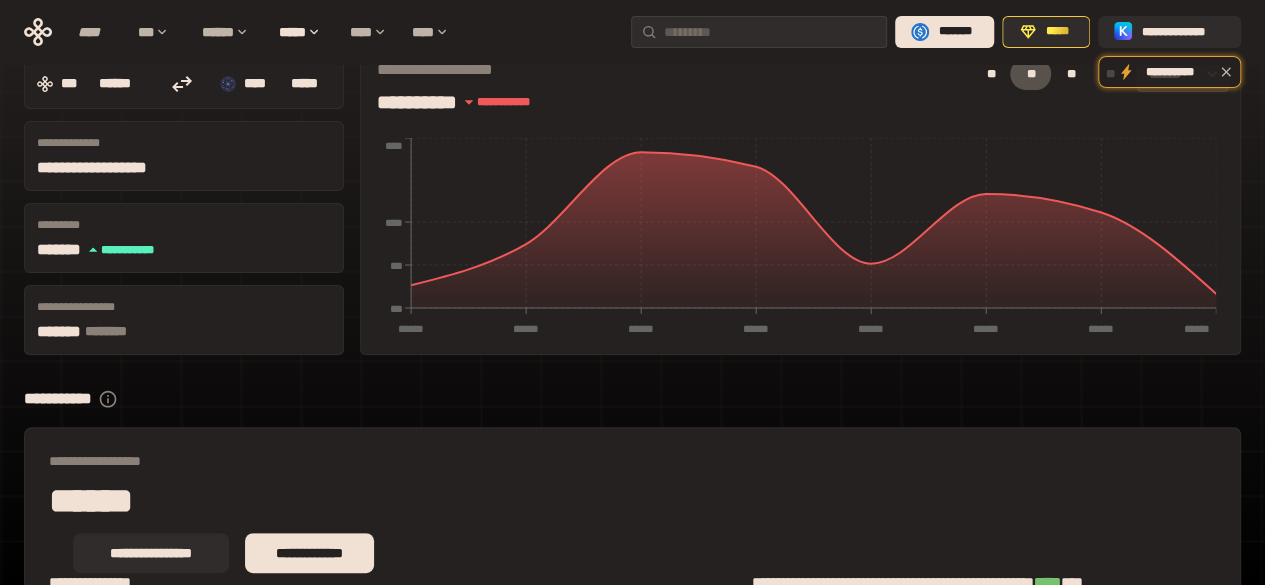 scroll, scrollTop: 0, scrollLeft: 0, axis: both 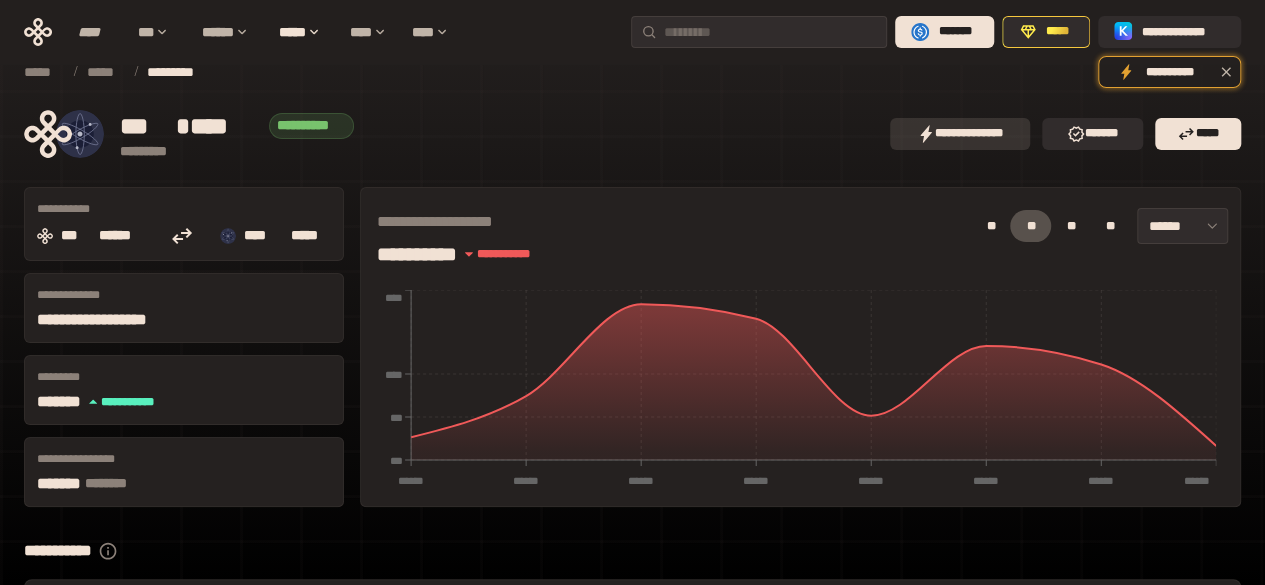 click on "**********" at bounding box center (960, 134) 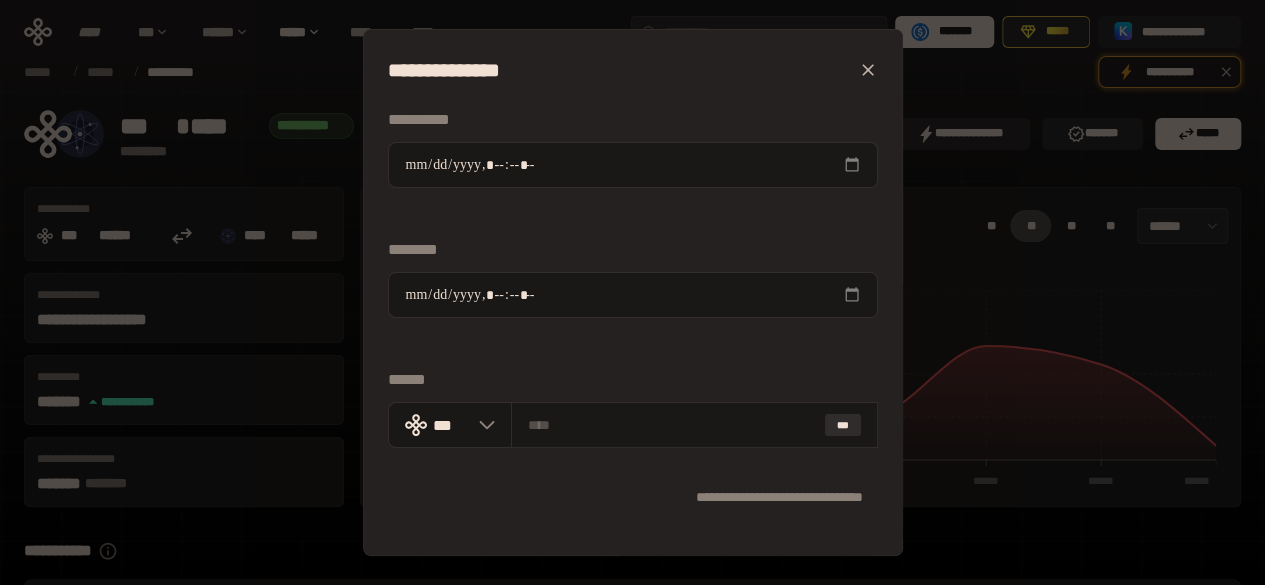 scroll, scrollTop: 180, scrollLeft: 0, axis: vertical 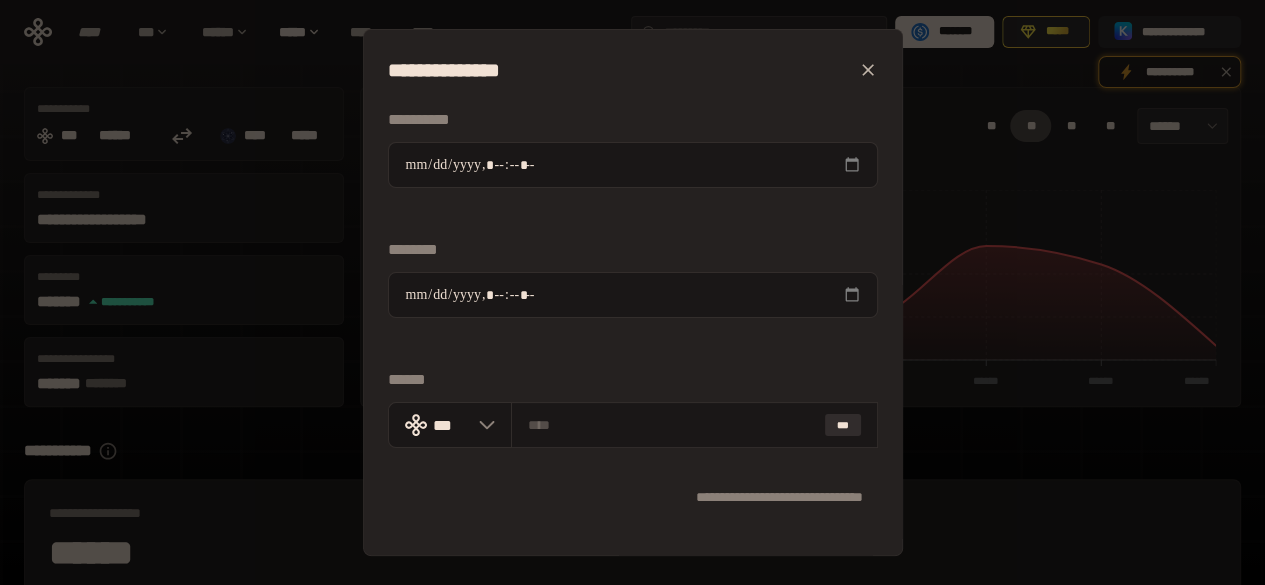 click 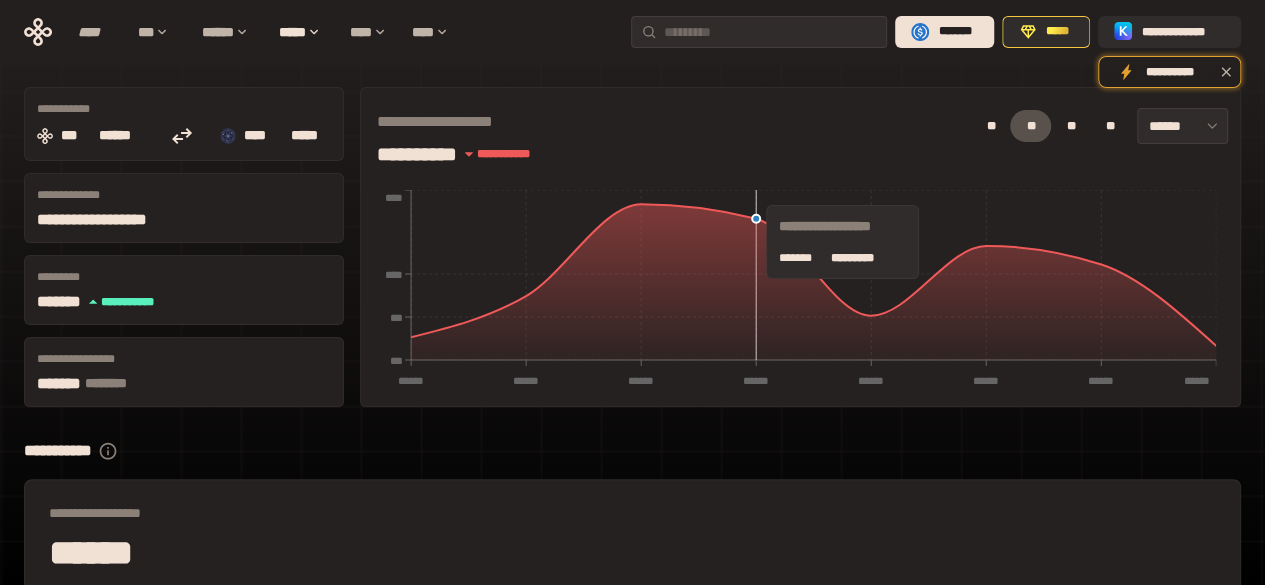 scroll, scrollTop: 0, scrollLeft: 0, axis: both 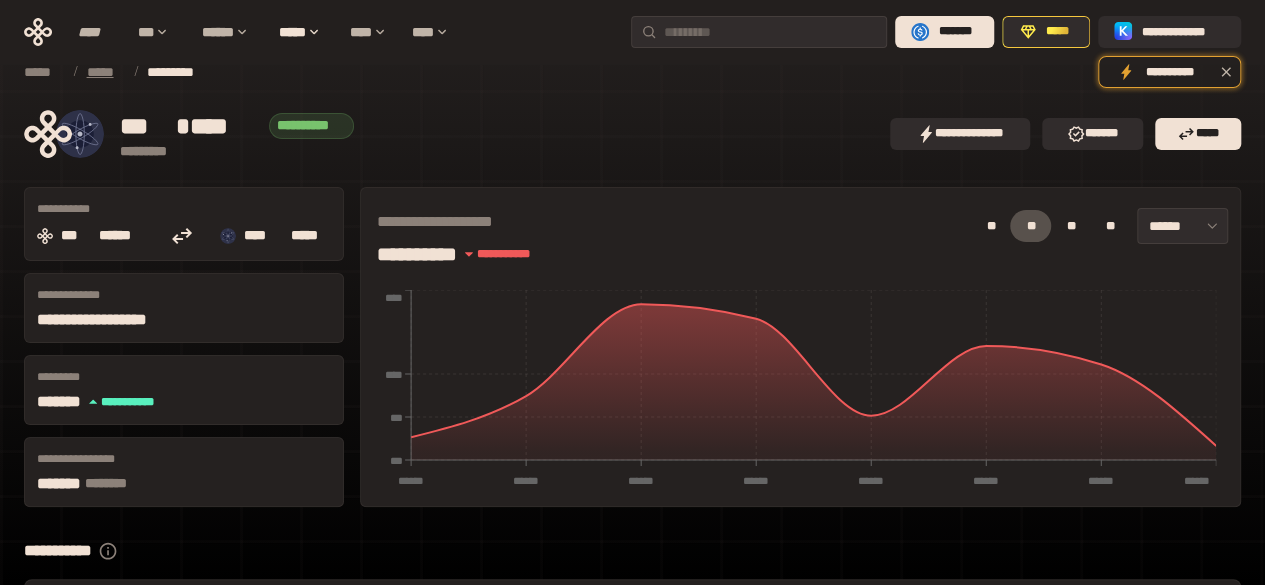 click on "*****" at bounding box center (105, 72) 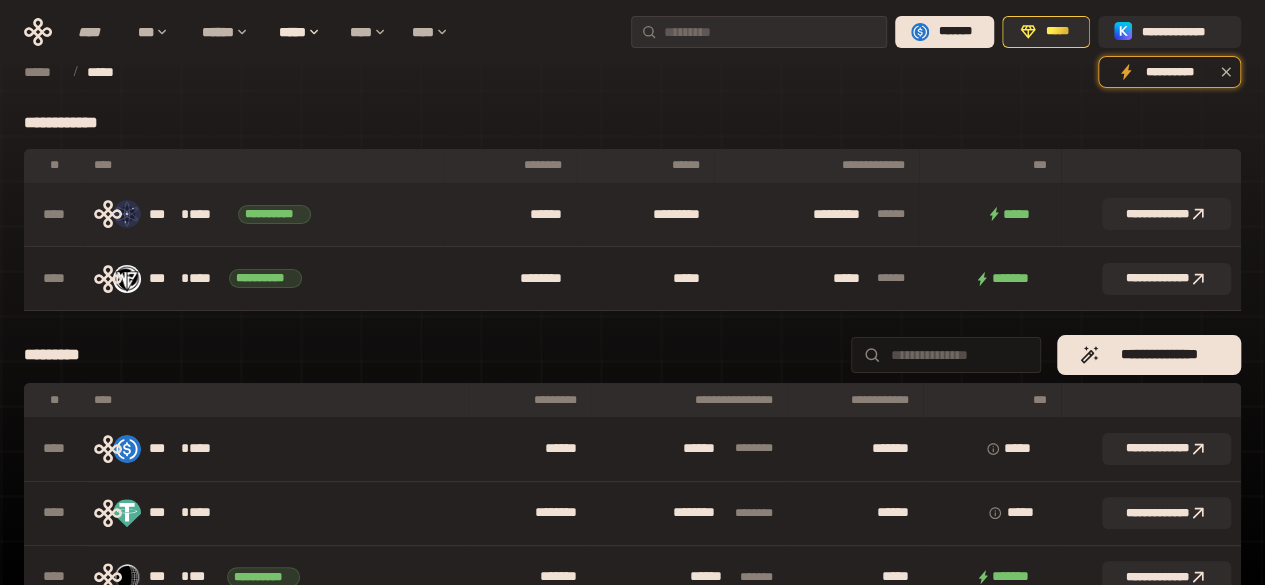 click on "********* * *** **" at bounding box center [816, 215] 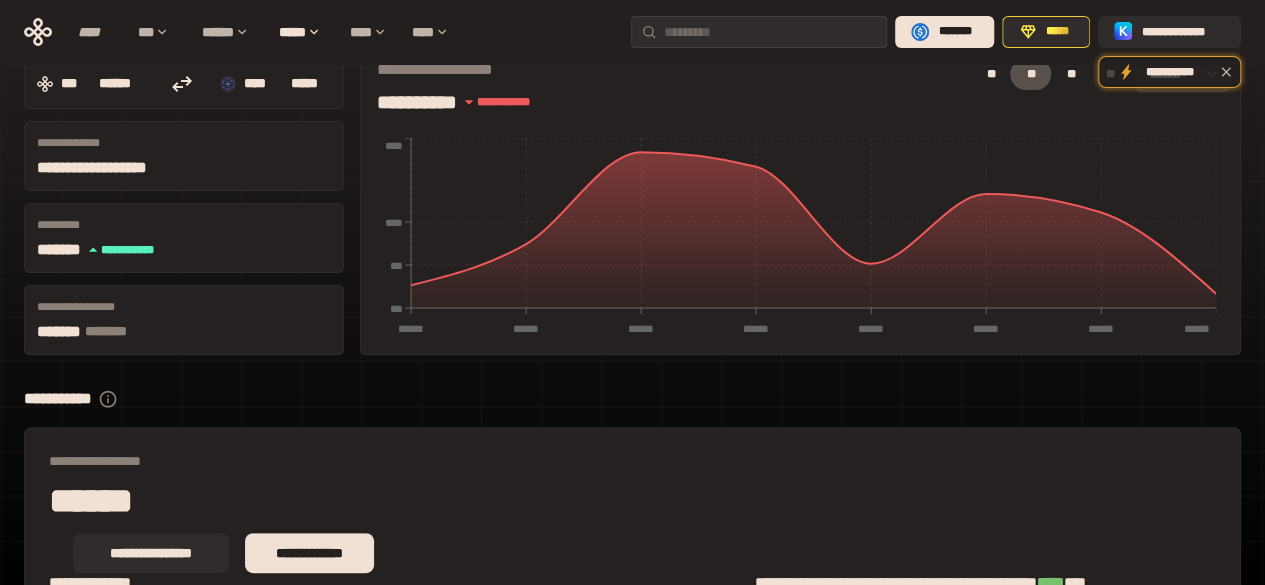 scroll, scrollTop: 0, scrollLeft: 0, axis: both 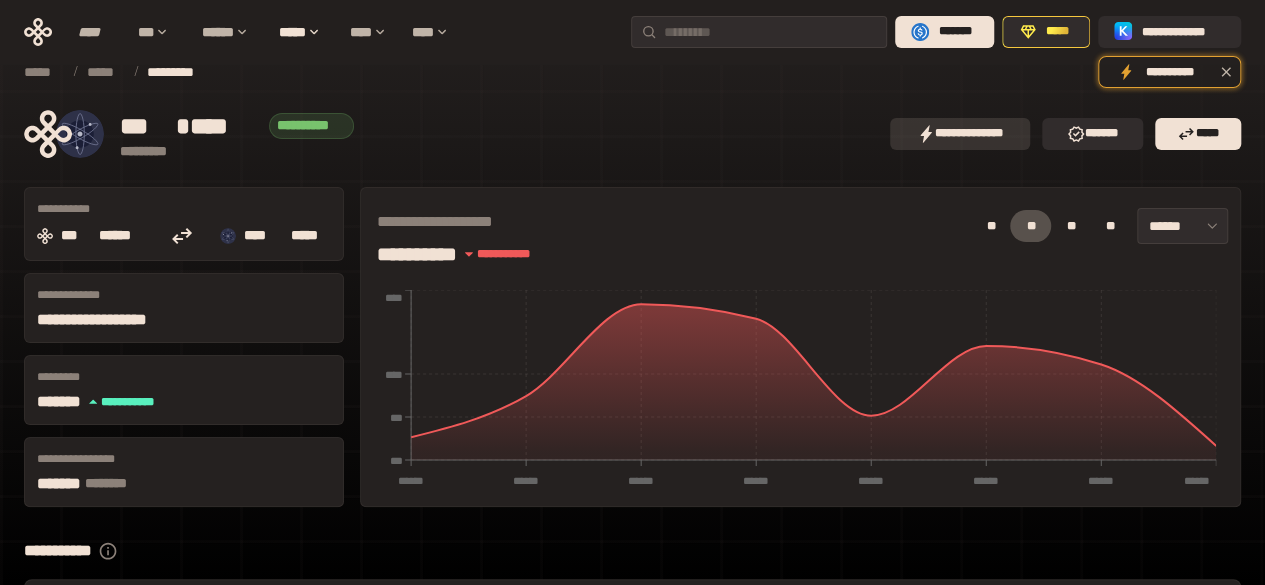 click on "**********" at bounding box center [960, 134] 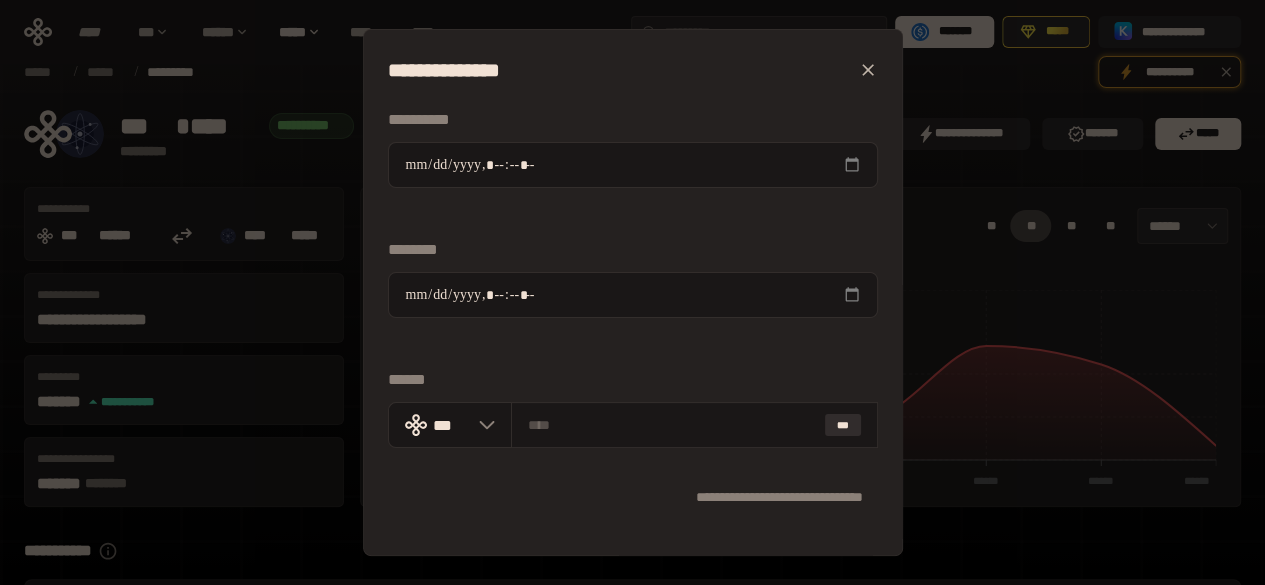 click 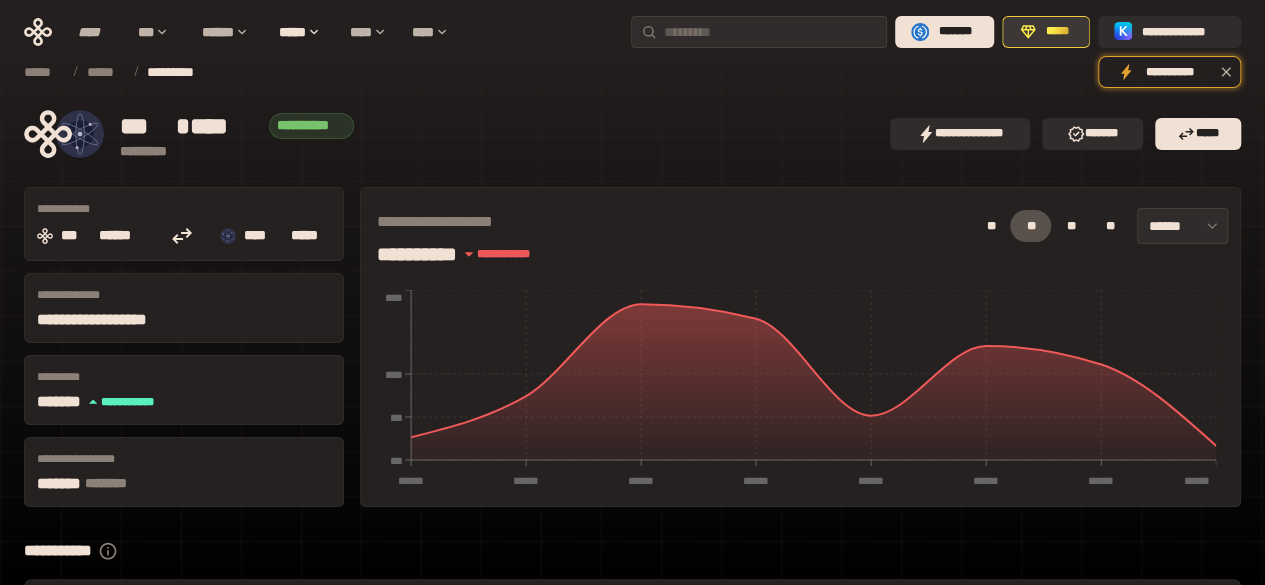 click on "*****" at bounding box center [1046, 32] 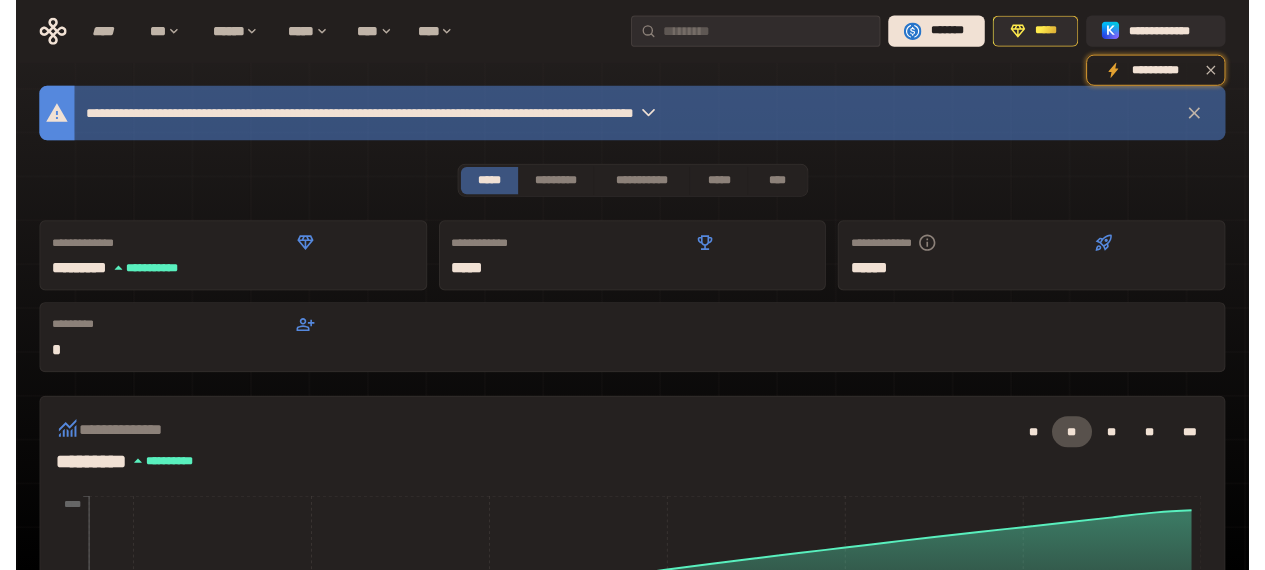 scroll, scrollTop: 500, scrollLeft: 0, axis: vertical 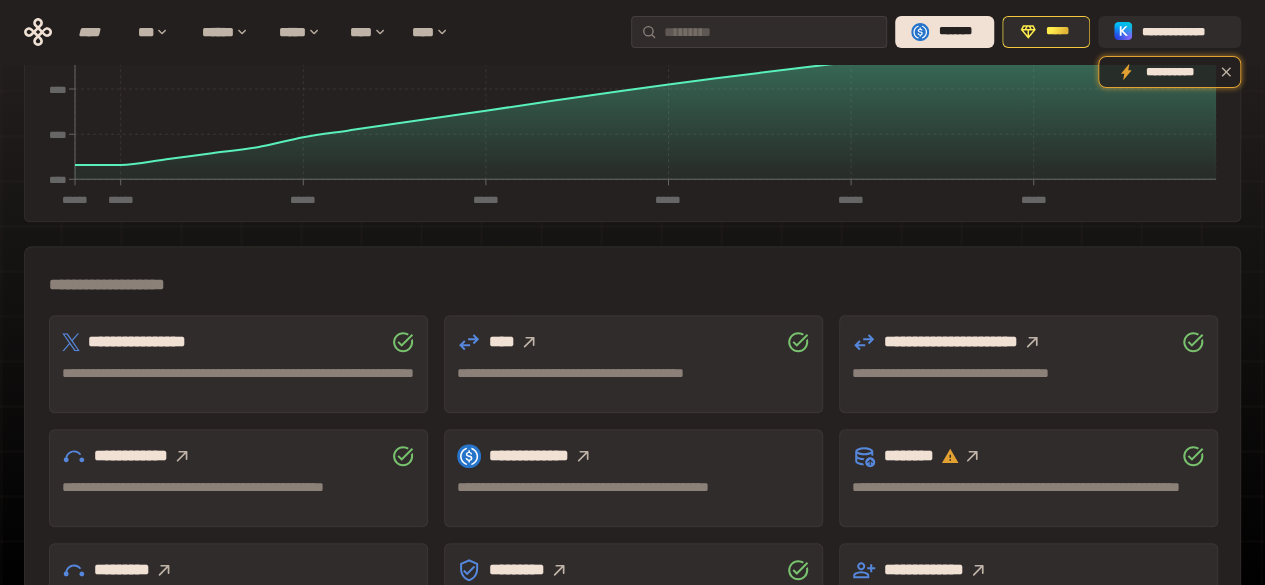 click 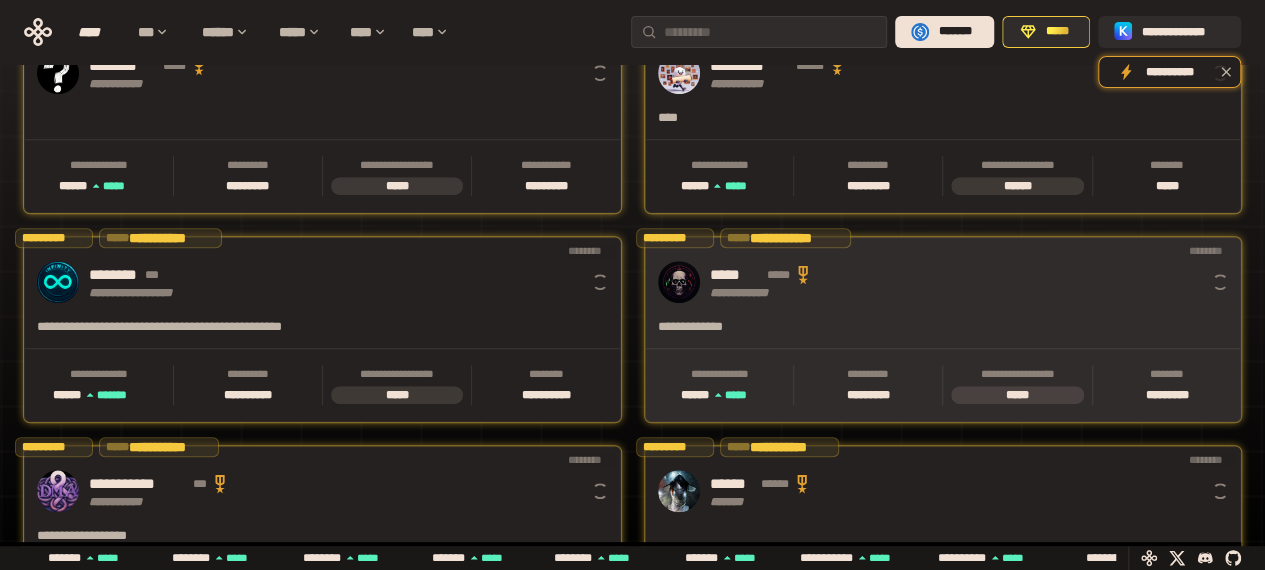 scroll, scrollTop: 0, scrollLeft: 16, axis: horizontal 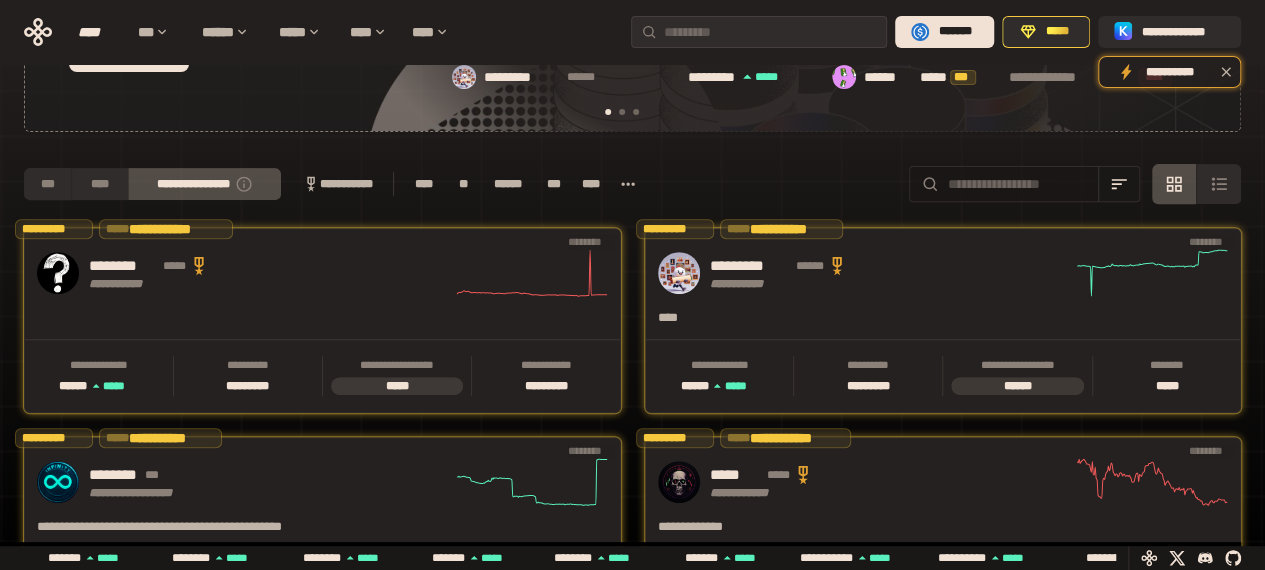click at bounding box center (1018, 184) 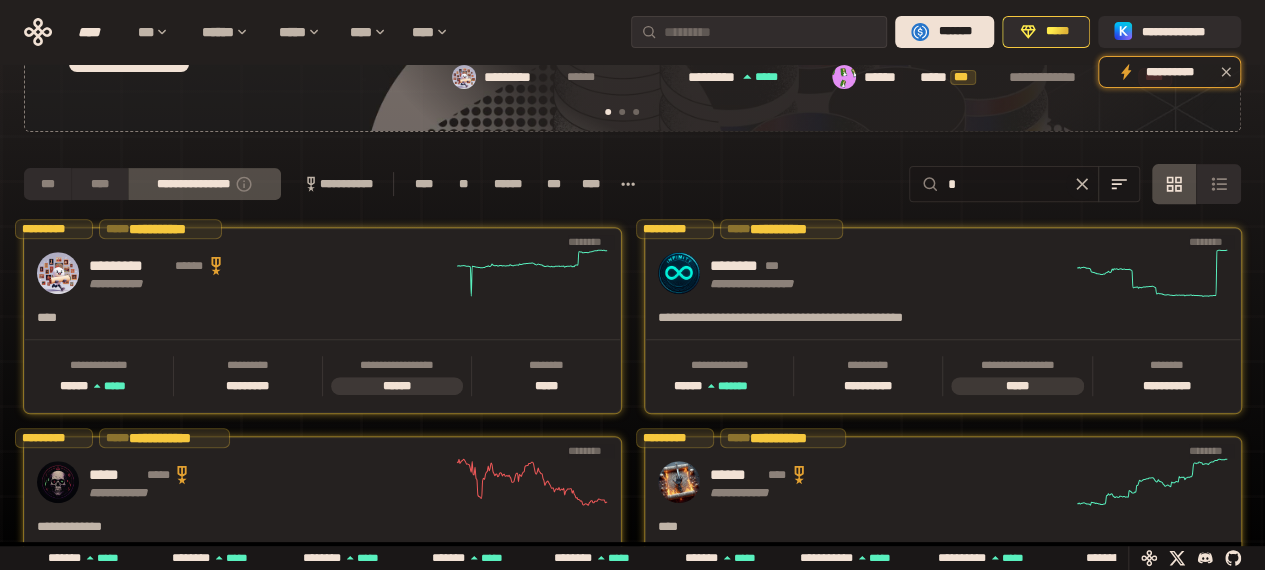 scroll, scrollTop: 0, scrollLeft: 396, axis: horizontal 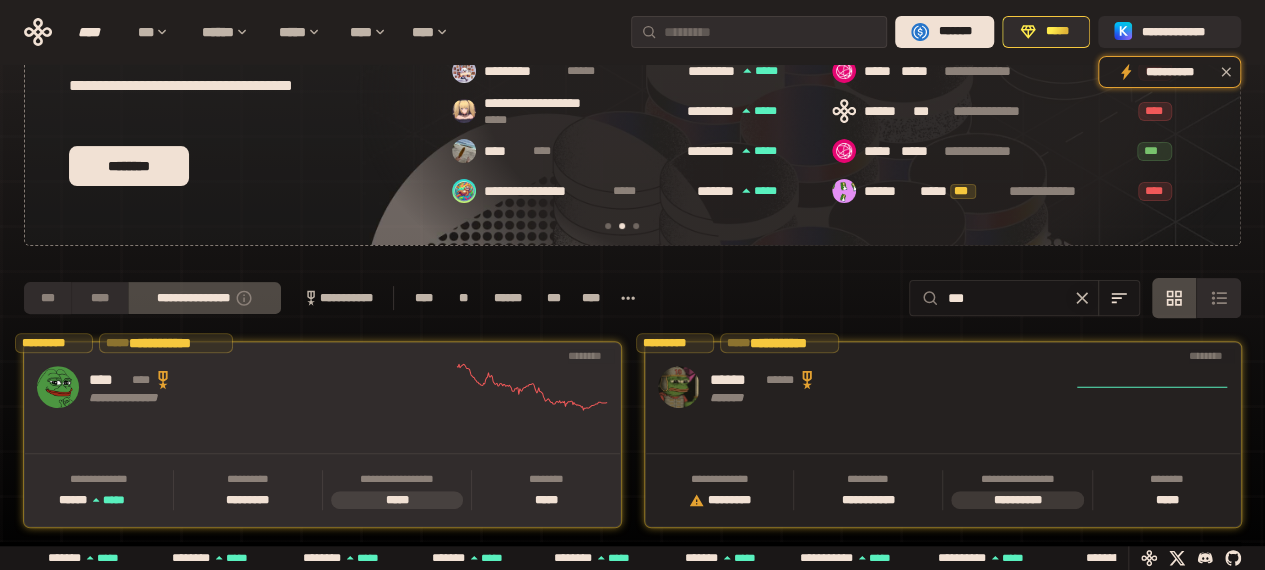 type on "***" 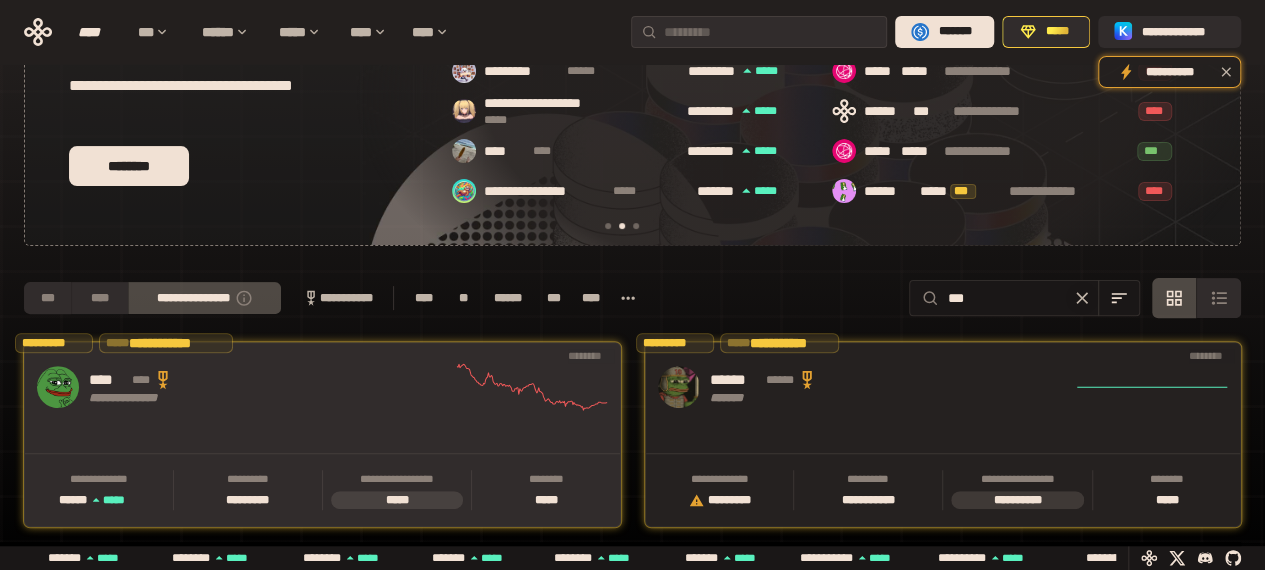 click on "**********" at bounding box center (244, 387) 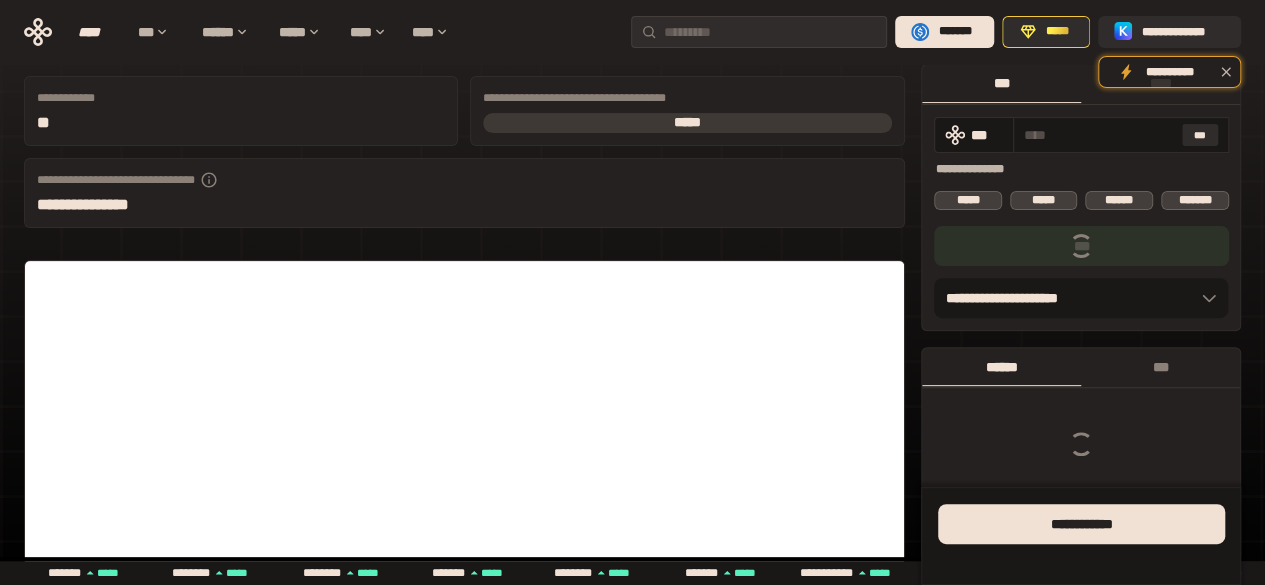 scroll, scrollTop: 100, scrollLeft: 0, axis: vertical 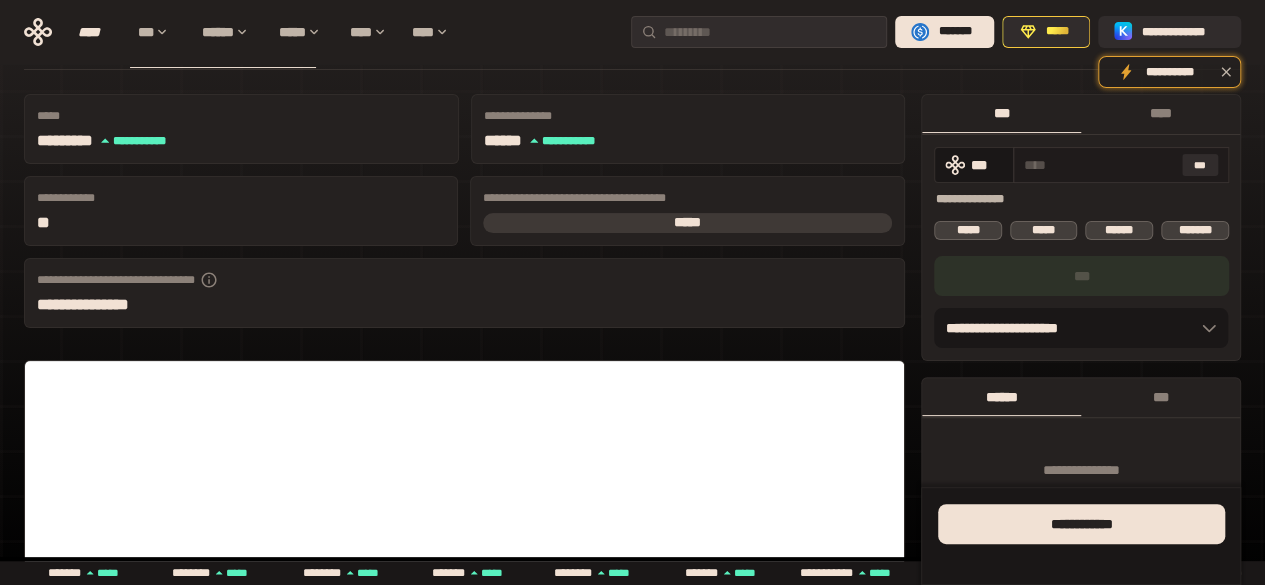 click at bounding box center (1099, 165) 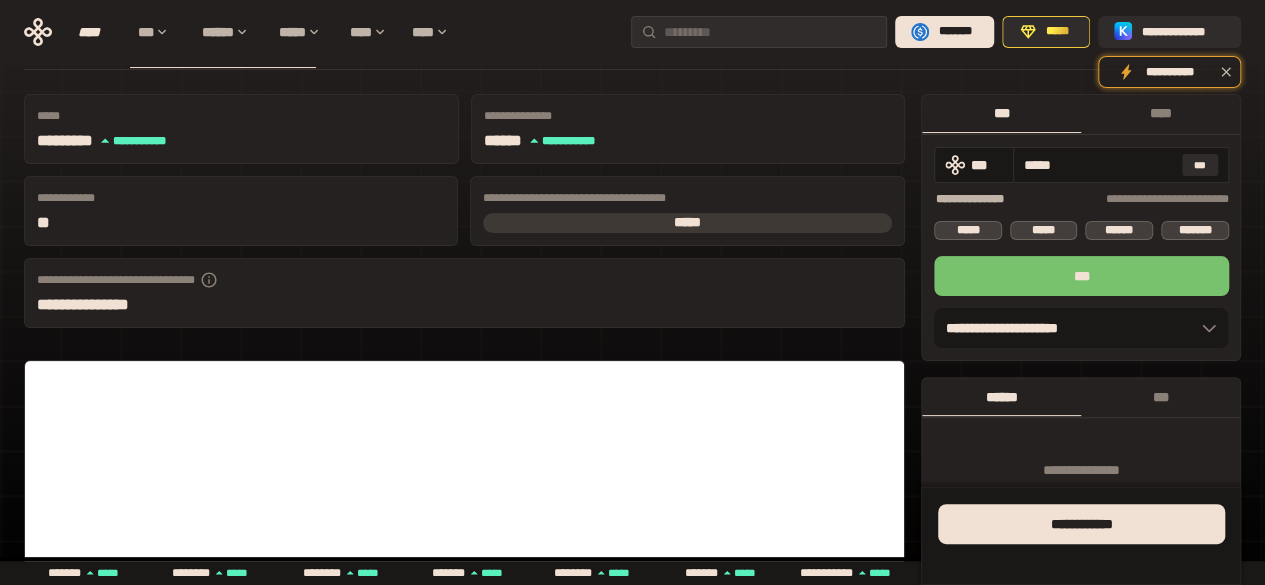 type on "*****" 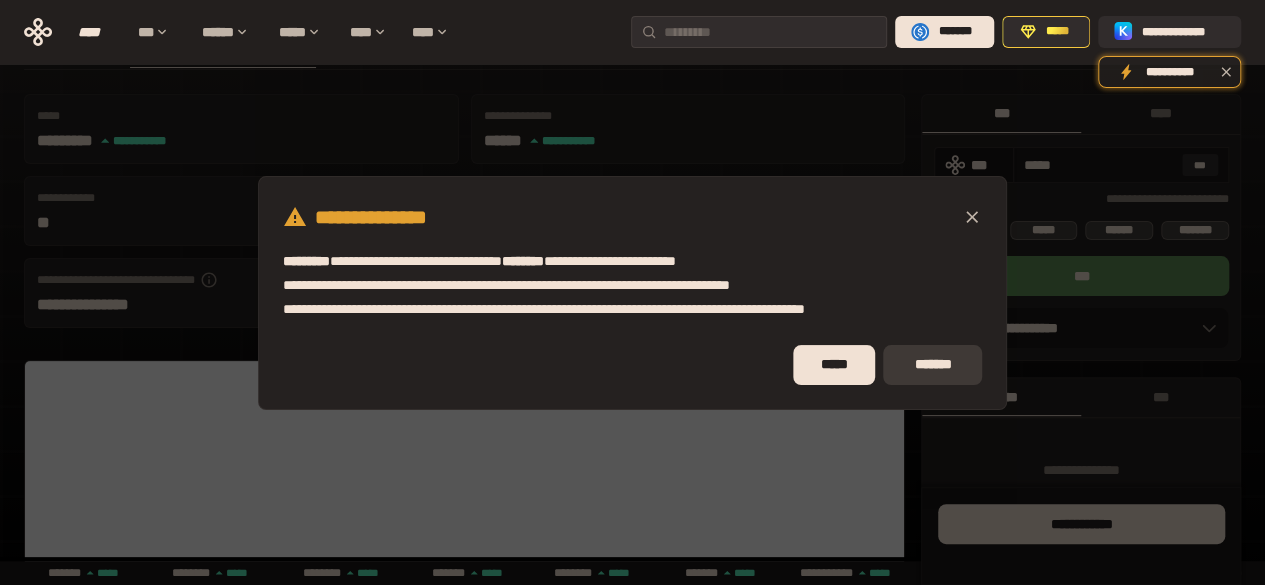 click on "*******" at bounding box center [932, 365] 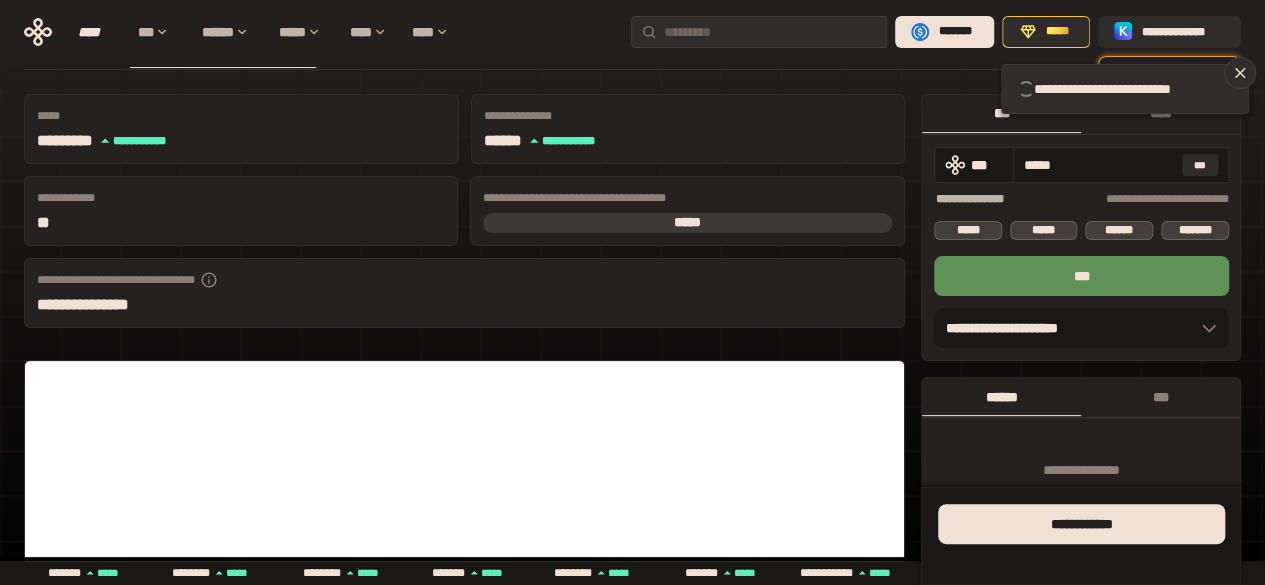 click on "***** ***" at bounding box center [1121, 165] 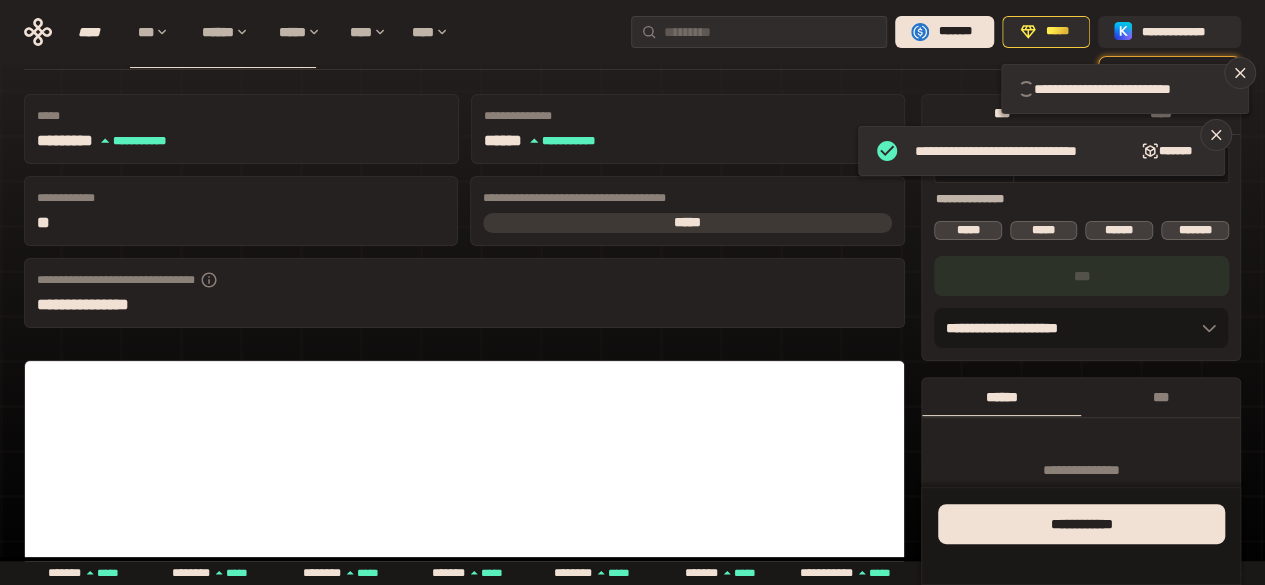type 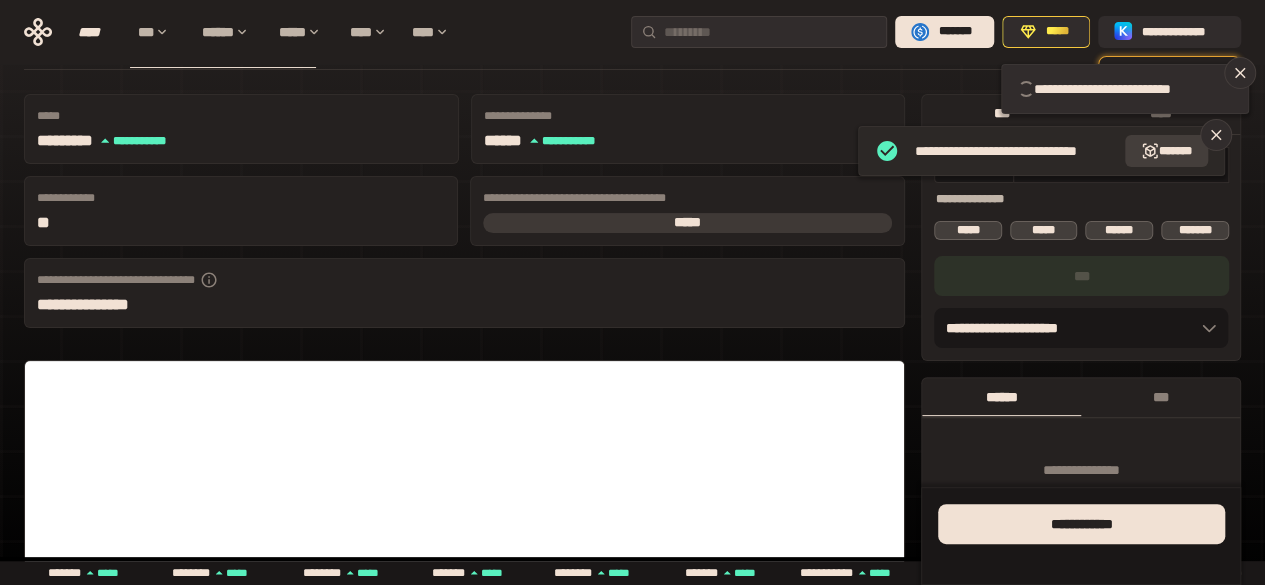 click on "*******" at bounding box center [1166, 151] 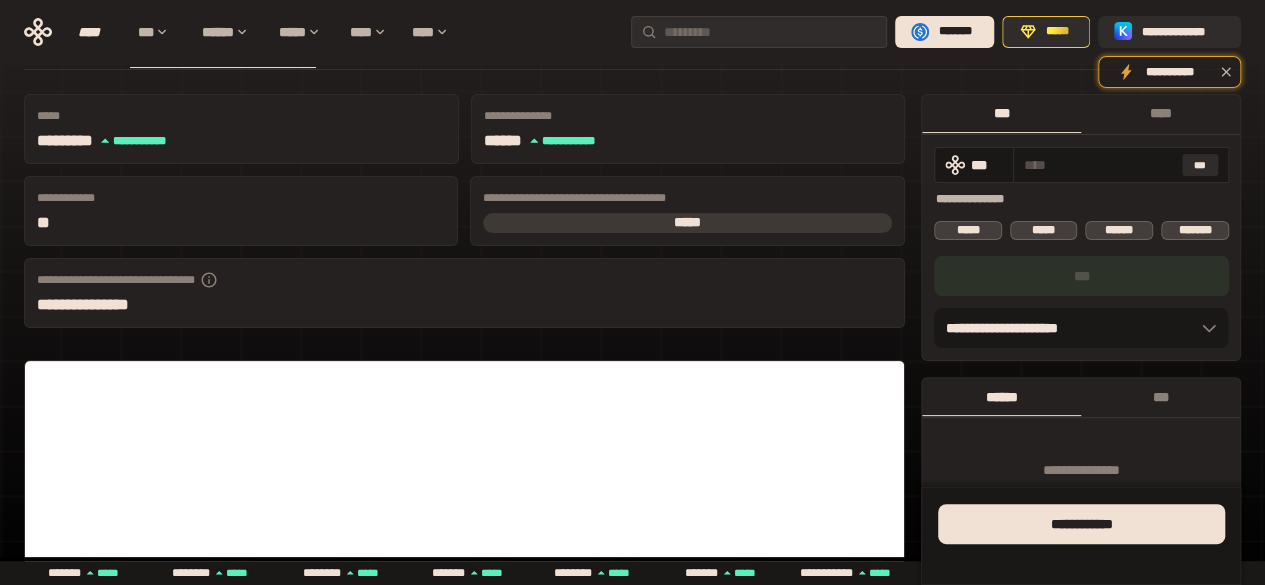 scroll, scrollTop: 0, scrollLeft: 0, axis: both 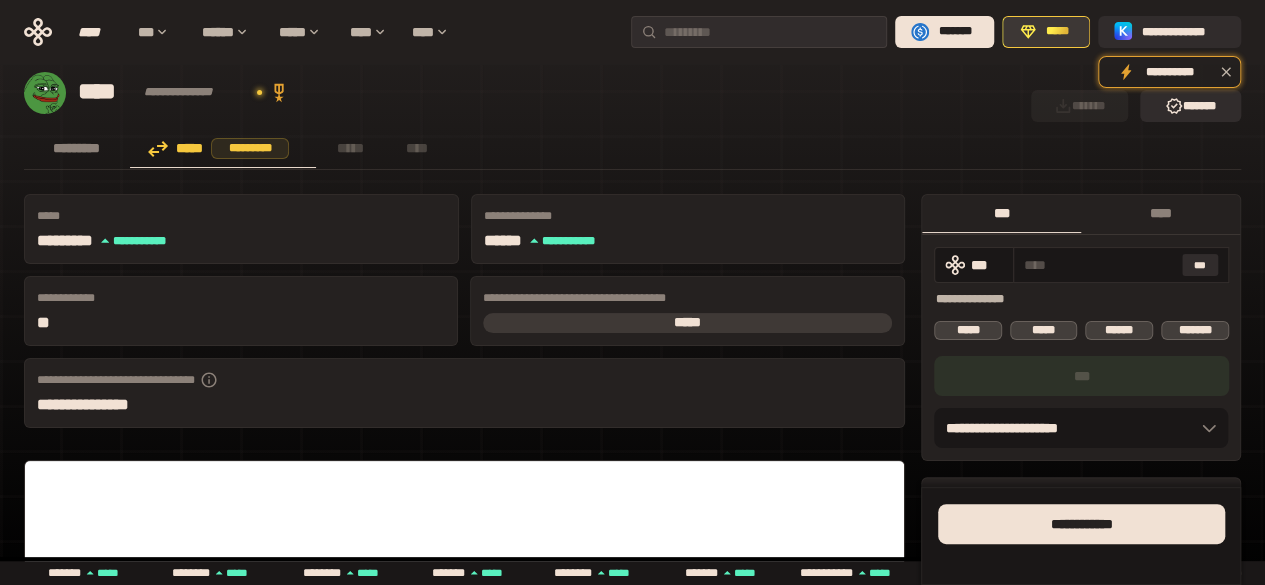 click on "*****" at bounding box center [1057, 32] 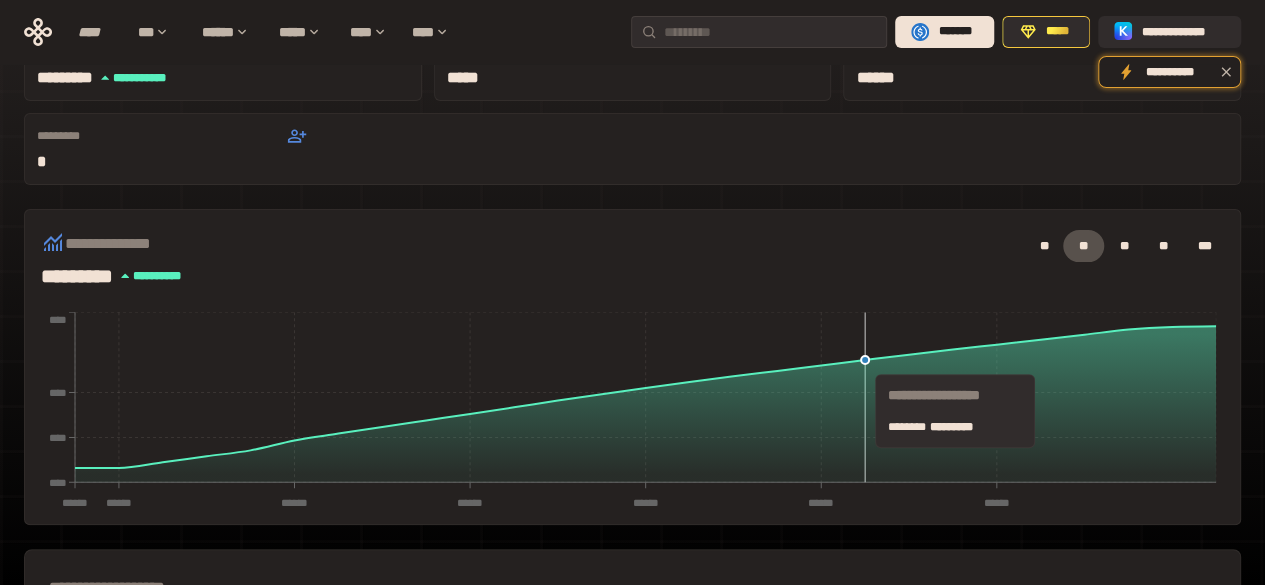 scroll, scrollTop: 0, scrollLeft: 0, axis: both 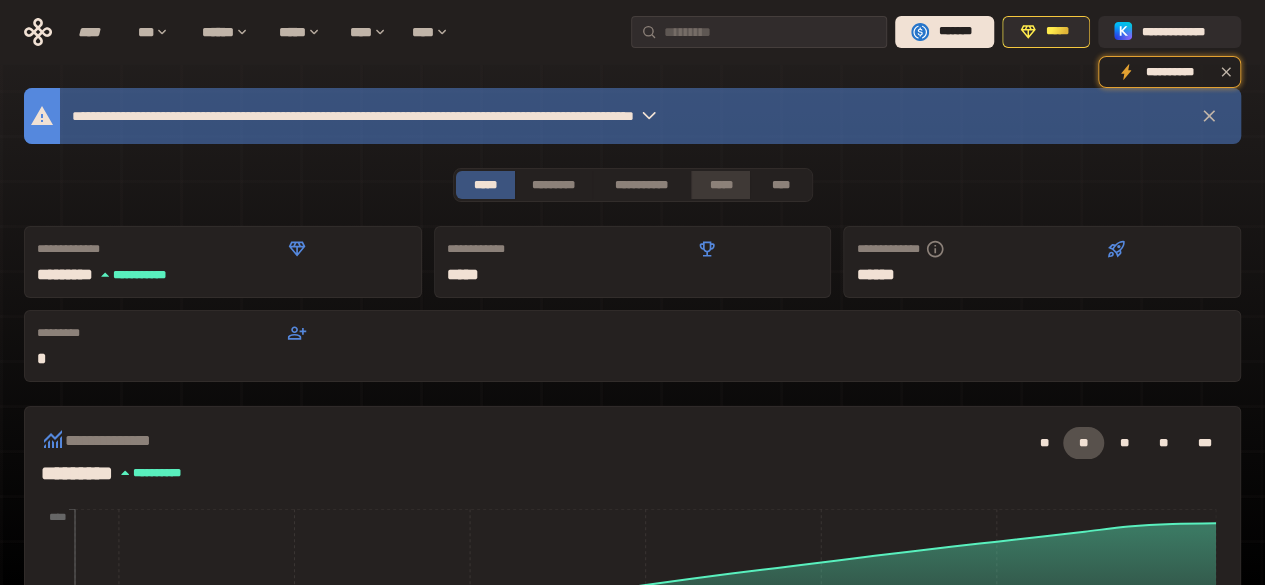 click on "*****" at bounding box center (721, 185) 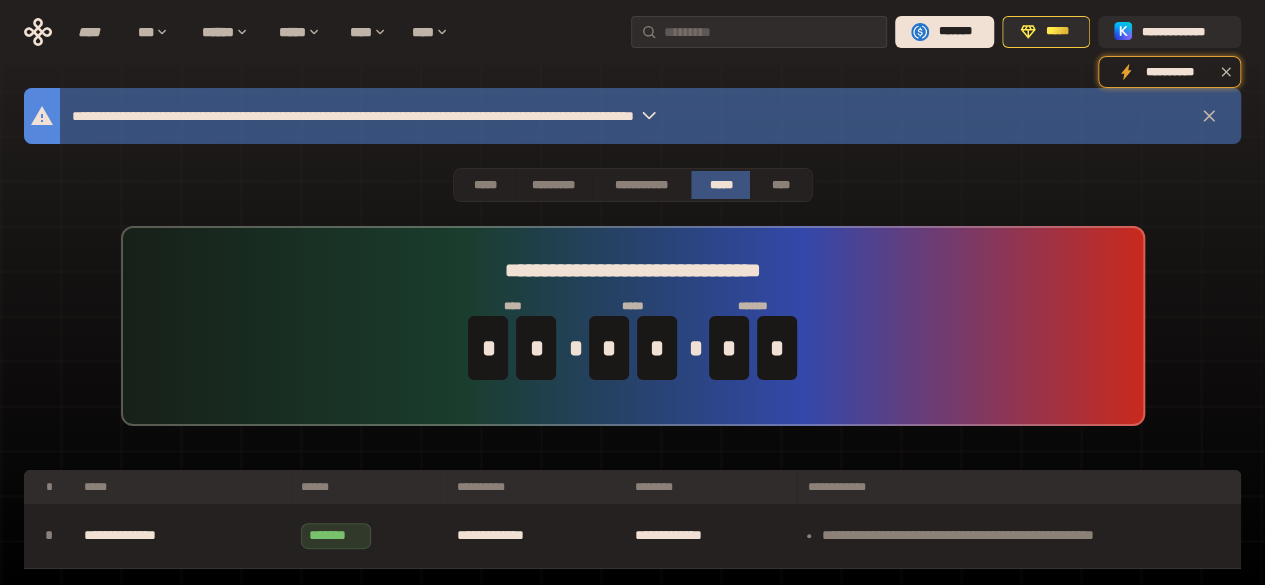 scroll, scrollTop: 74, scrollLeft: 0, axis: vertical 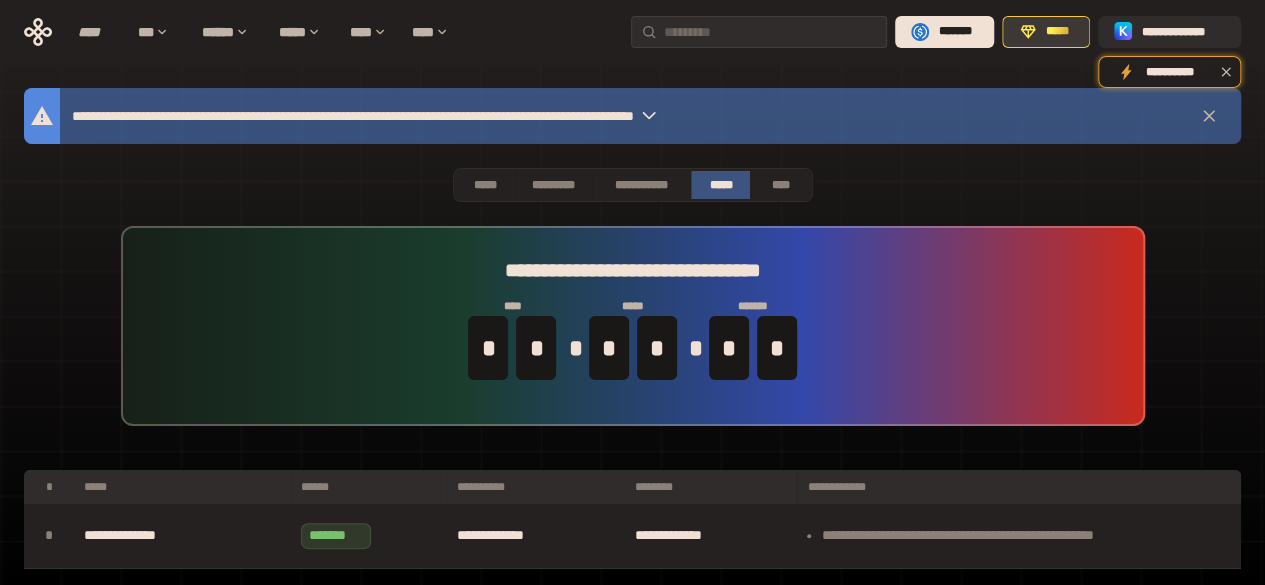 click on "*****" at bounding box center (1057, 32) 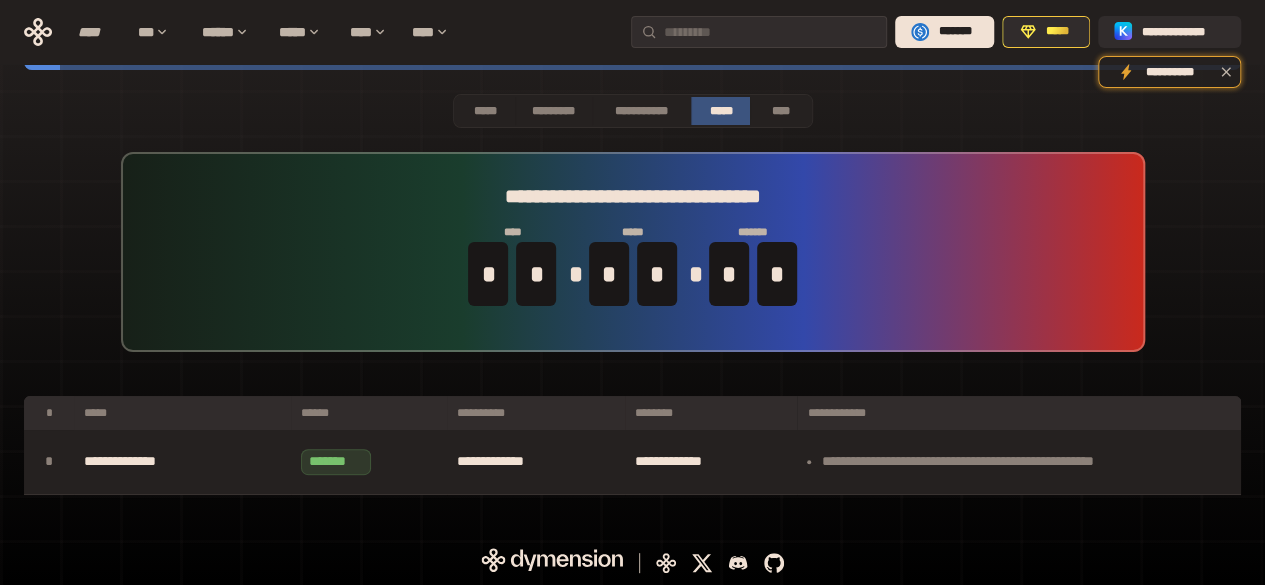 scroll, scrollTop: 0, scrollLeft: 0, axis: both 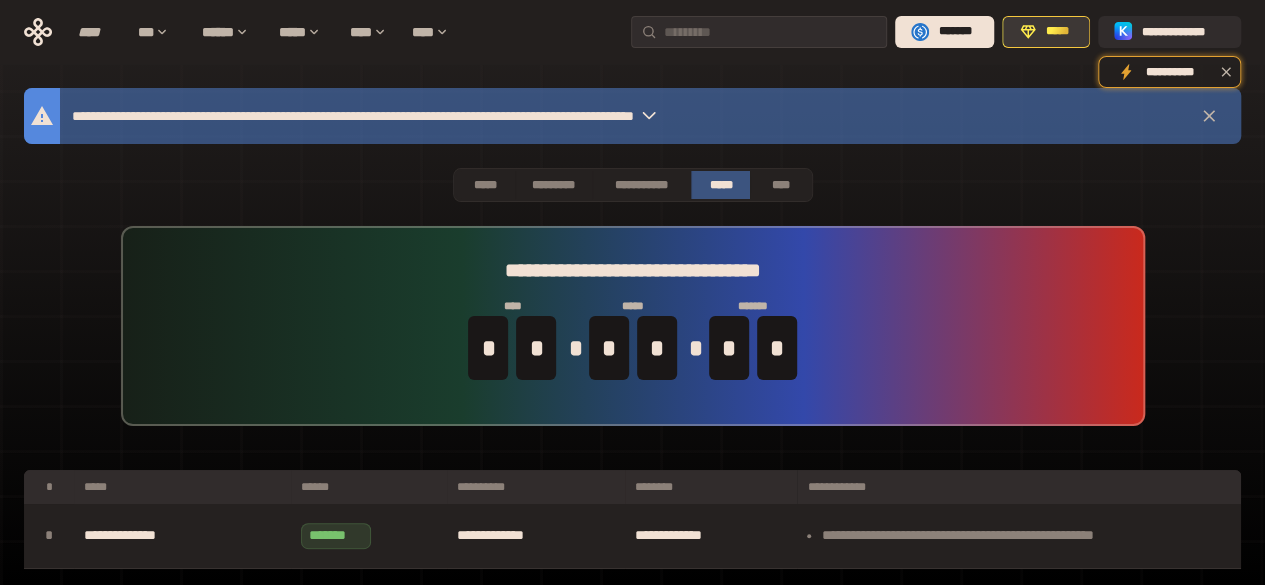 click on "*****" at bounding box center [1057, 32] 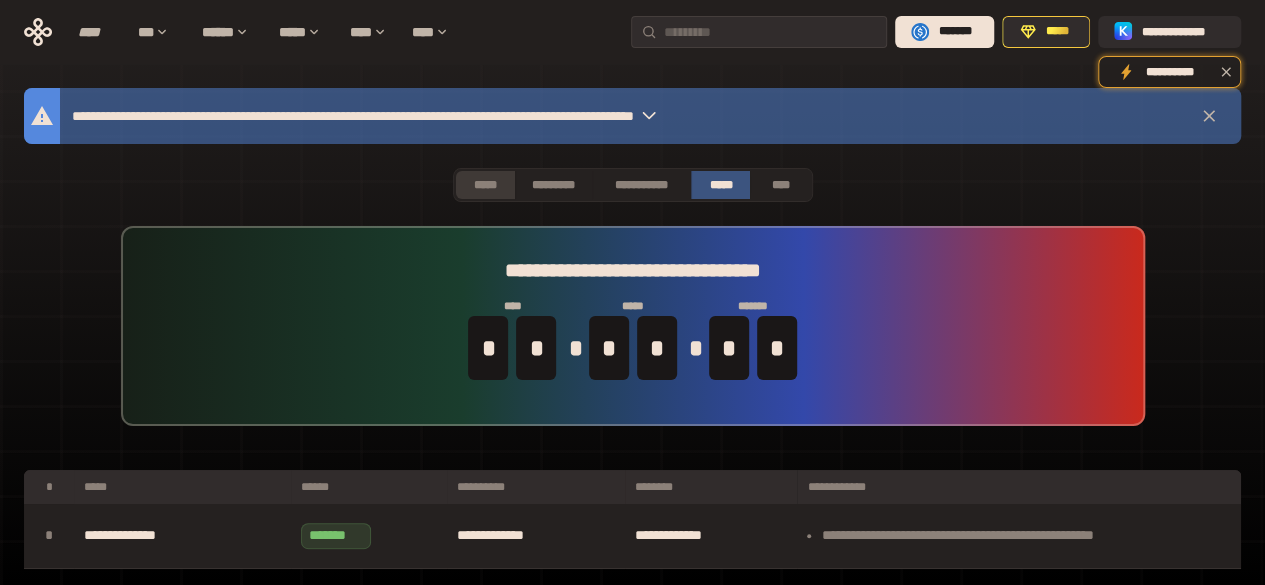click on "*****" at bounding box center (485, 185) 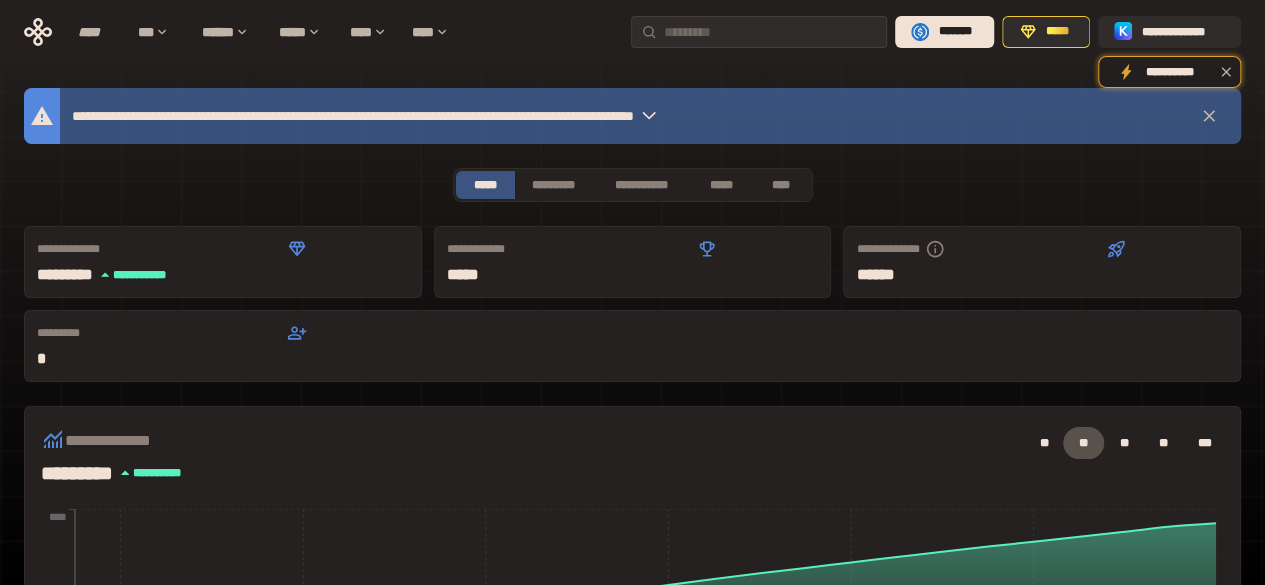 scroll, scrollTop: 400, scrollLeft: 0, axis: vertical 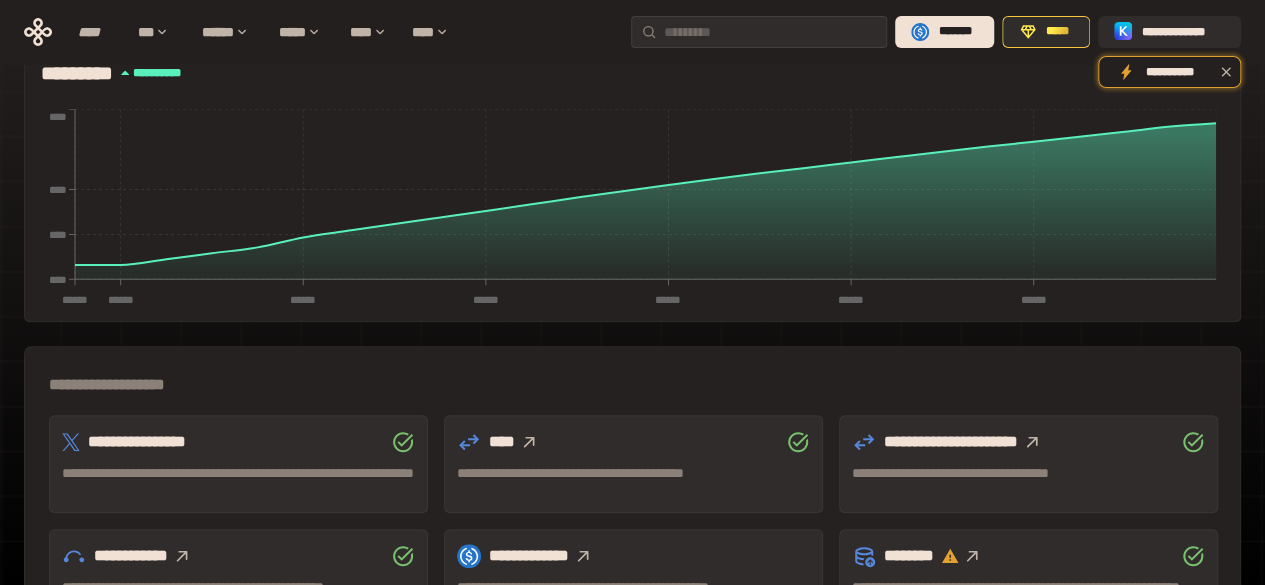 click on "********" at bounding box center [1028, 556] 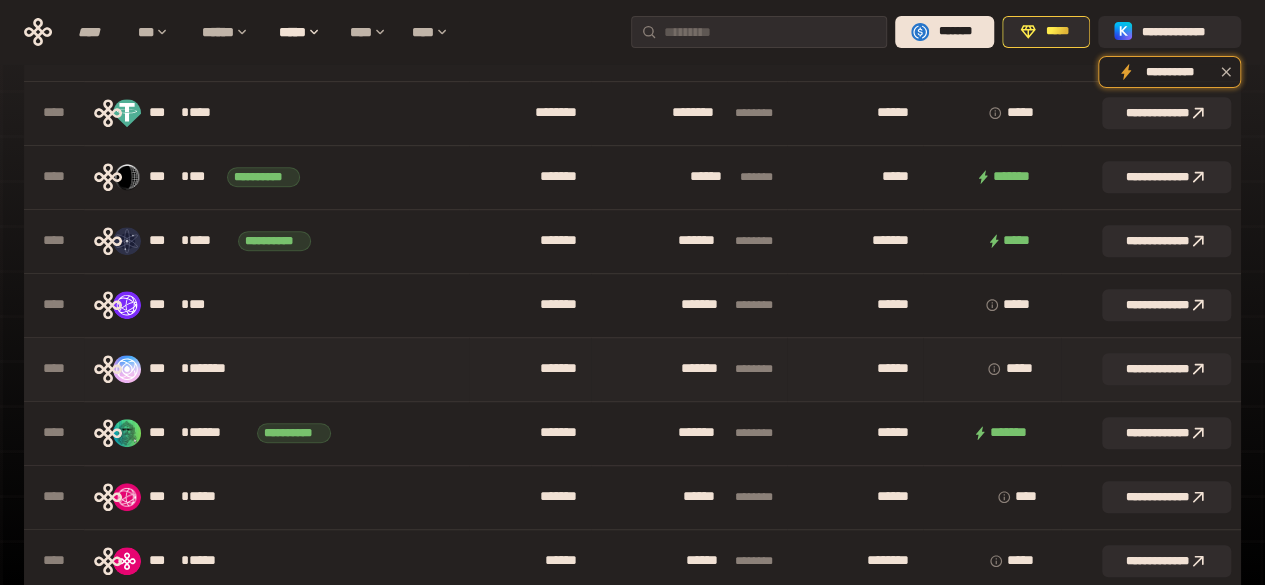 scroll, scrollTop: 0, scrollLeft: 0, axis: both 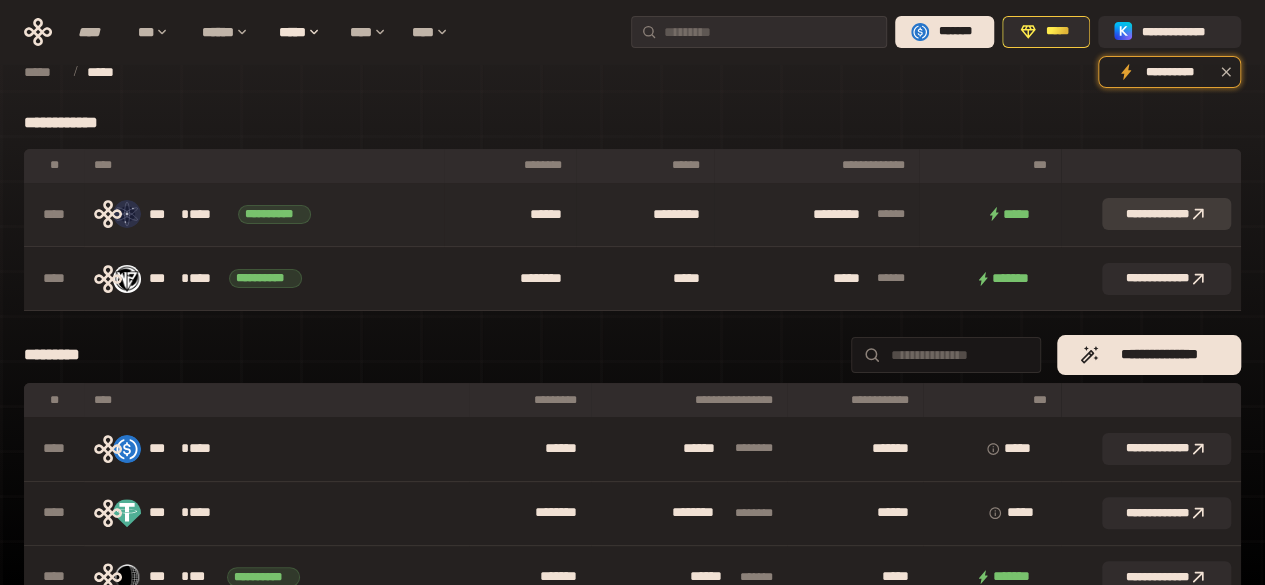 click on "**********" at bounding box center (1166, 214) 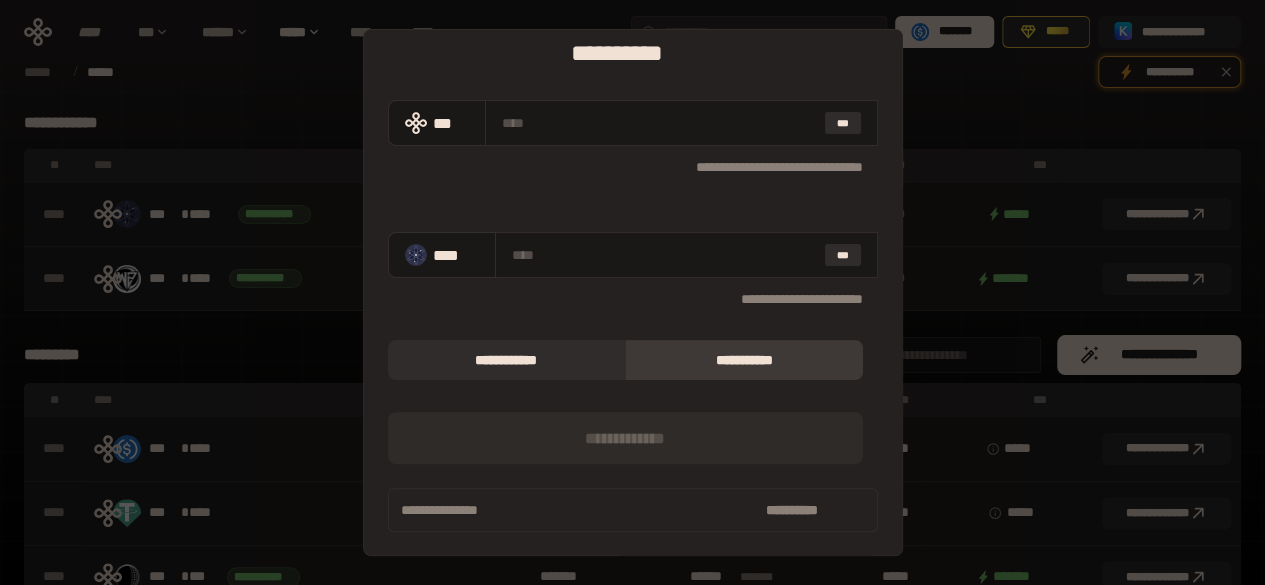 scroll, scrollTop: 0, scrollLeft: 0, axis: both 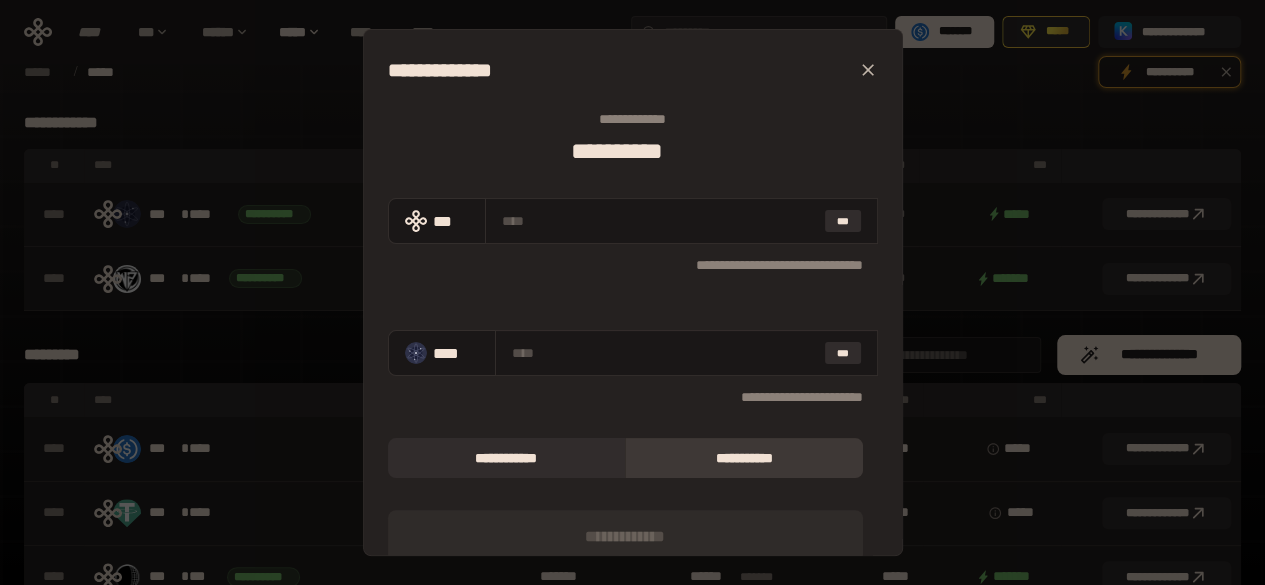 click 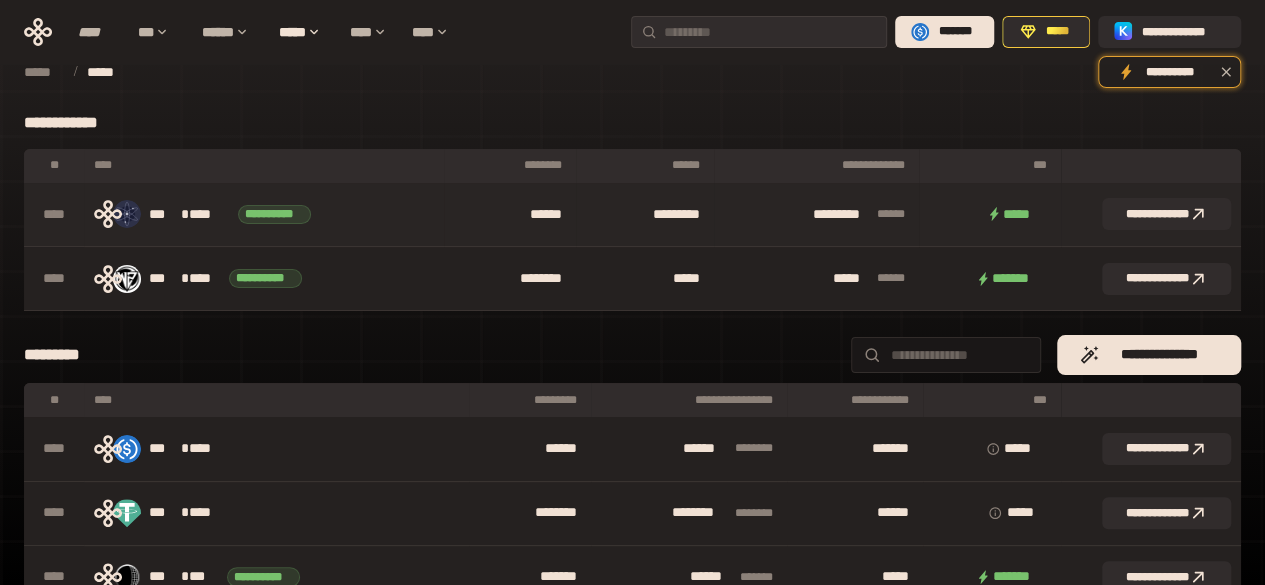 click on "********* * *** **" at bounding box center [816, 215] 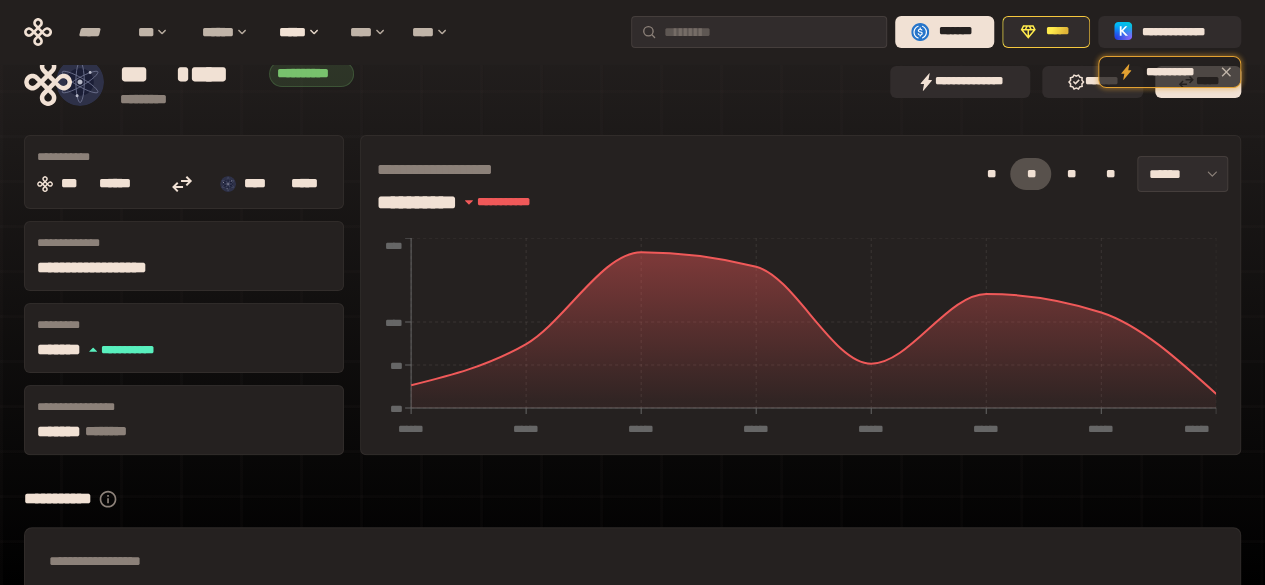 scroll, scrollTop: 0, scrollLeft: 0, axis: both 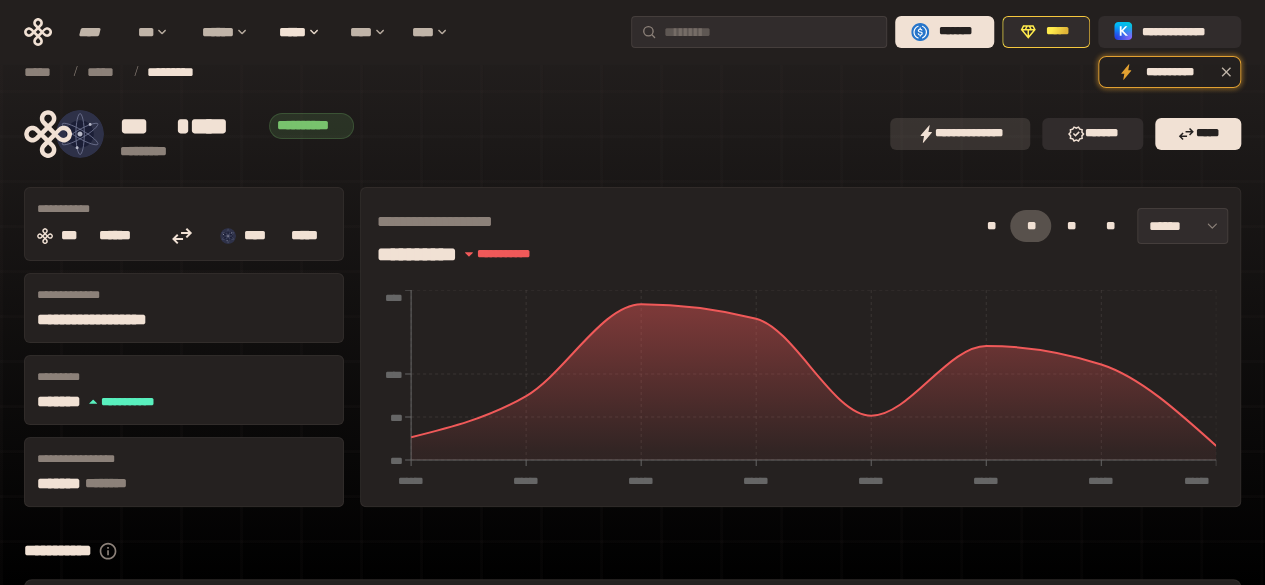 click on "**********" at bounding box center (960, 134) 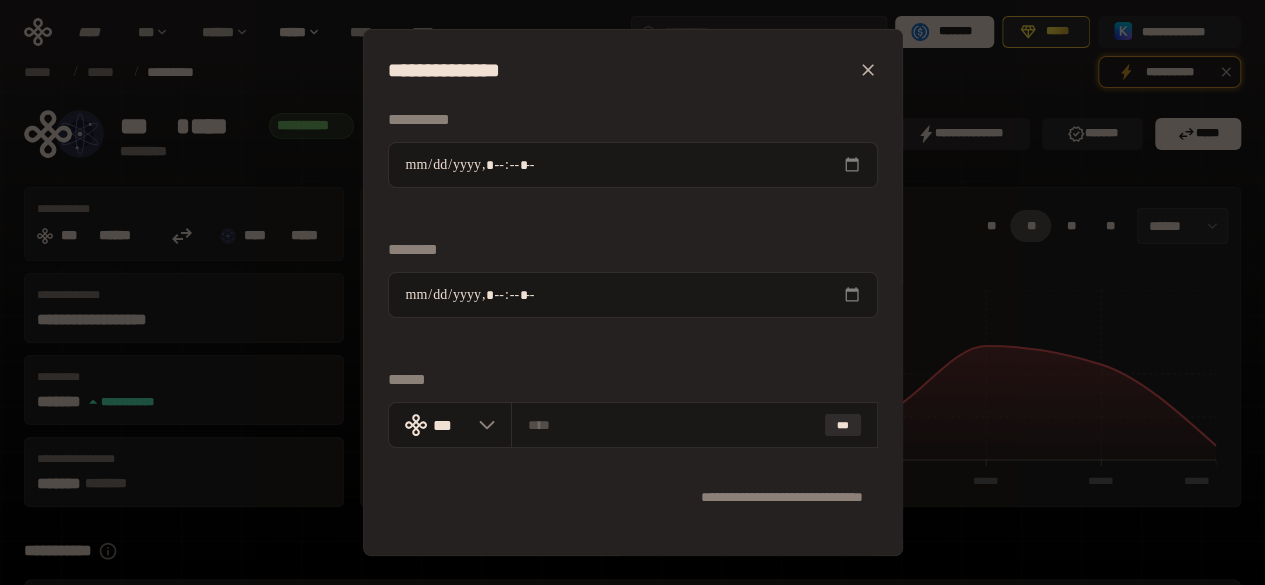 click 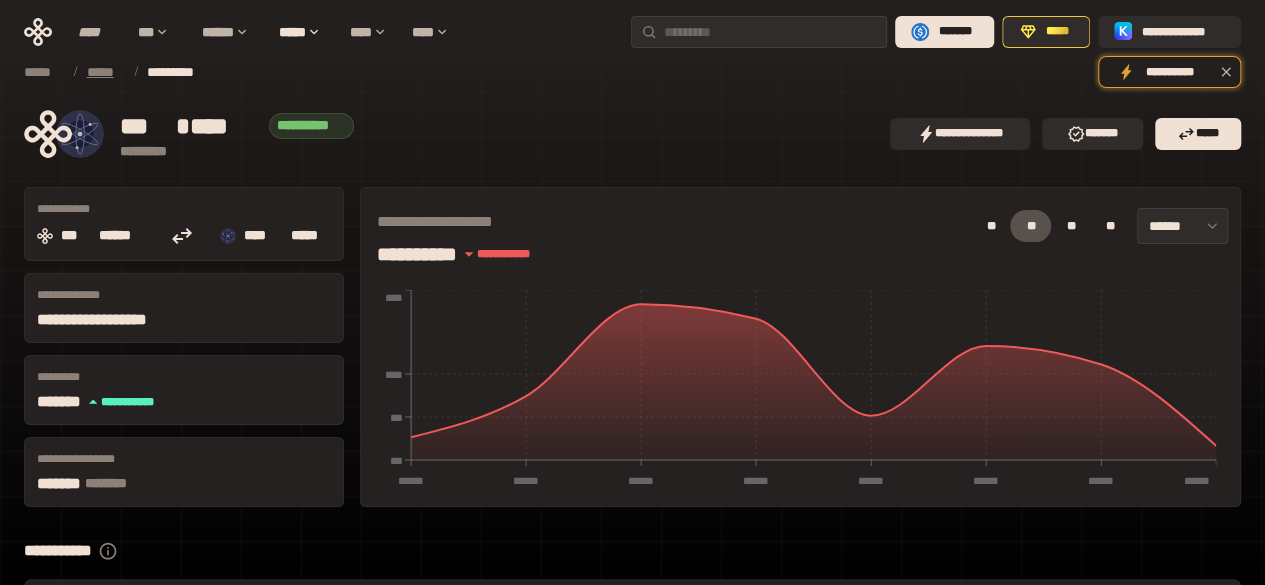 click on "*****" at bounding box center [105, 72] 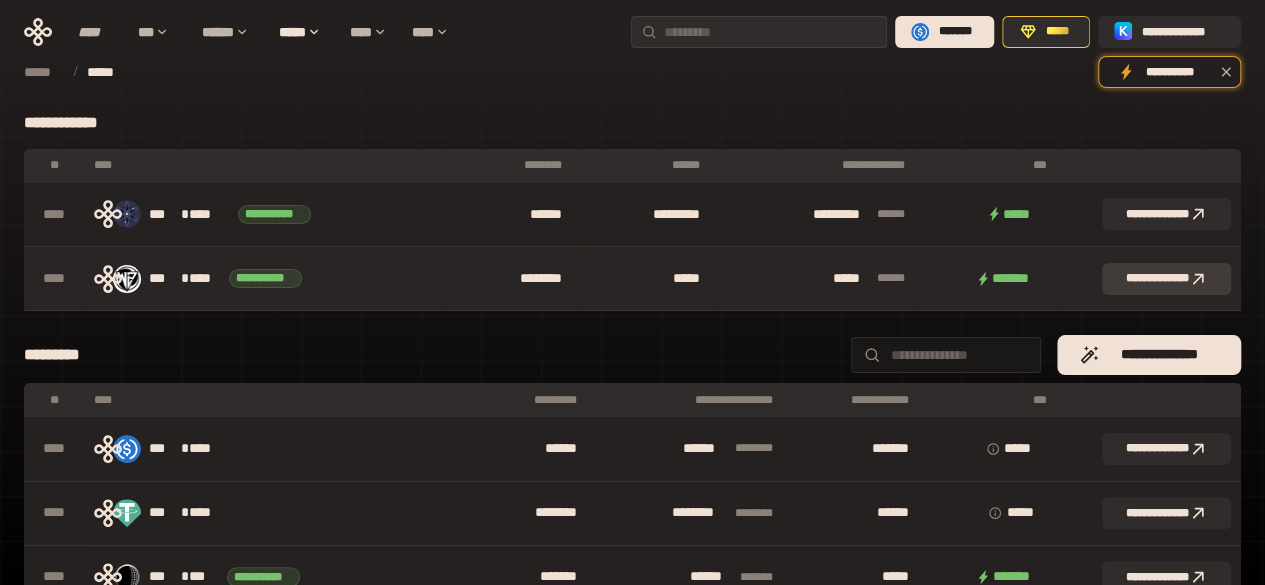 click on "**********" at bounding box center [1166, 279] 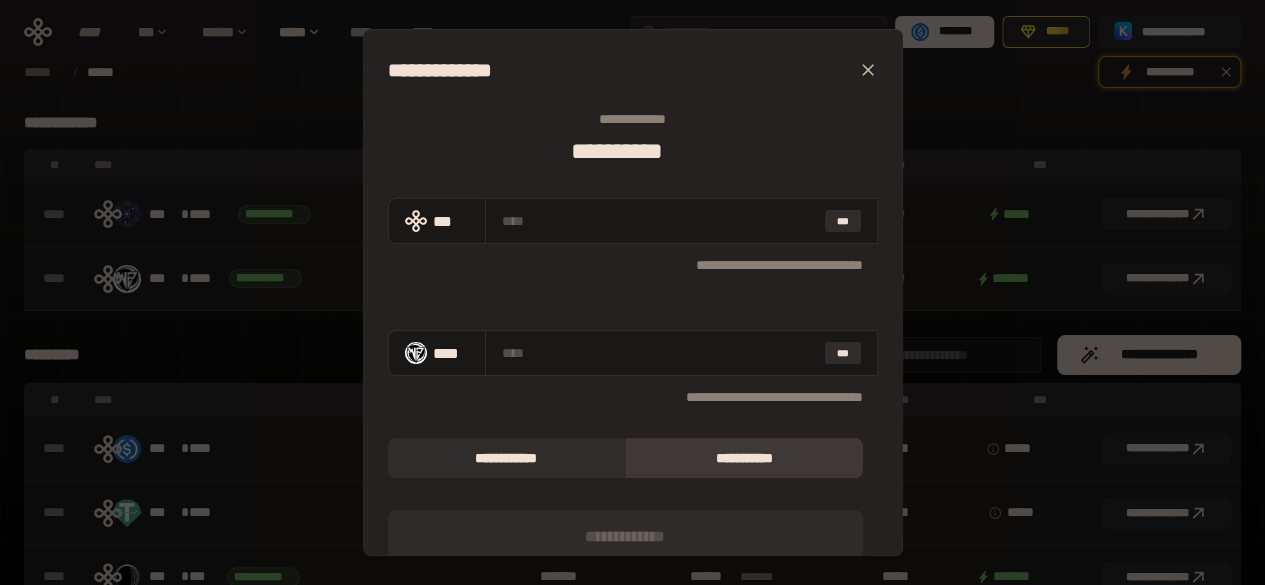 click at bounding box center [868, 70] 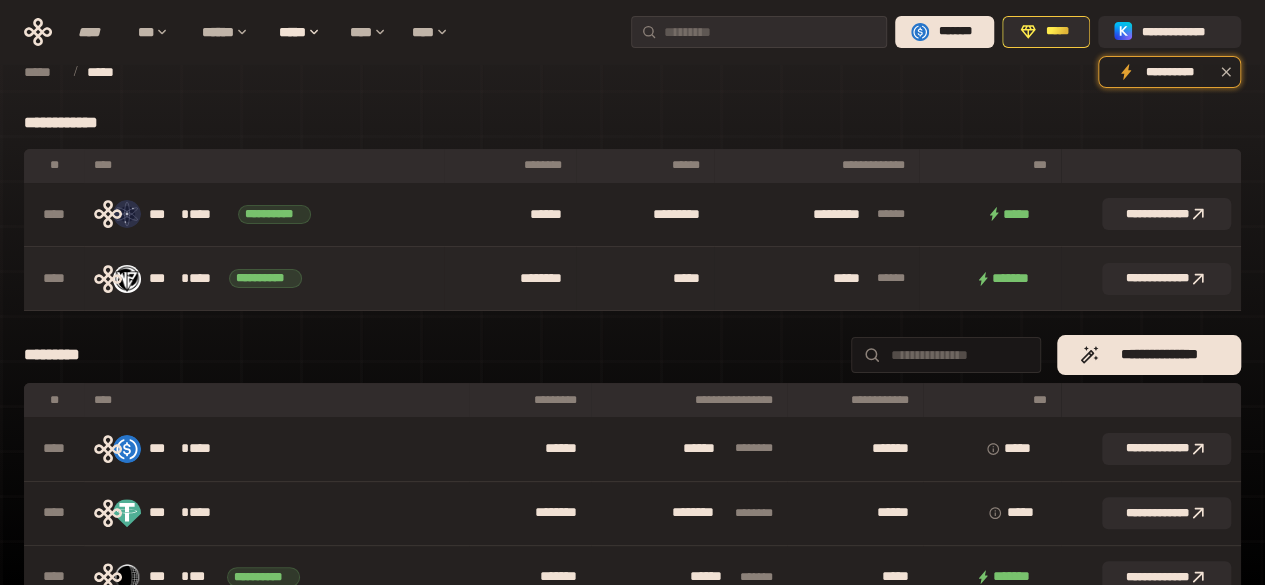 click on "***** * *** **" at bounding box center (816, 279) 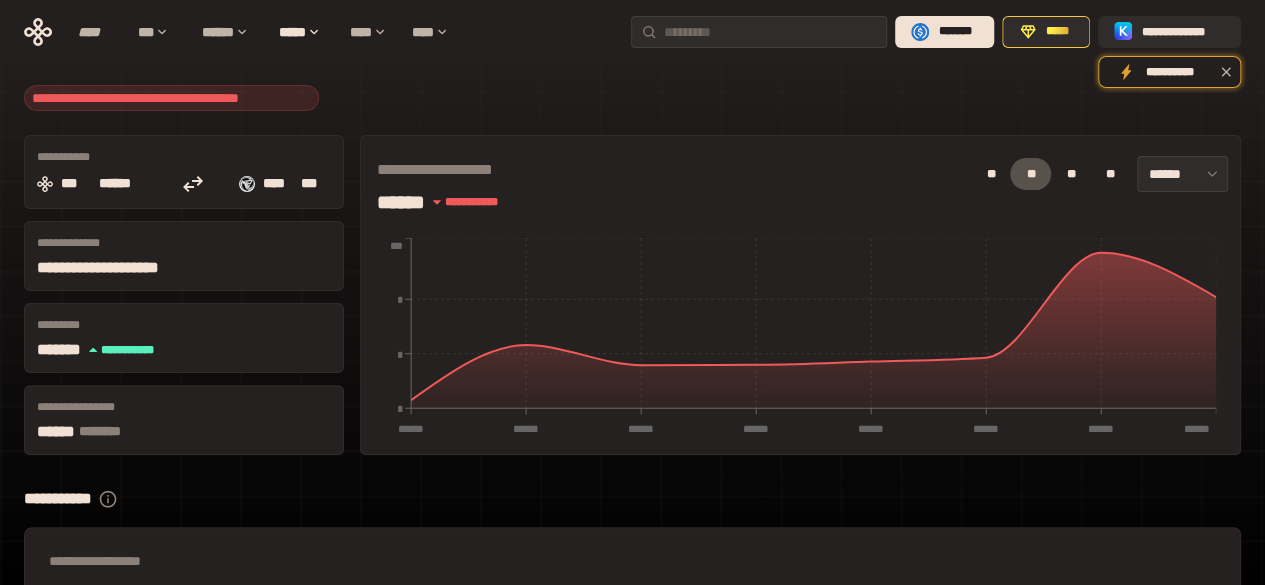 scroll, scrollTop: 0, scrollLeft: 0, axis: both 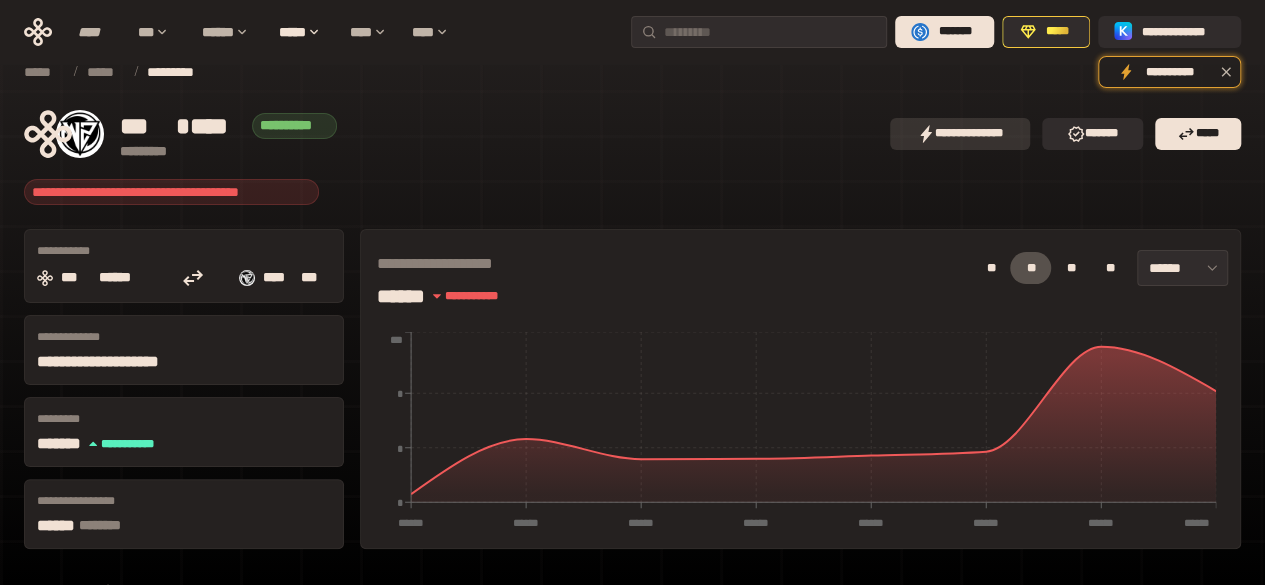 click on "**********" at bounding box center (960, 134) 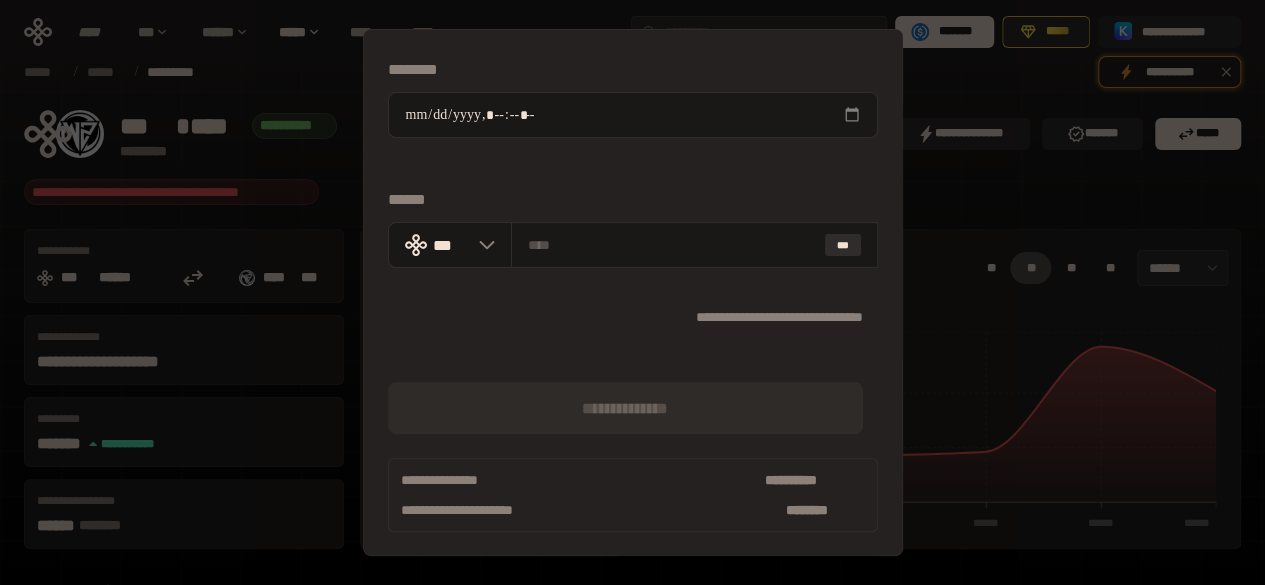 scroll, scrollTop: 0, scrollLeft: 0, axis: both 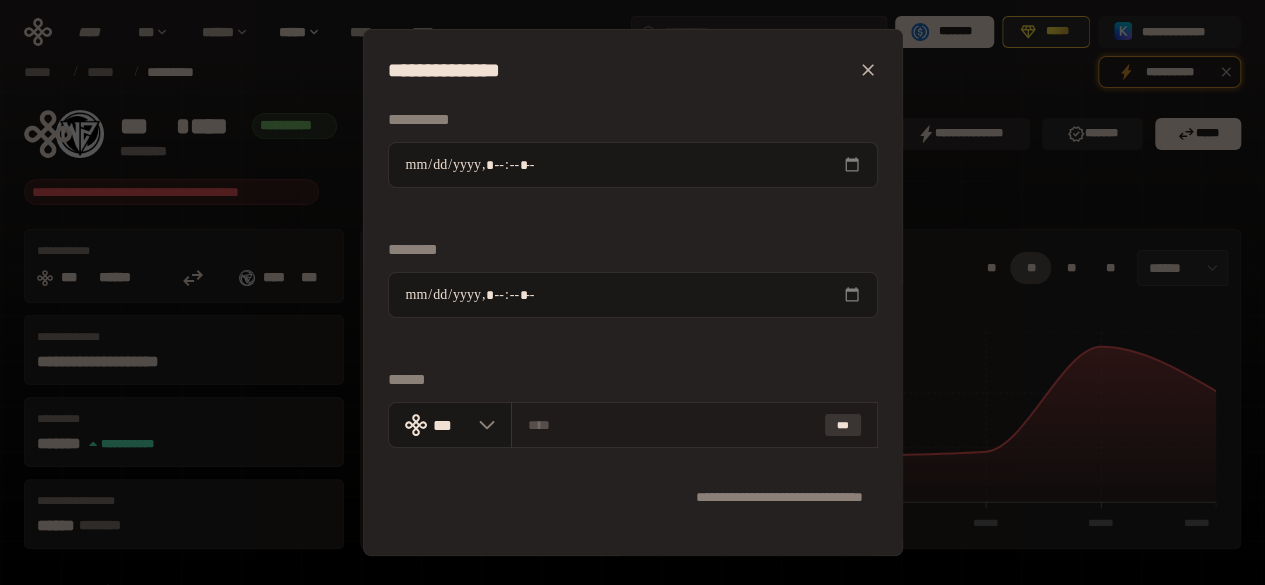 click on "***" at bounding box center [843, 425] 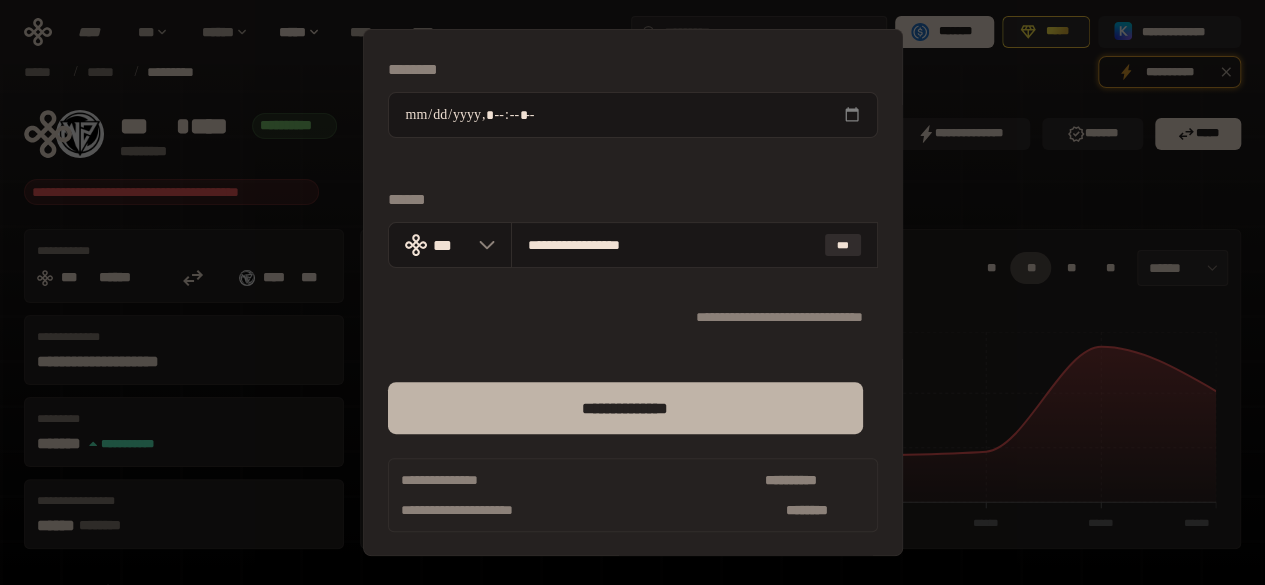 scroll, scrollTop: 0, scrollLeft: 0, axis: both 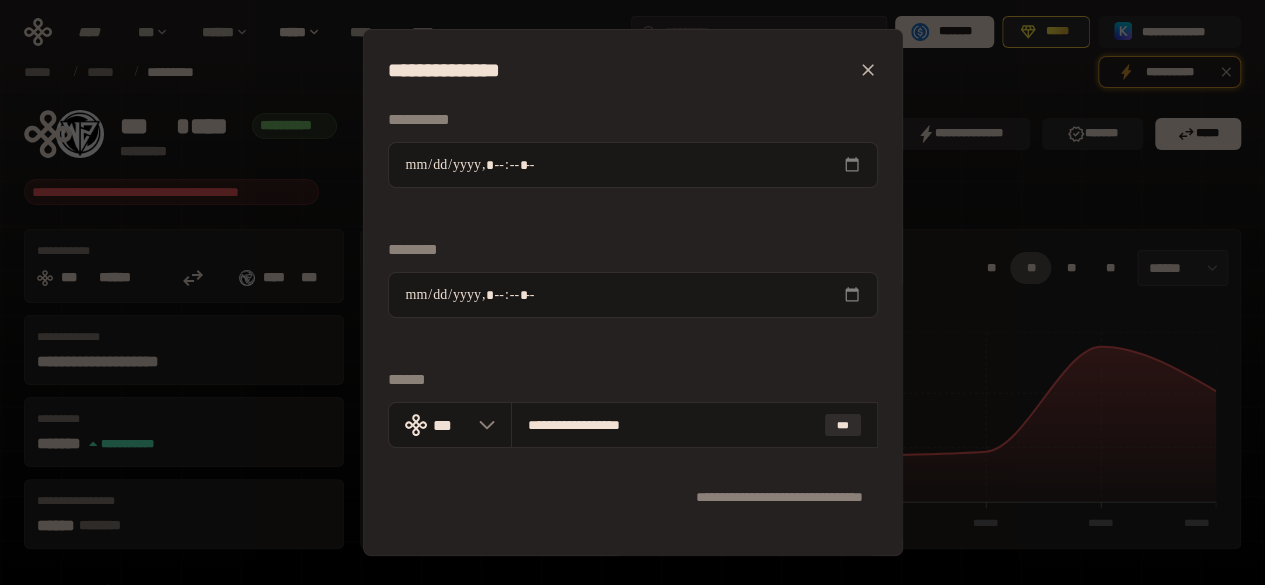 click 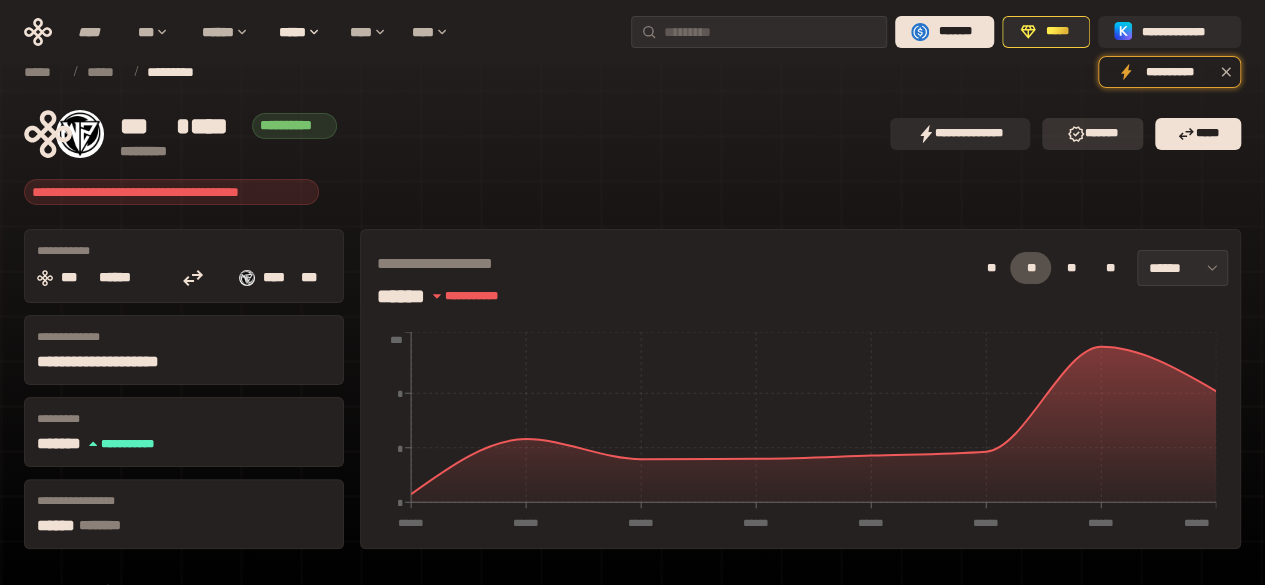 click on "*******" at bounding box center (1092, 134) 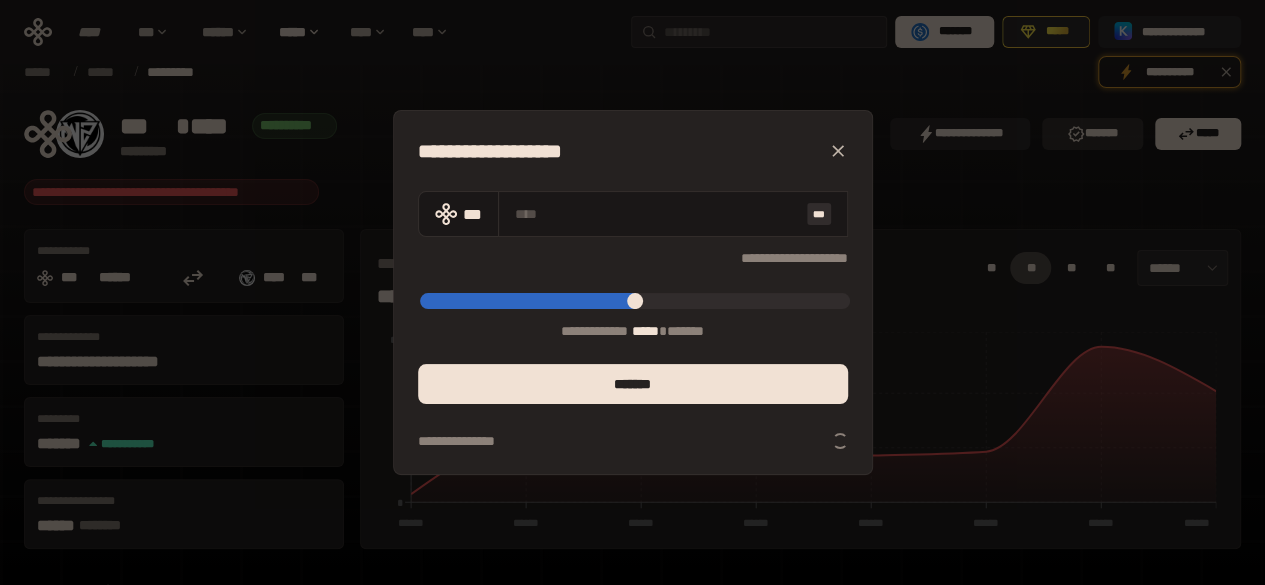 type on "****" 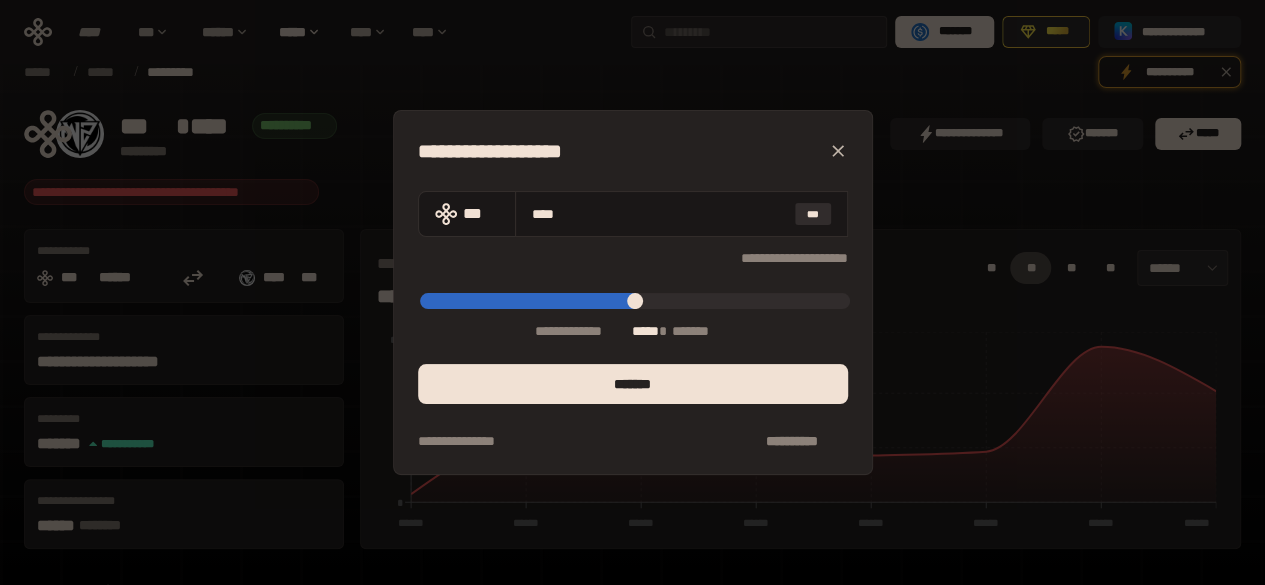 scroll, scrollTop: 100, scrollLeft: 0, axis: vertical 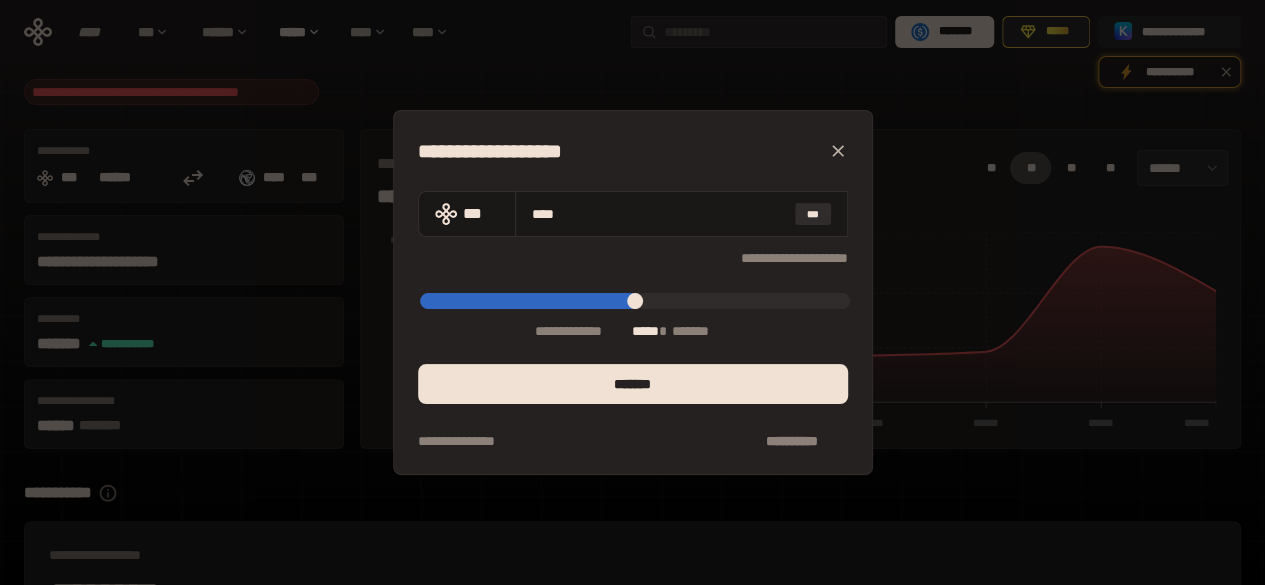click 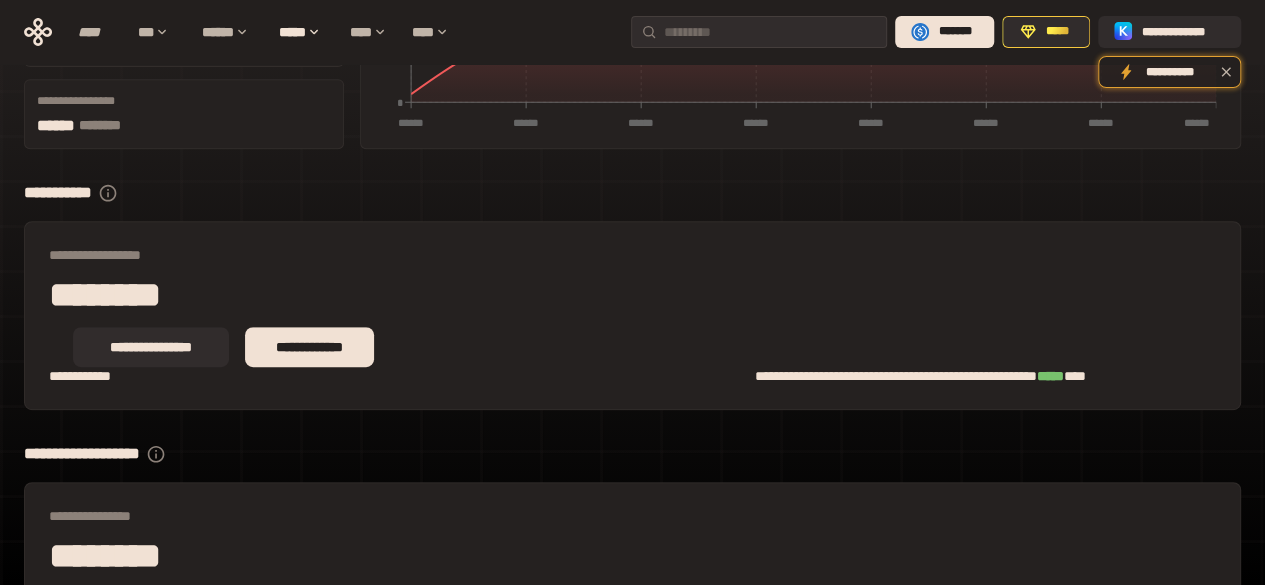 scroll, scrollTop: 0, scrollLeft: 0, axis: both 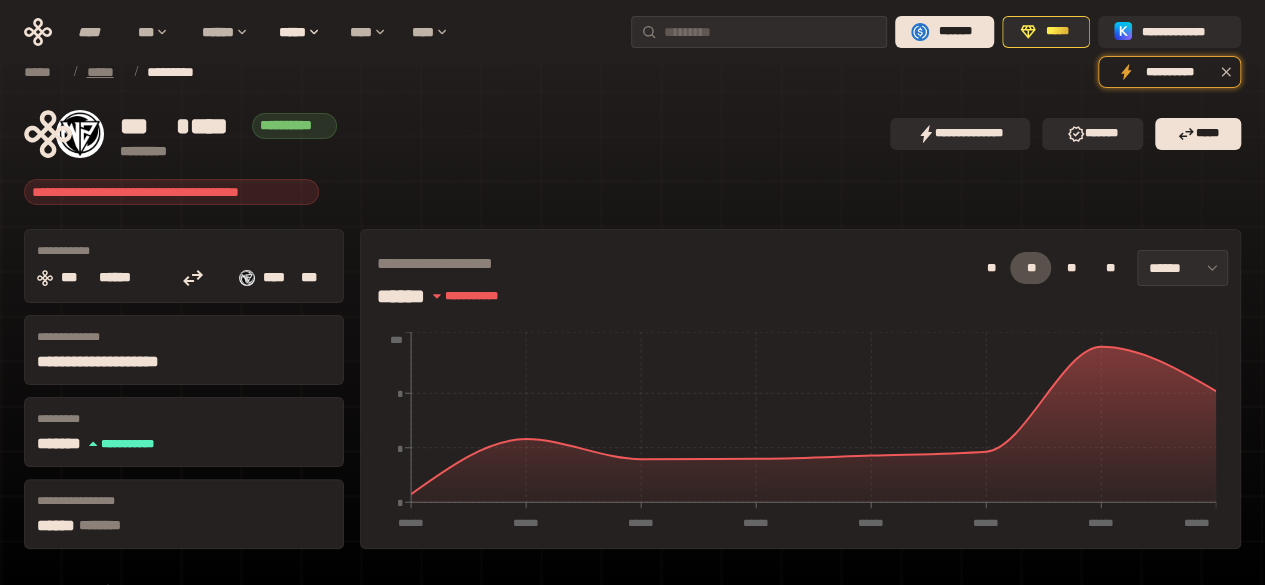 click on "*****" at bounding box center (105, 72) 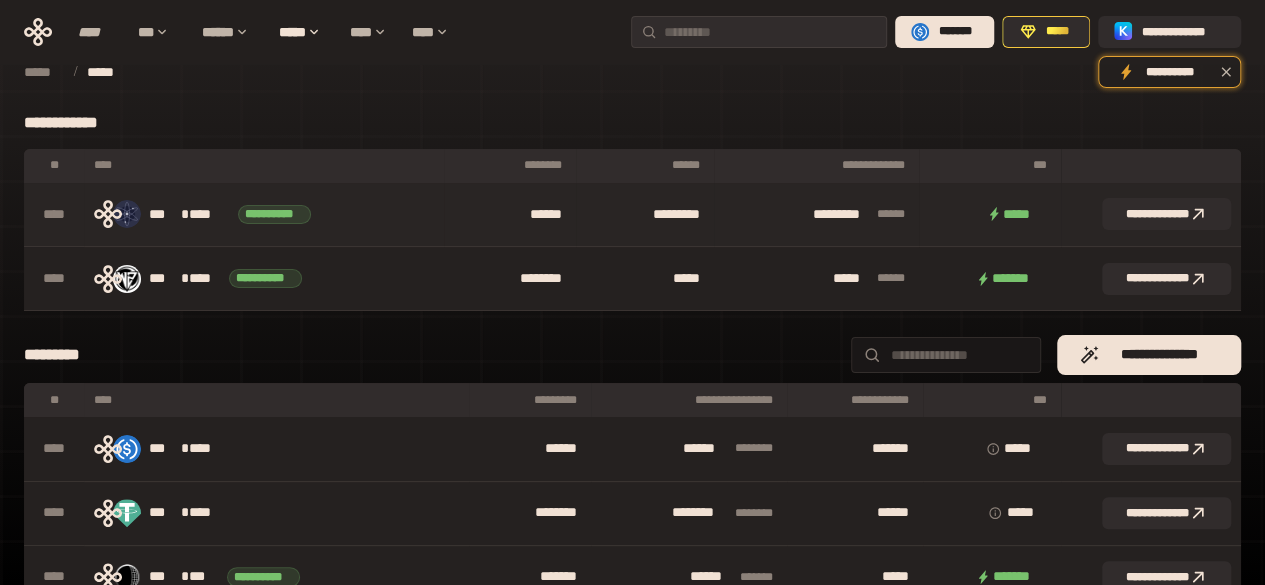 click on "**********" at bounding box center (264, 214) 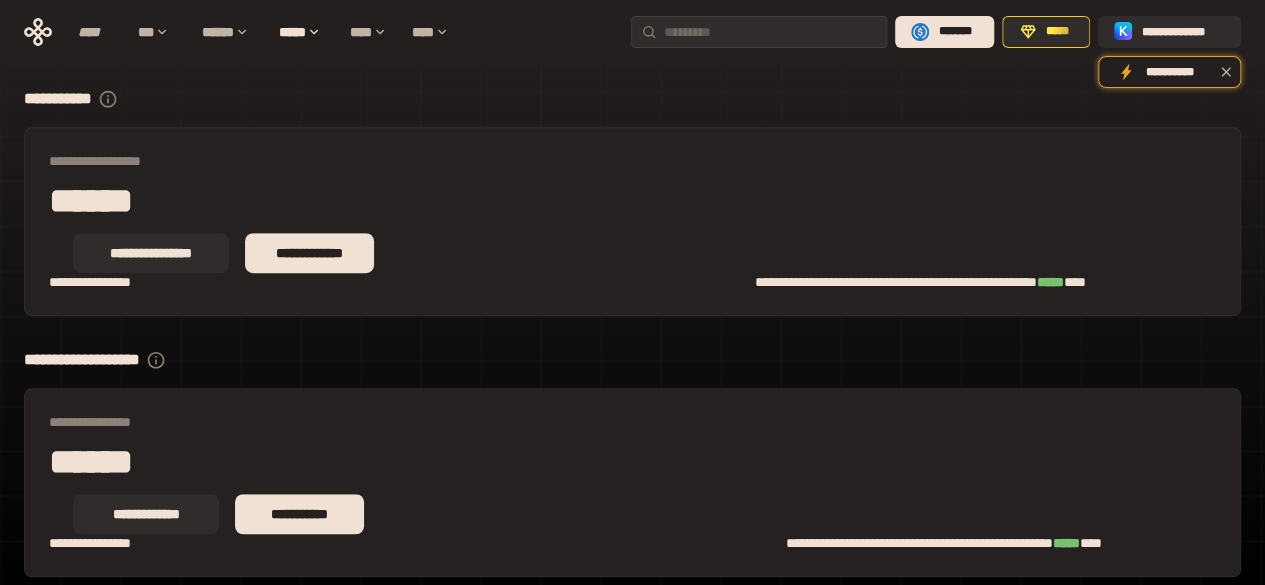 scroll, scrollTop: 0, scrollLeft: 0, axis: both 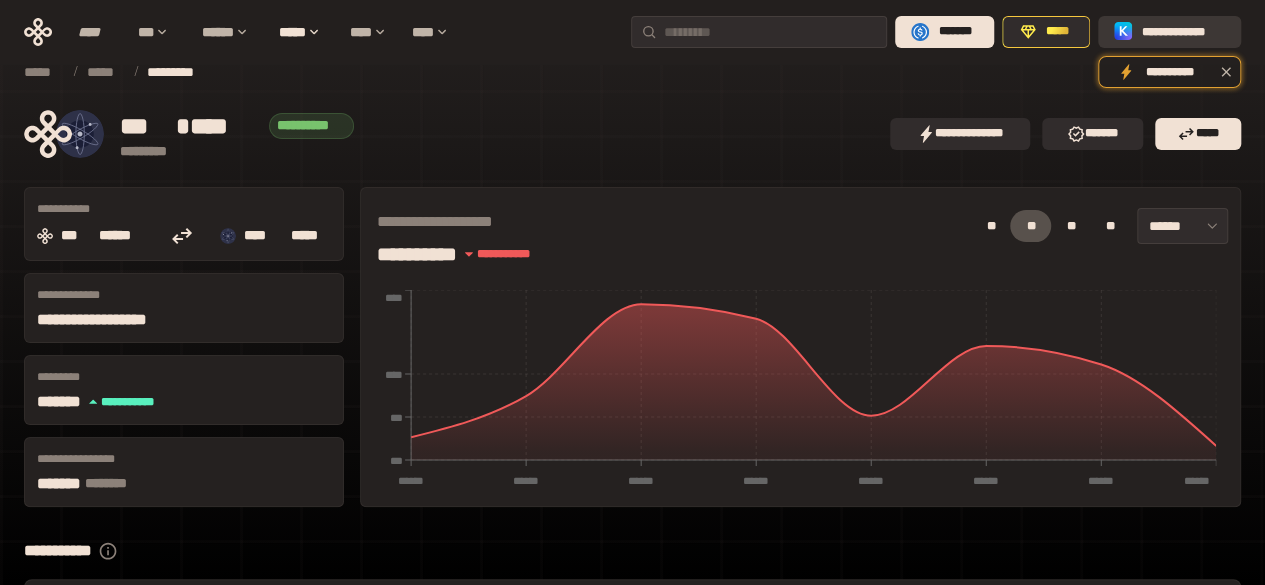 click on "**********" at bounding box center [1183, 32] 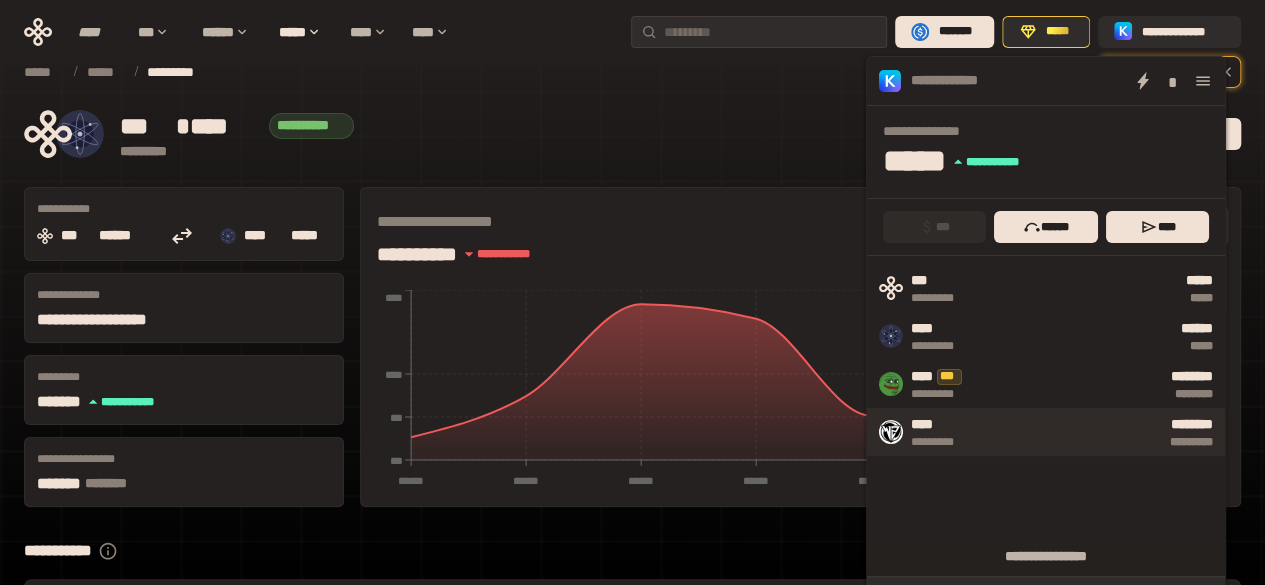 scroll, scrollTop: 300, scrollLeft: 0, axis: vertical 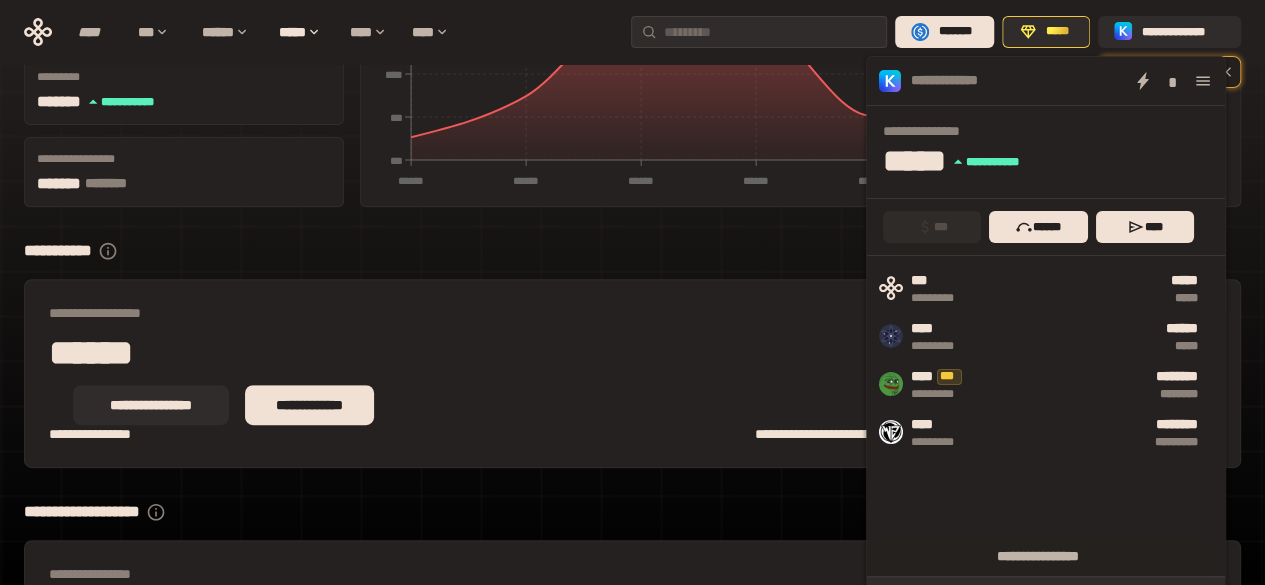 click 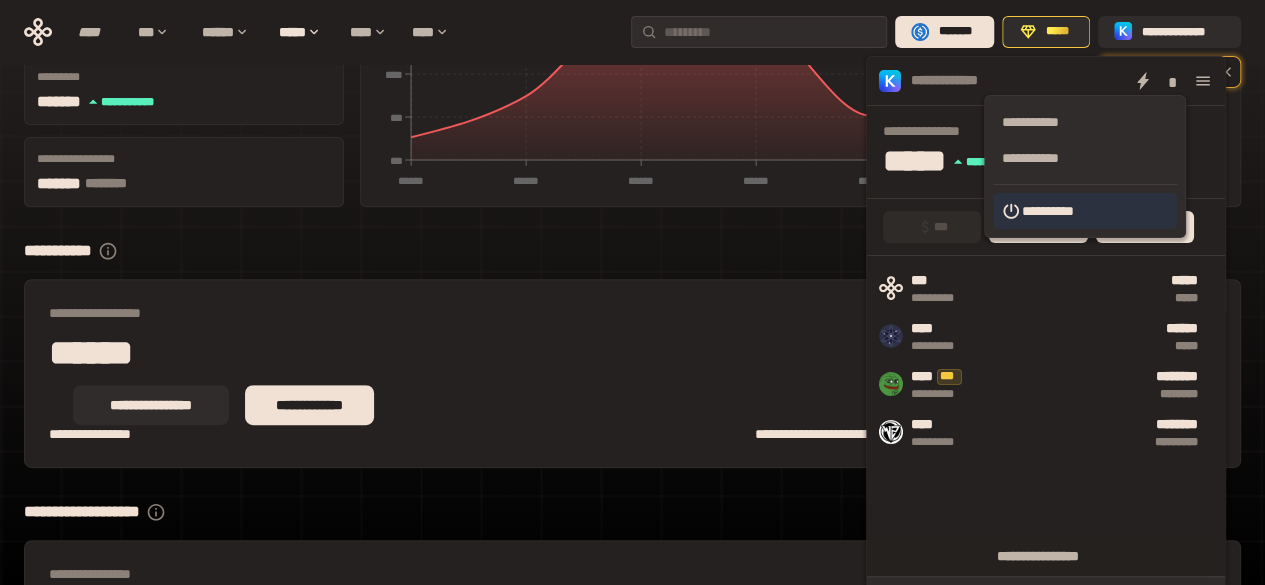click on "**********" at bounding box center [1085, 211] 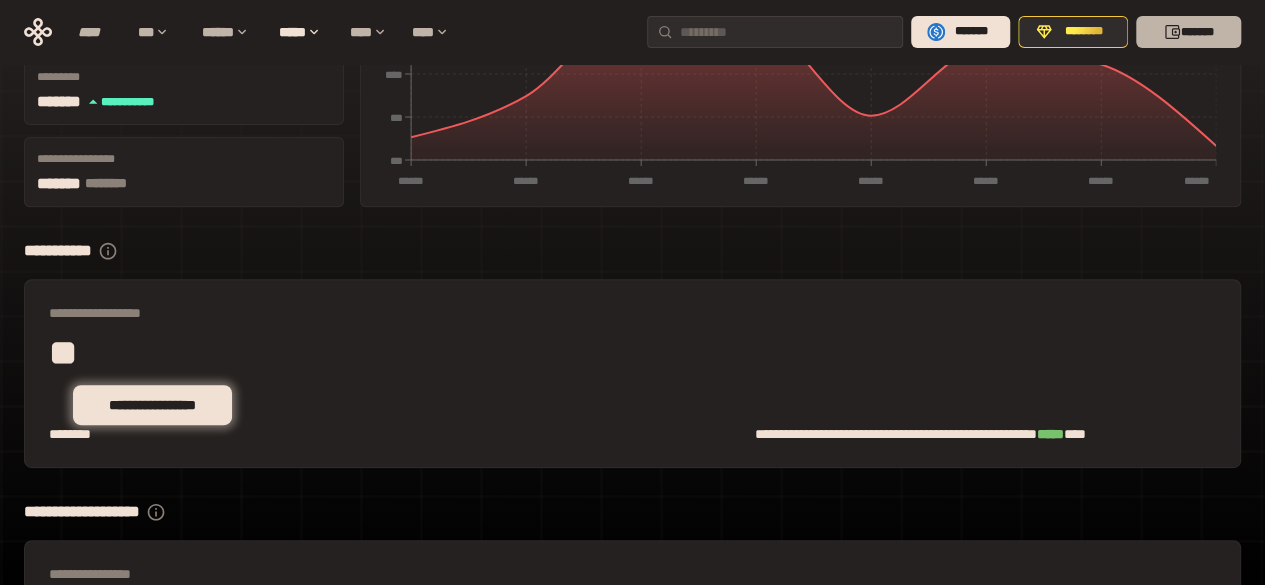 click on "*******" at bounding box center [1188, 32] 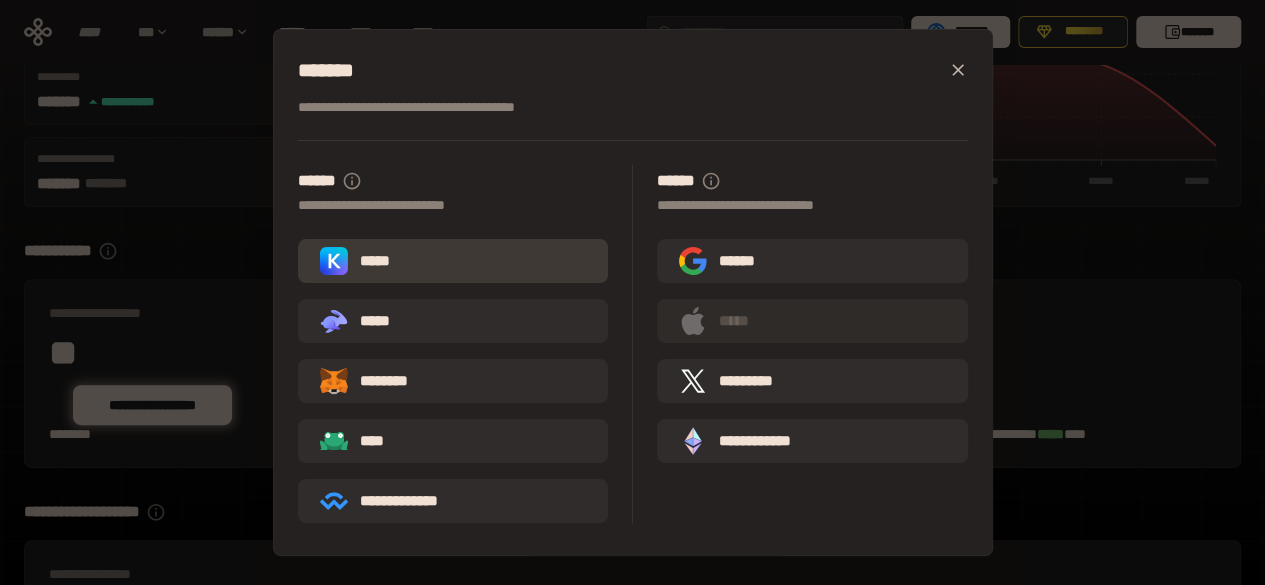 click on "*****" at bounding box center [453, 261] 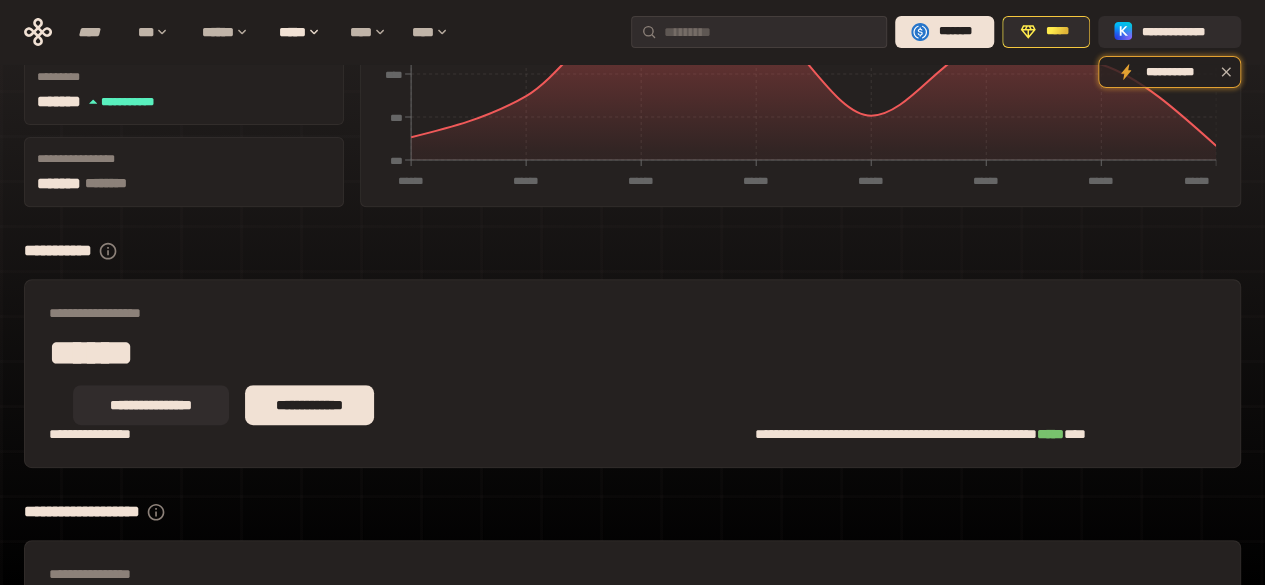 scroll, scrollTop: 0, scrollLeft: 0, axis: both 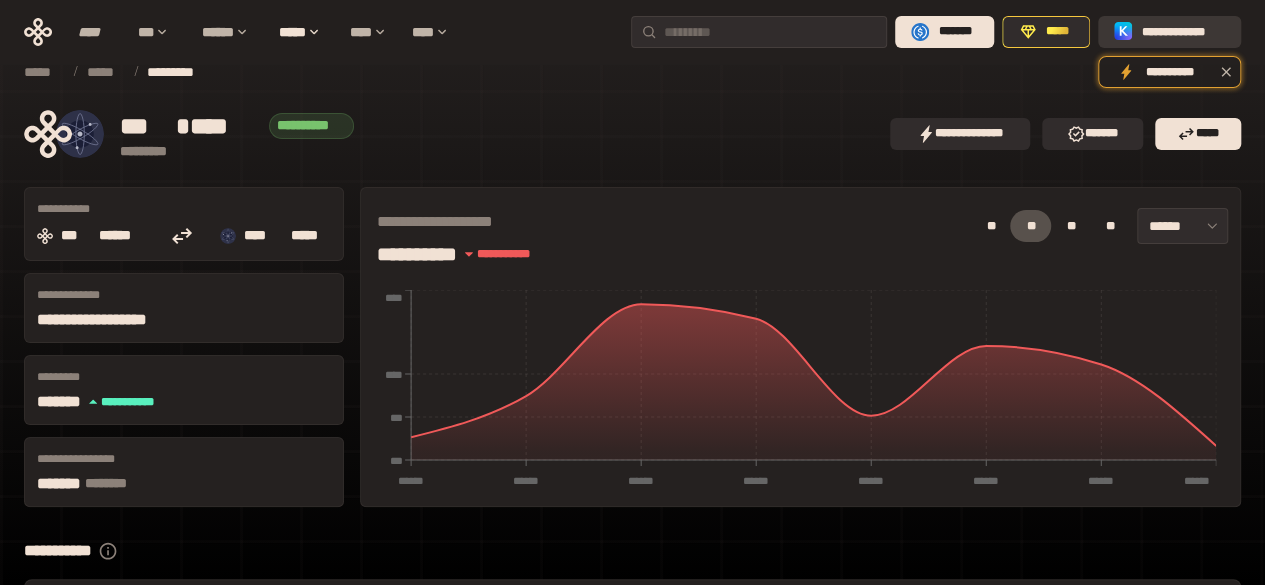 click on "**********" at bounding box center [1169, 32] 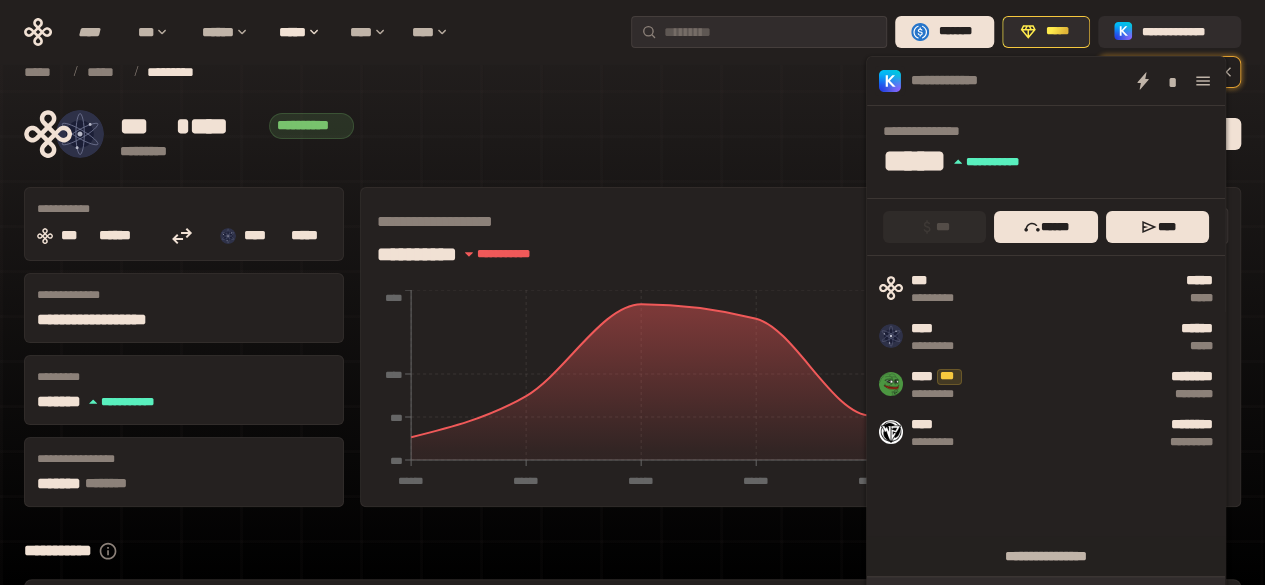 click at bounding box center (1203, 81) 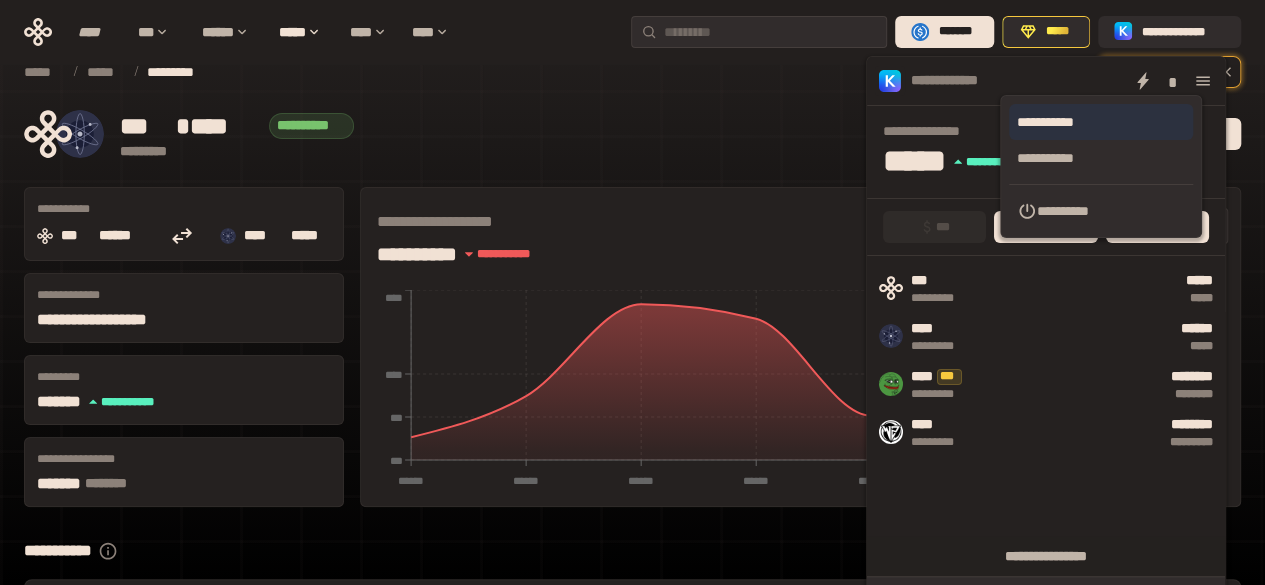 click on "**********" at bounding box center [1101, 122] 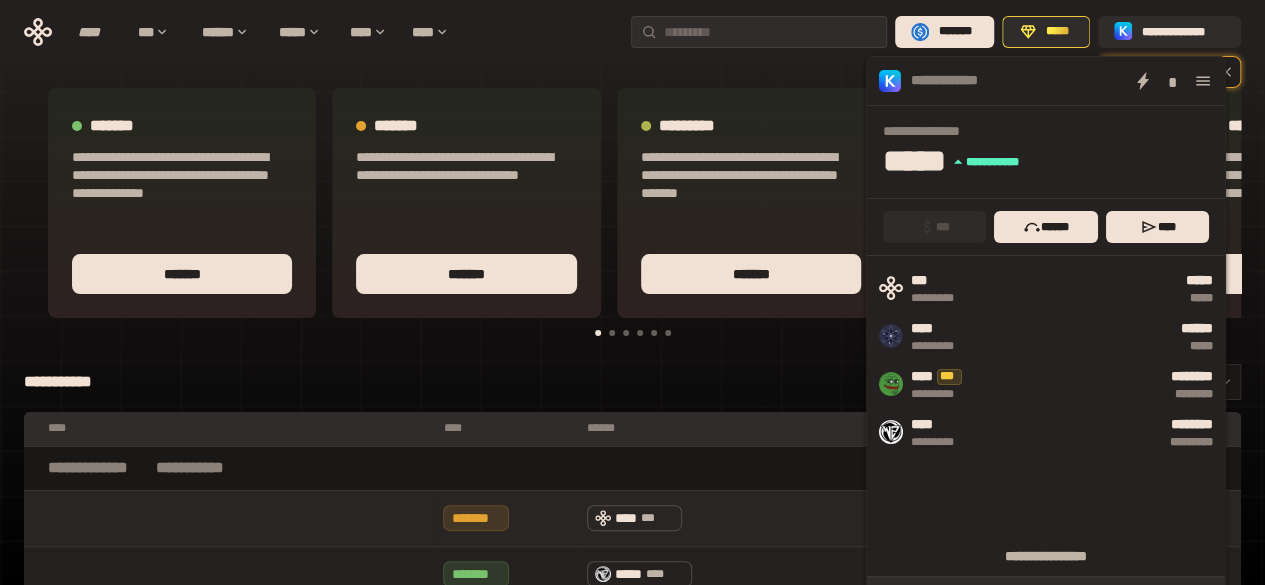 scroll, scrollTop: 209, scrollLeft: 0, axis: vertical 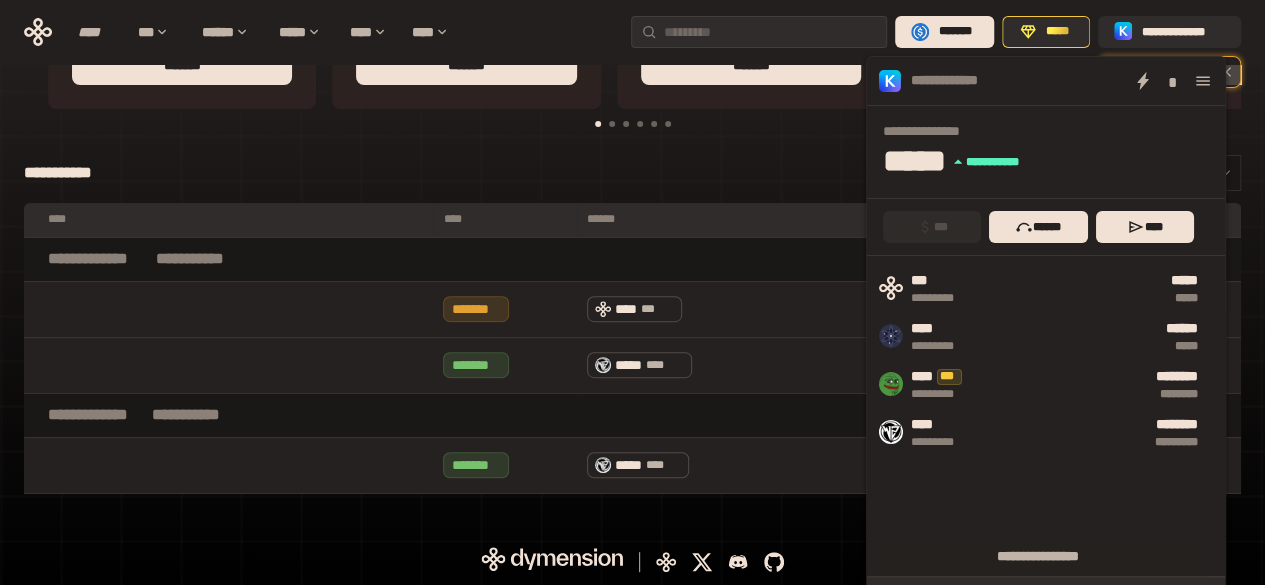 click on "**********" at bounding box center [632, 173] 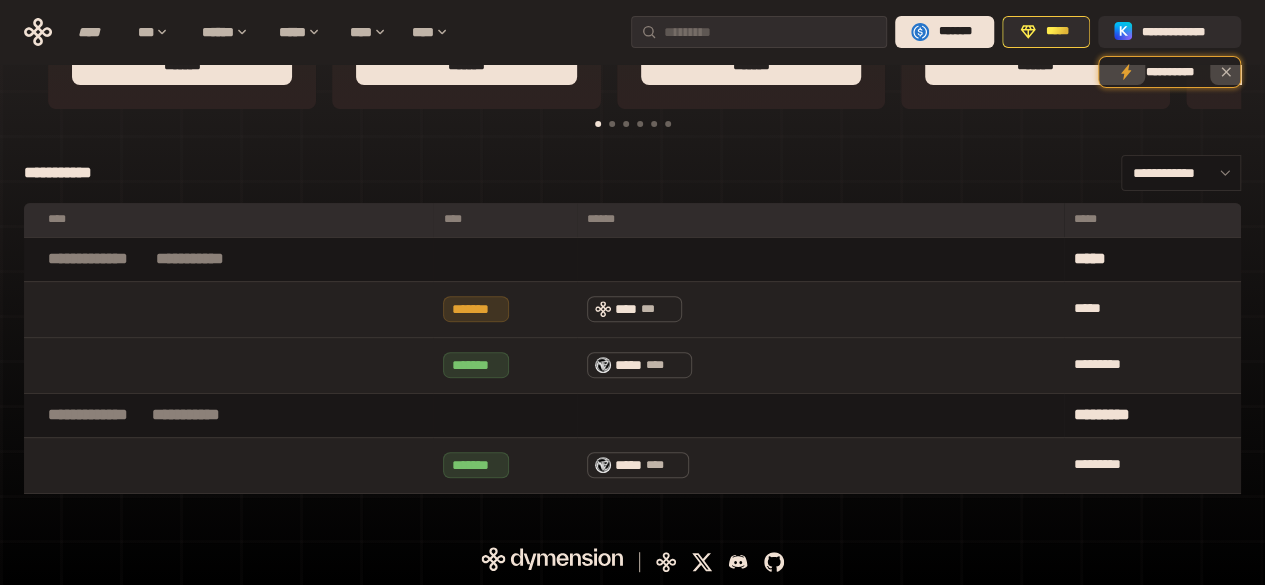 scroll, scrollTop: 0, scrollLeft: 0, axis: both 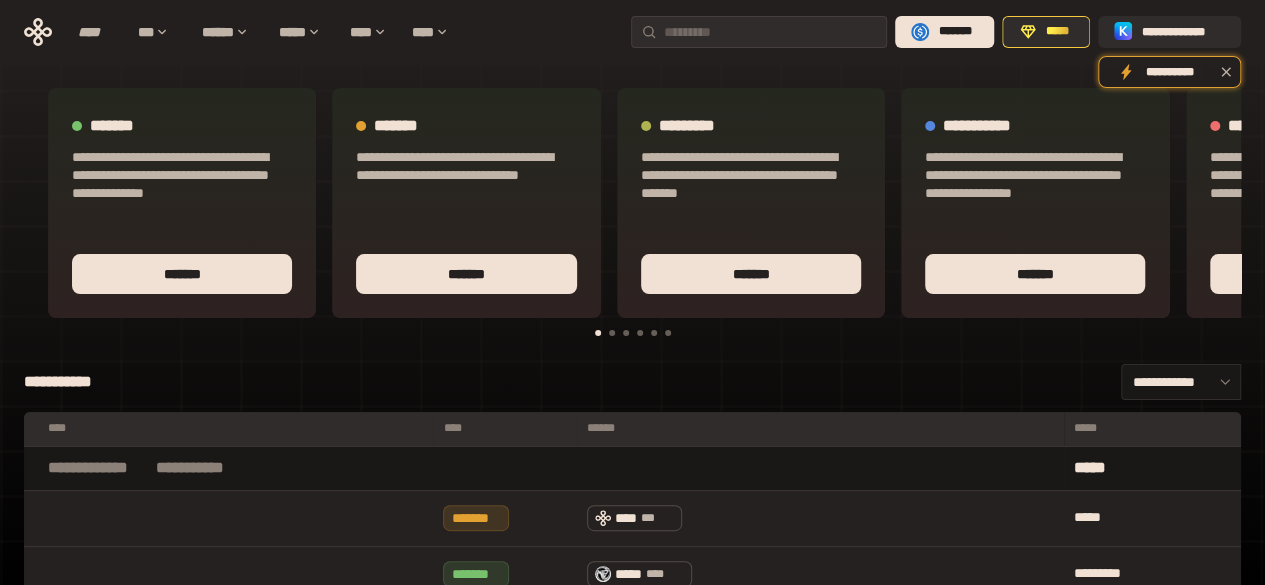 click at bounding box center (612, 333) 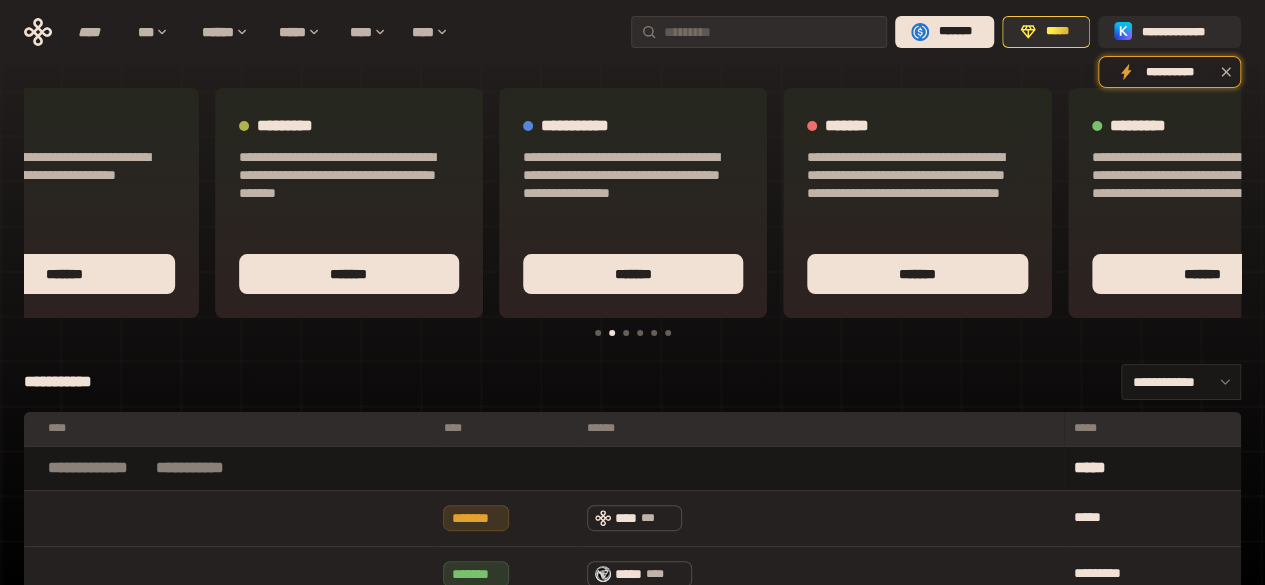 click at bounding box center (598, 333) 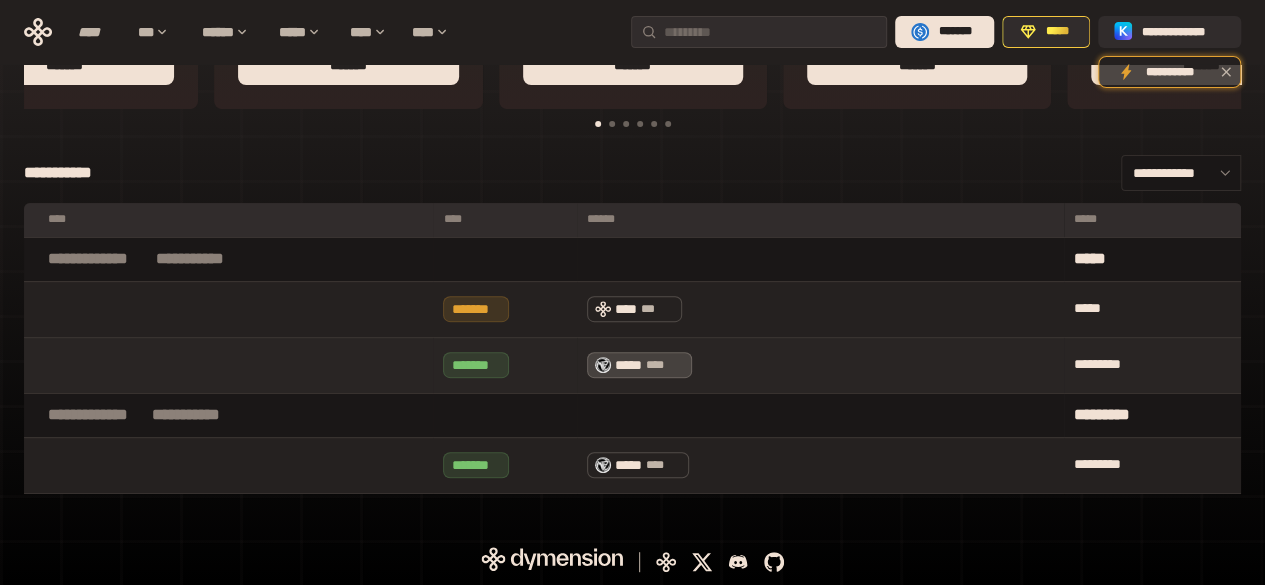 scroll, scrollTop: 0, scrollLeft: 0, axis: both 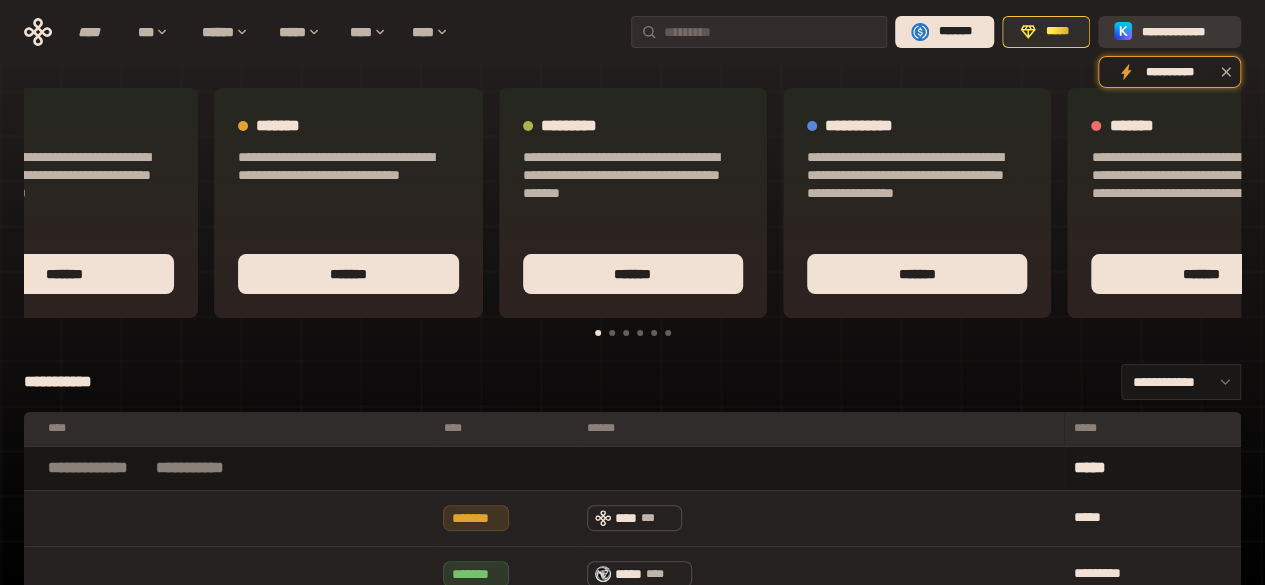 click on "**********" at bounding box center [1183, 32] 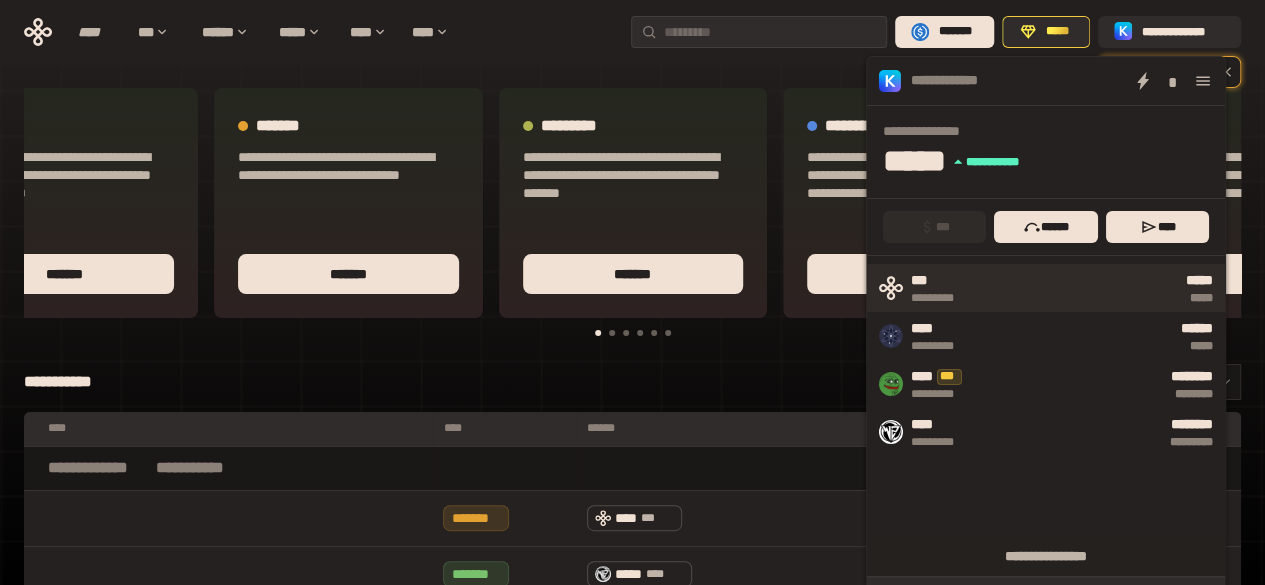 scroll, scrollTop: 209, scrollLeft: 0, axis: vertical 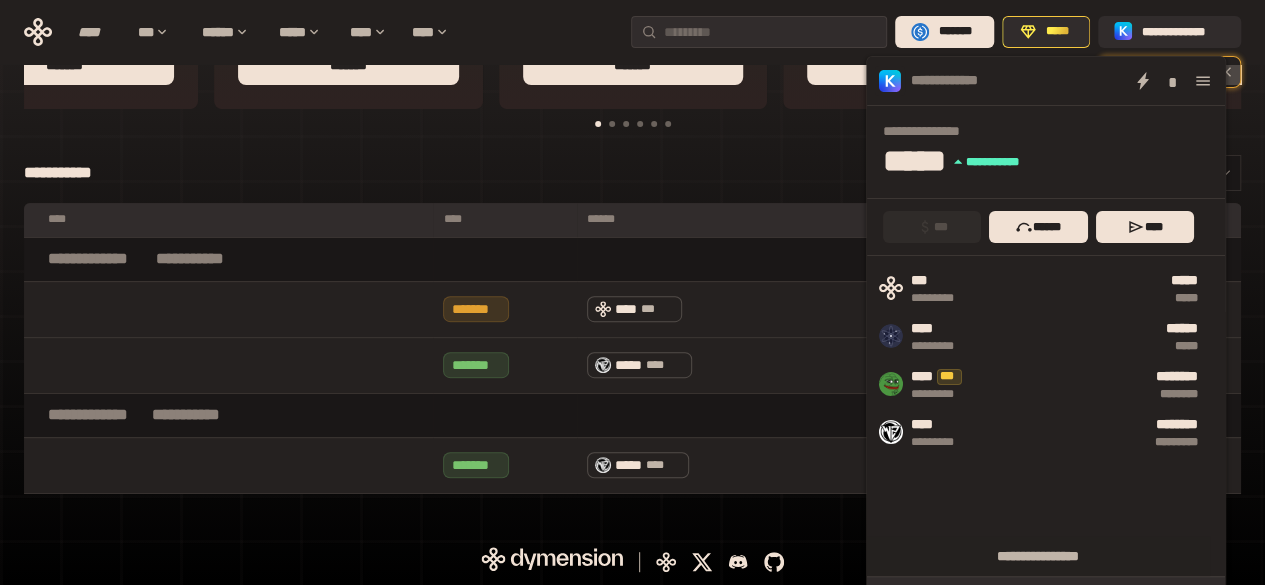 click 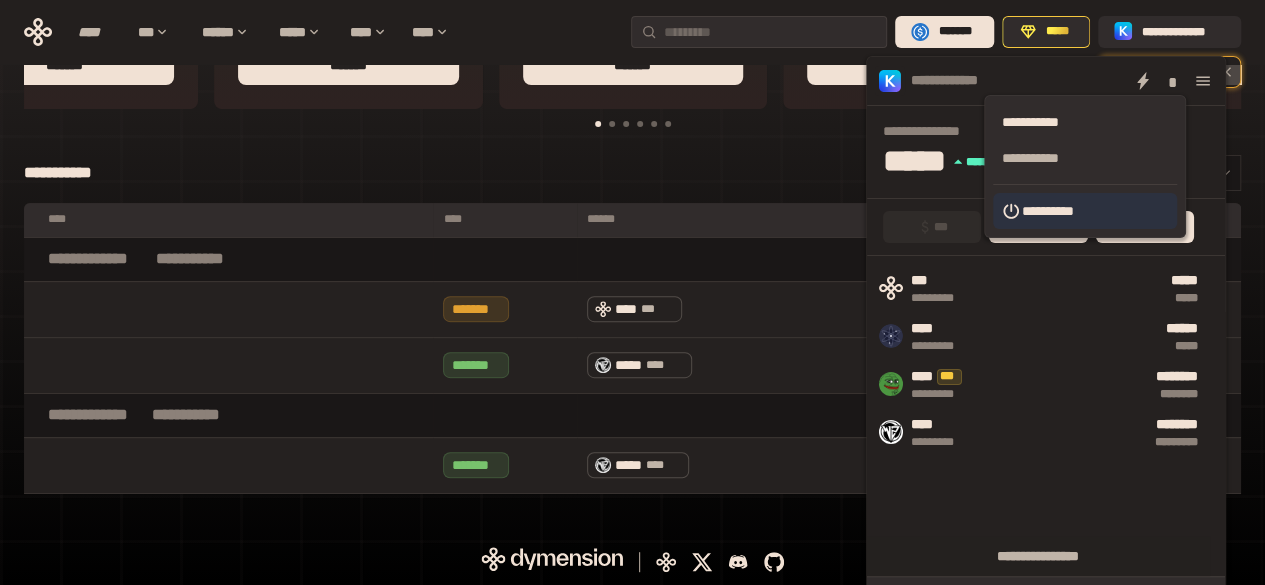 click on "**********" at bounding box center [1085, 211] 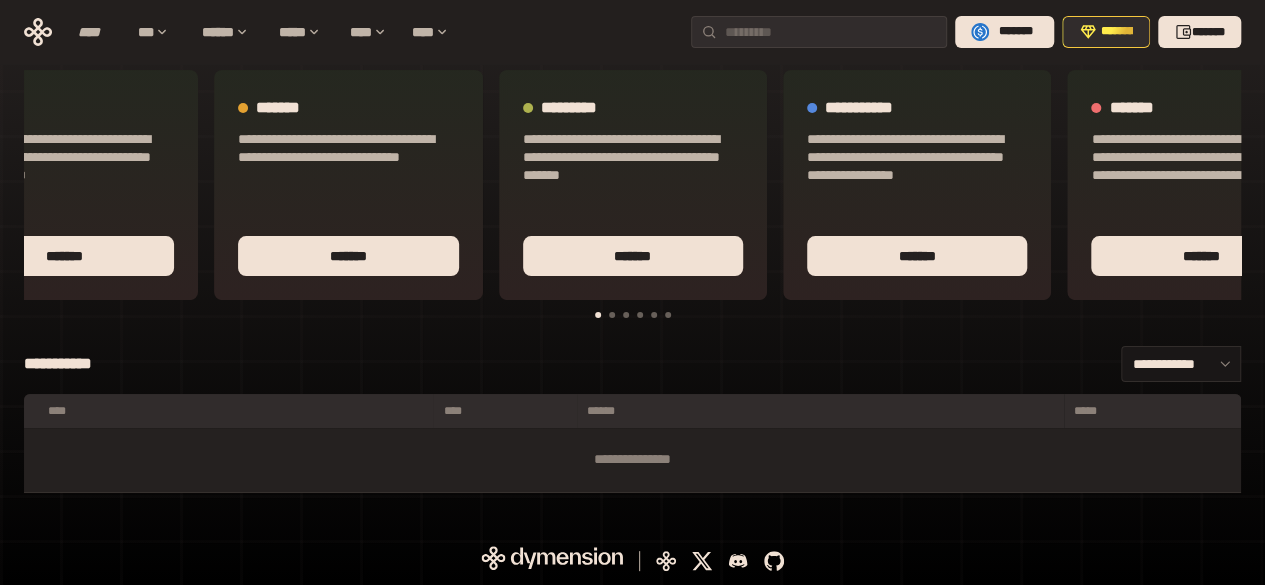 scroll, scrollTop: 17, scrollLeft: 0, axis: vertical 